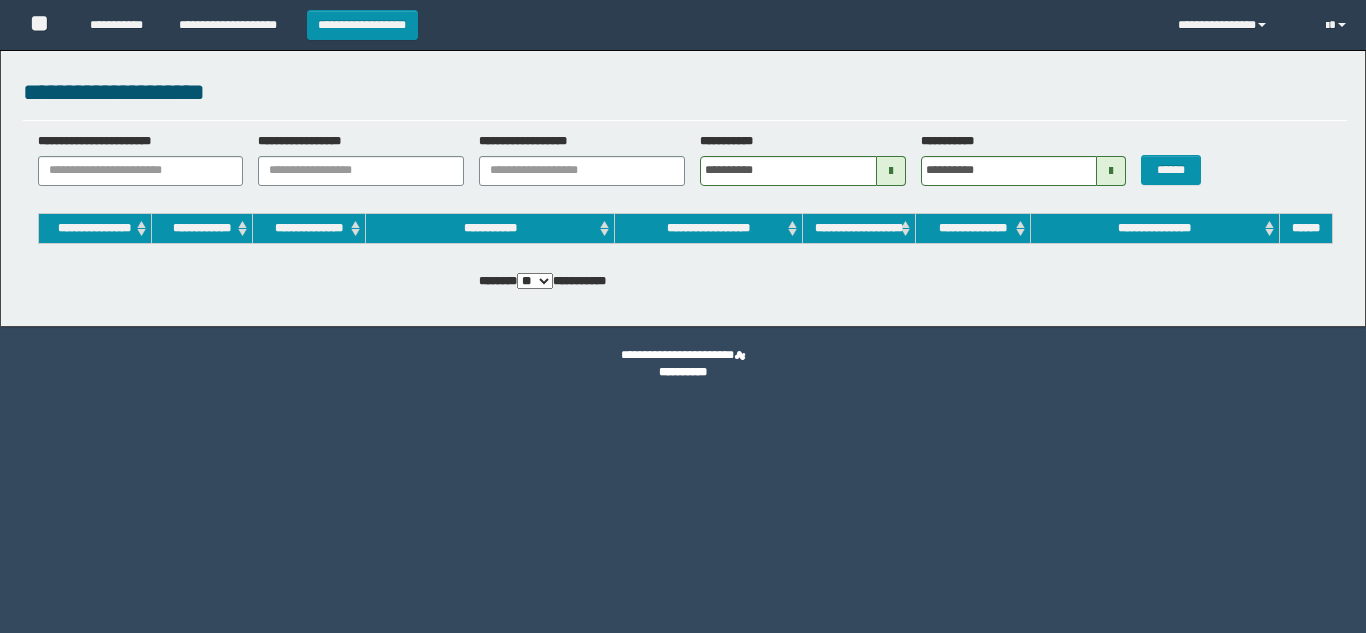 scroll, scrollTop: 0, scrollLeft: 0, axis: both 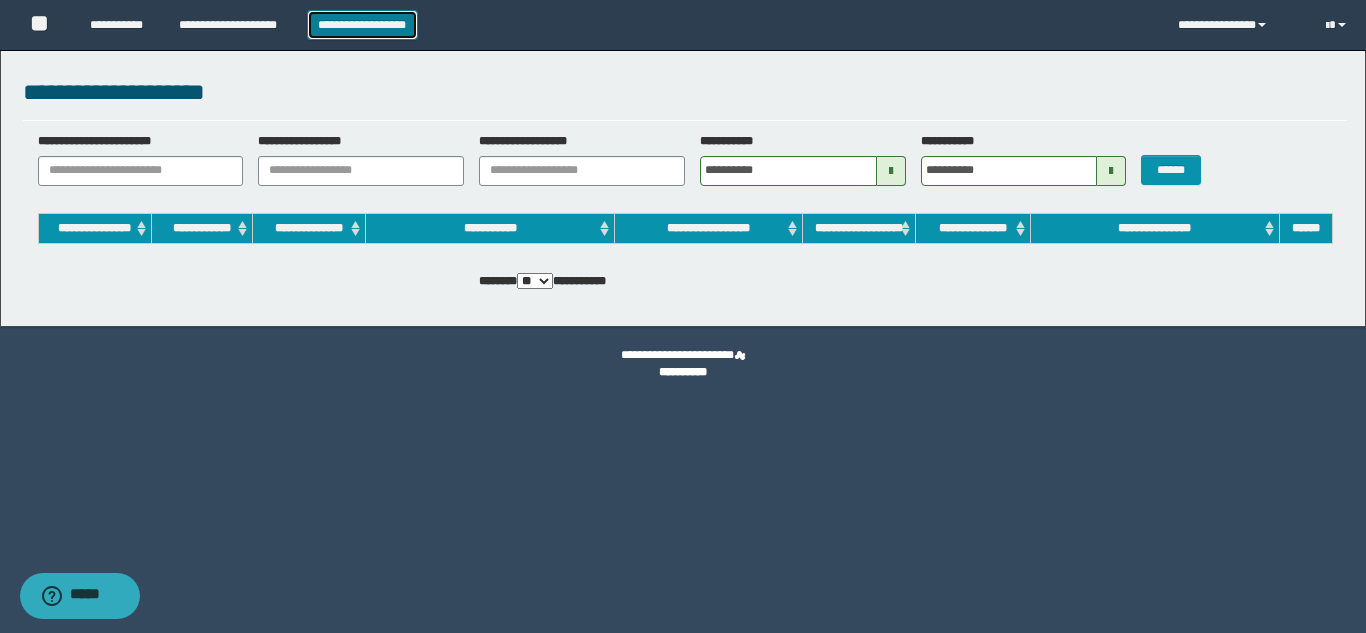 click on "**********" at bounding box center [362, 25] 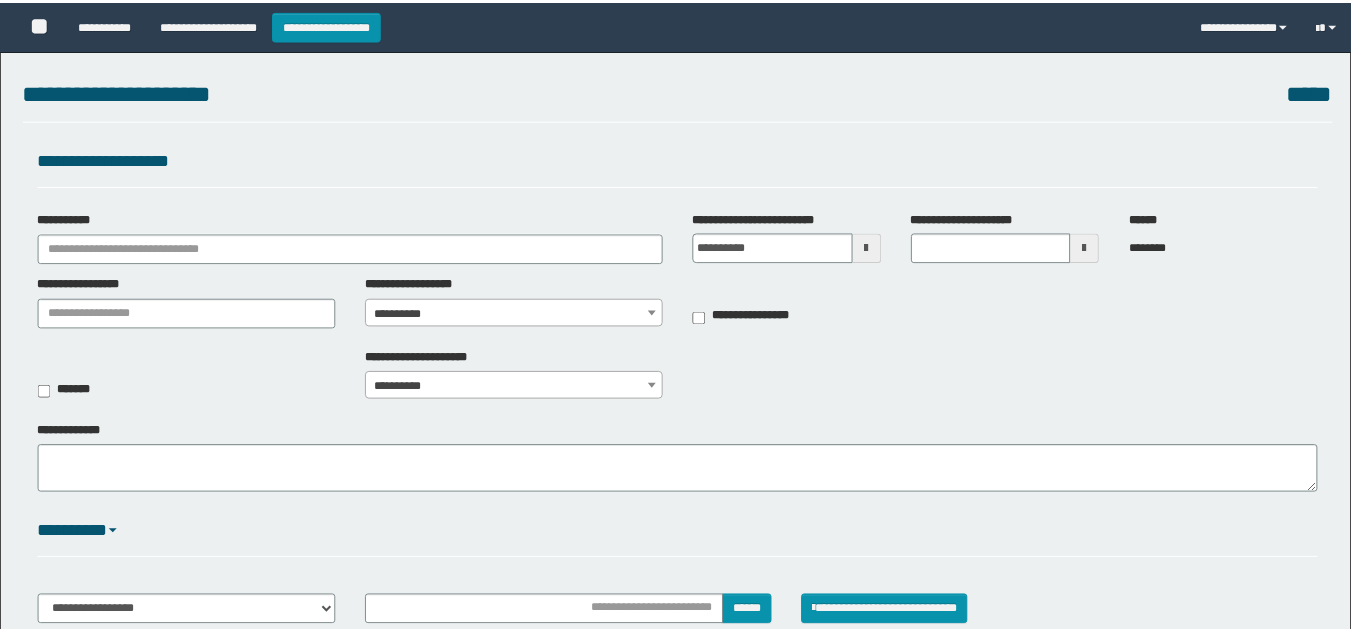 scroll, scrollTop: 0, scrollLeft: 0, axis: both 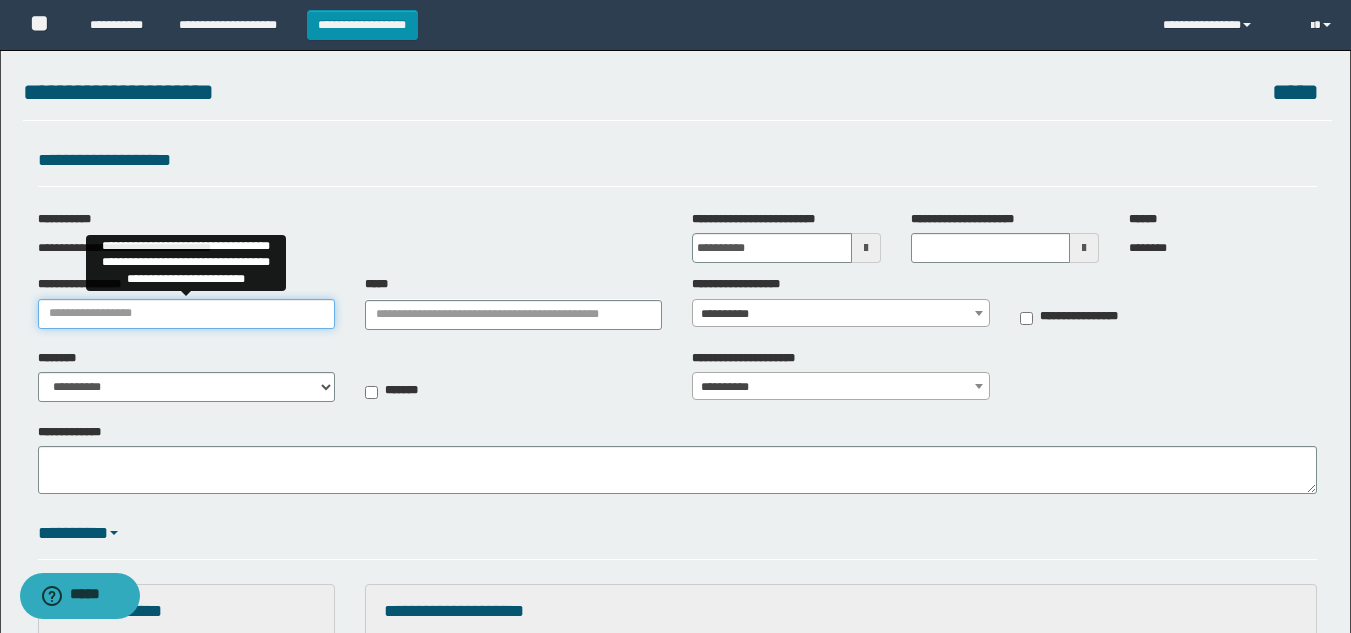 click on "**********" at bounding box center (186, 314) 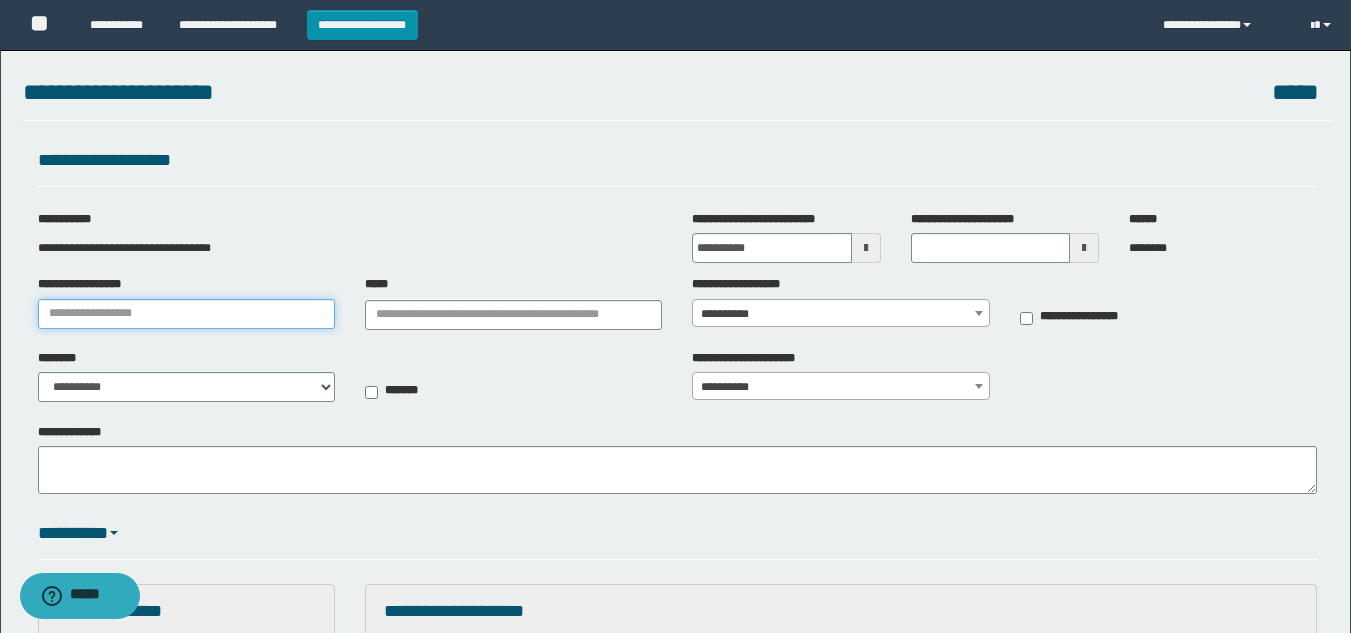type on "**********" 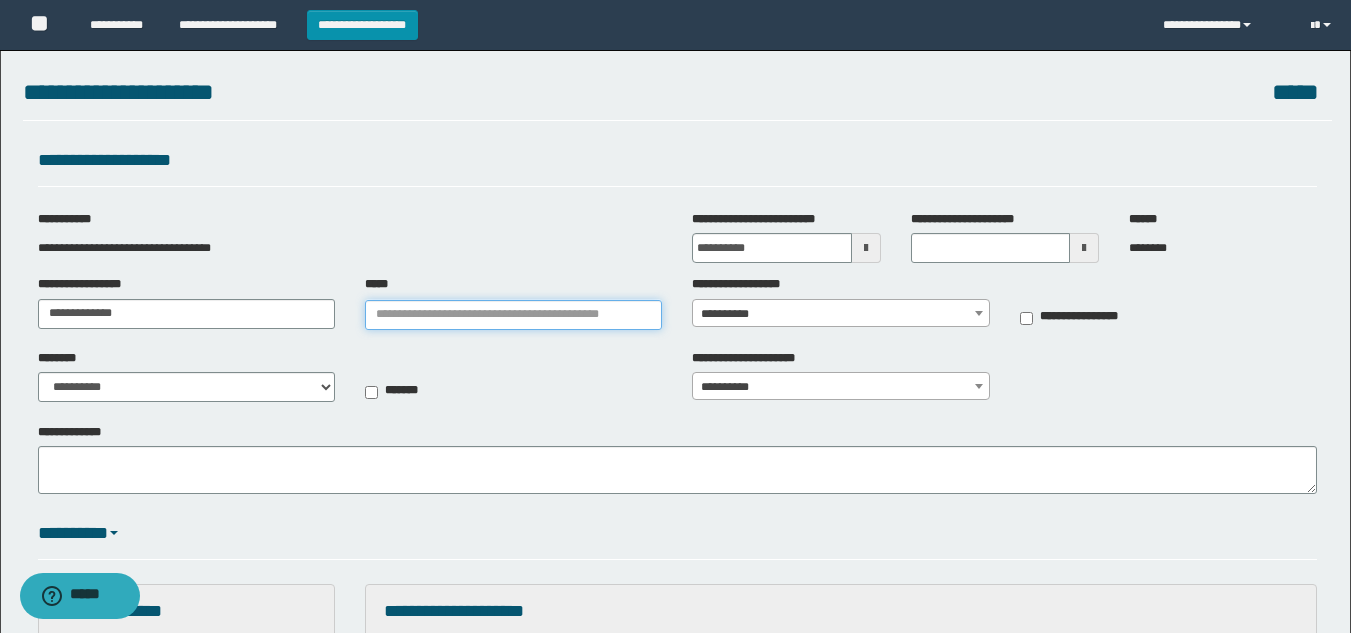 click on "*****" at bounding box center [513, 315] 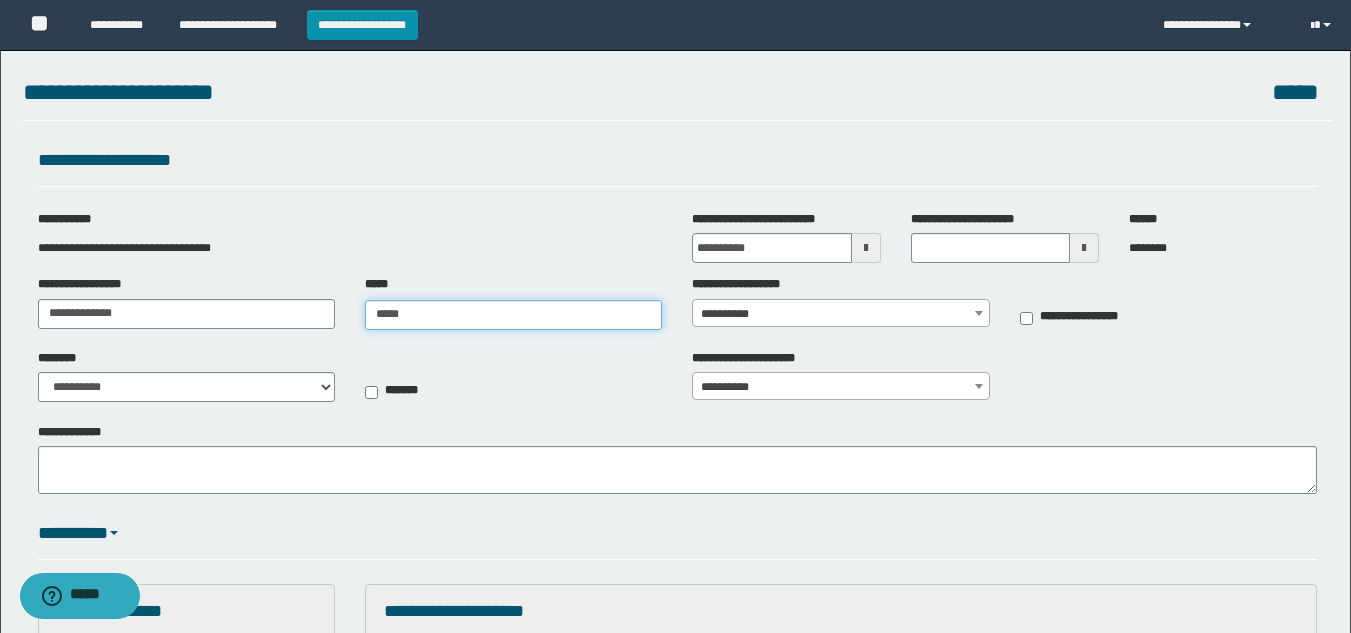type on "******" 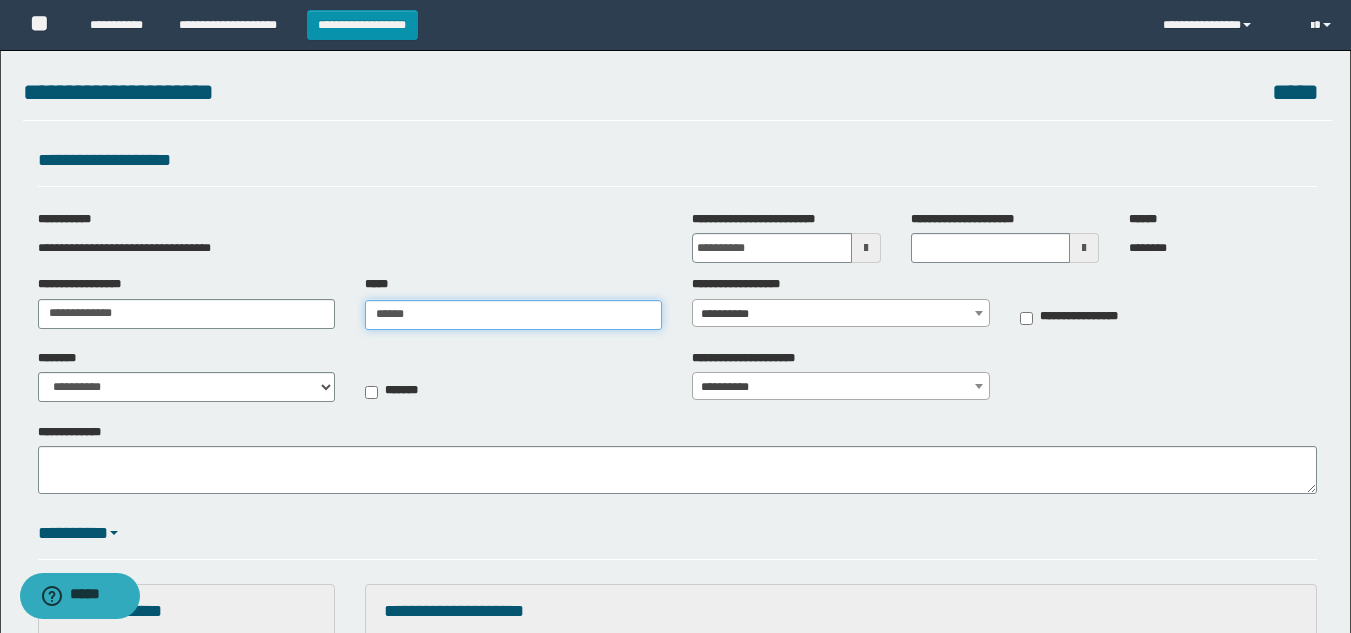 type on "******" 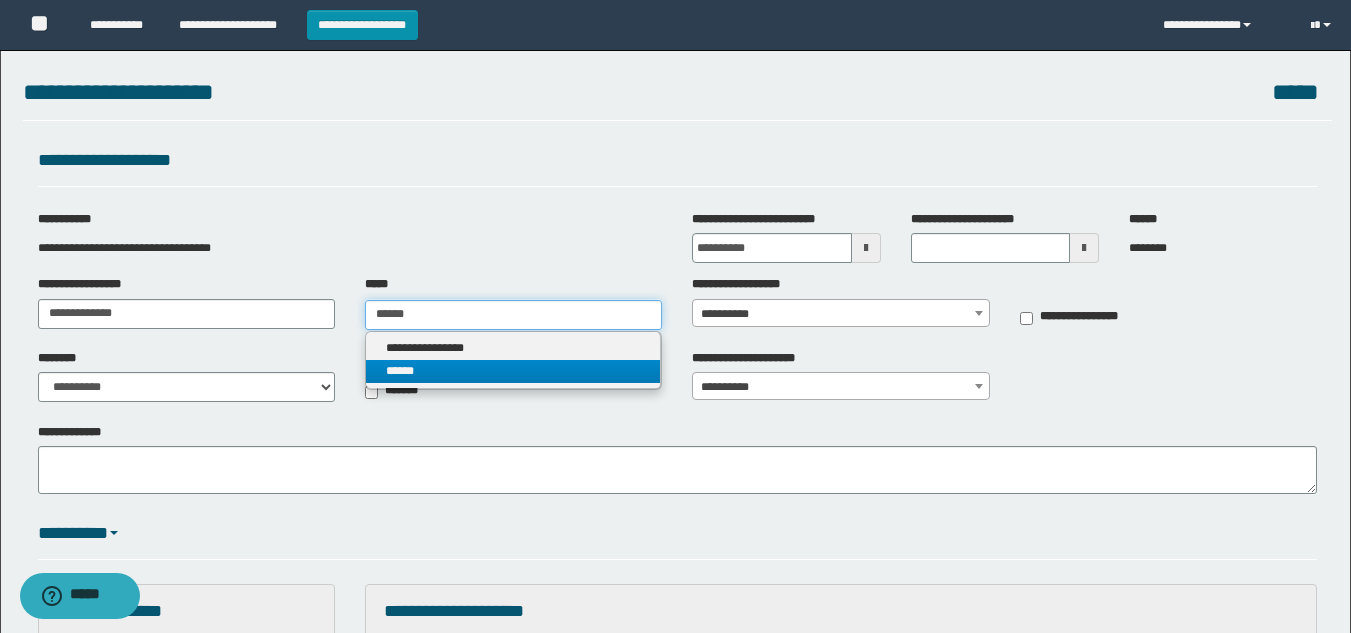 type on "******" 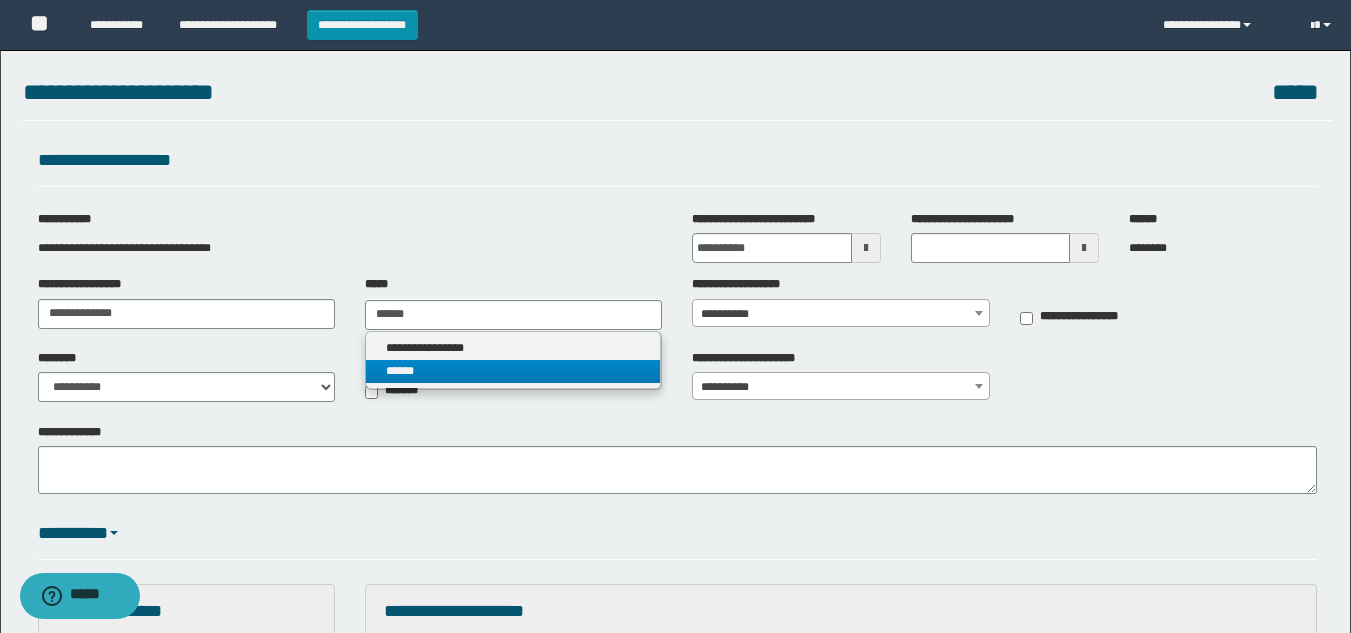 type 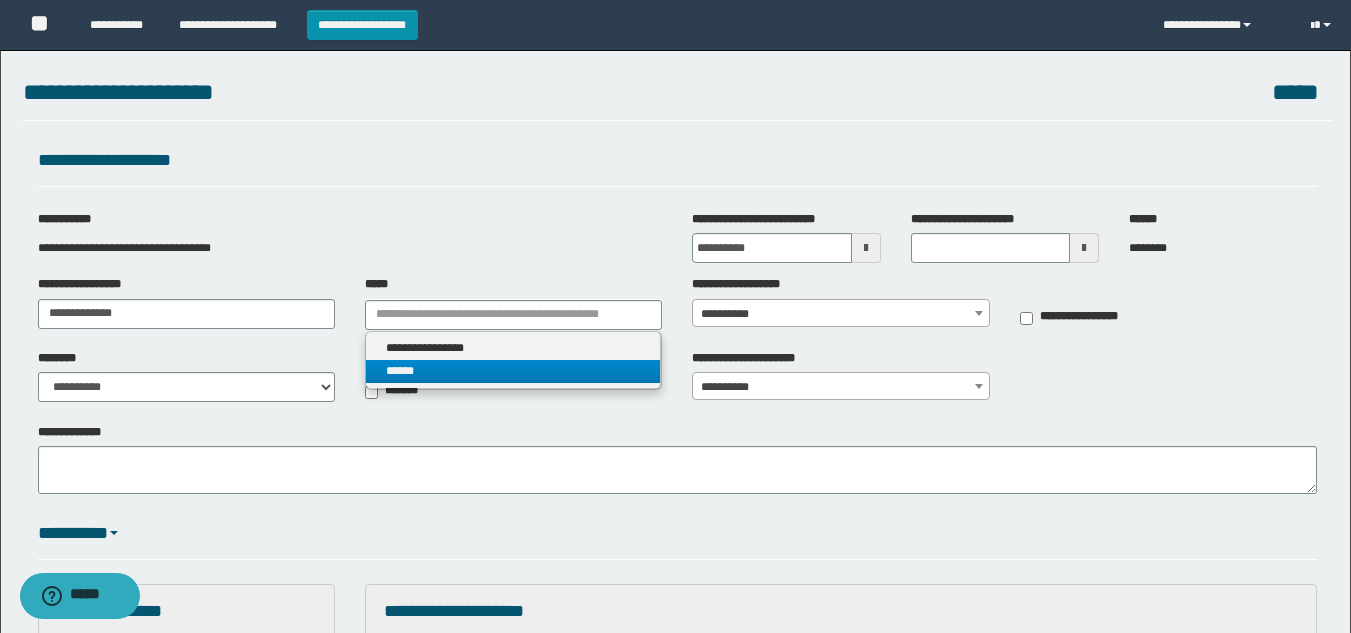 click on "******" at bounding box center [513, 371] 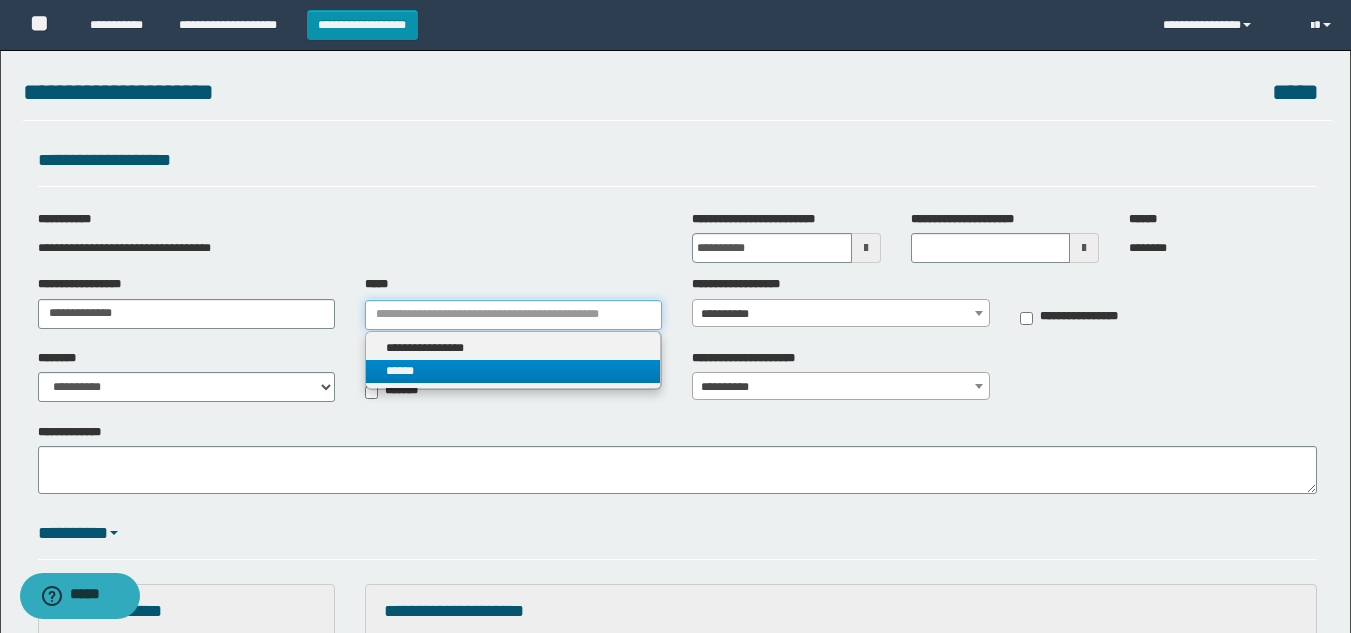 type 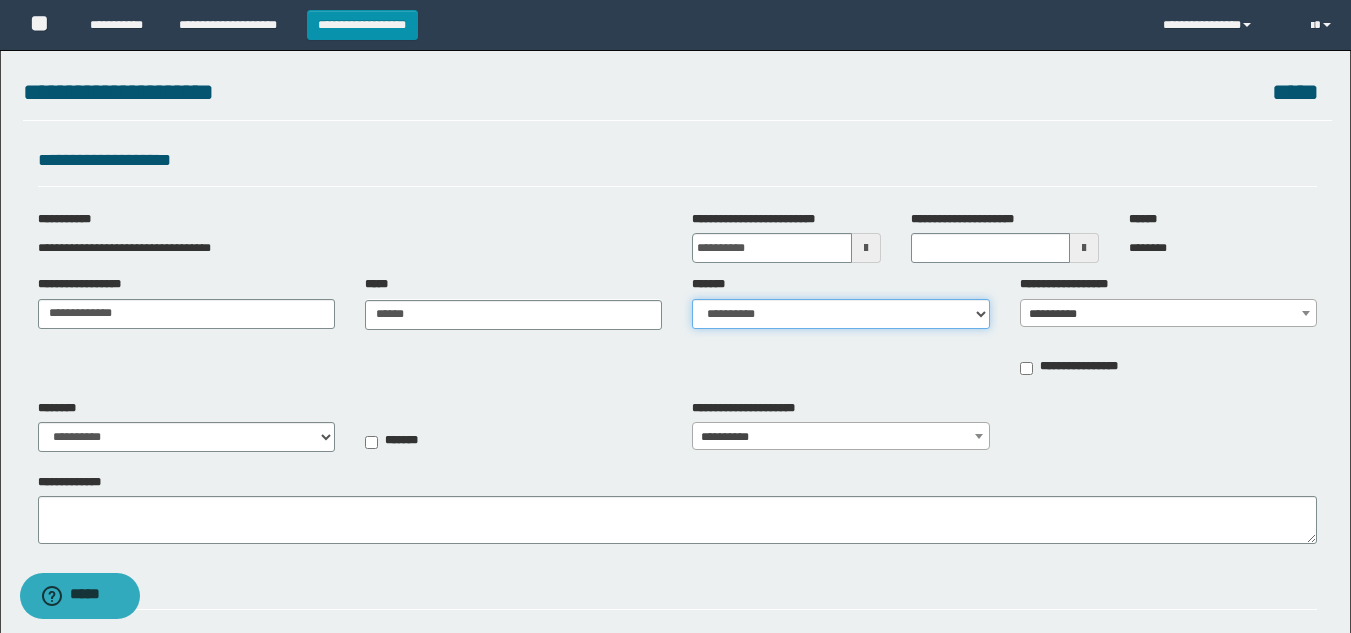 click on "**********" at bounding box center [840, 314] 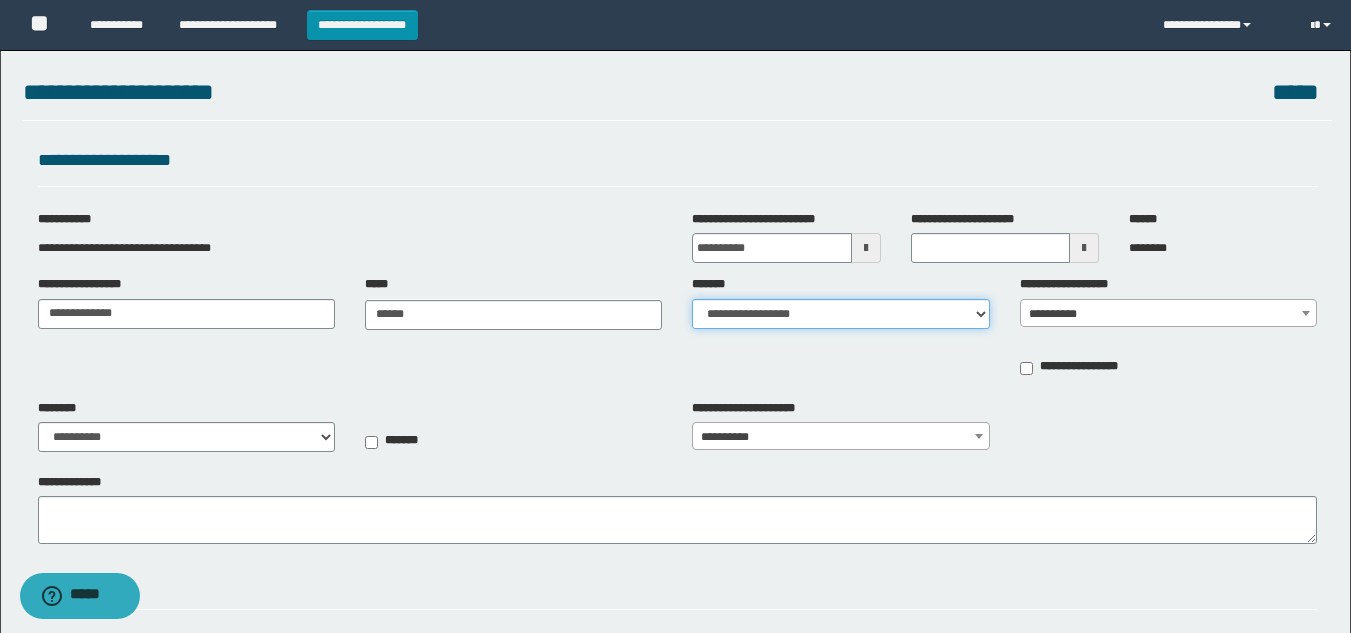 click on "**********" at bounding box center [840, 314] 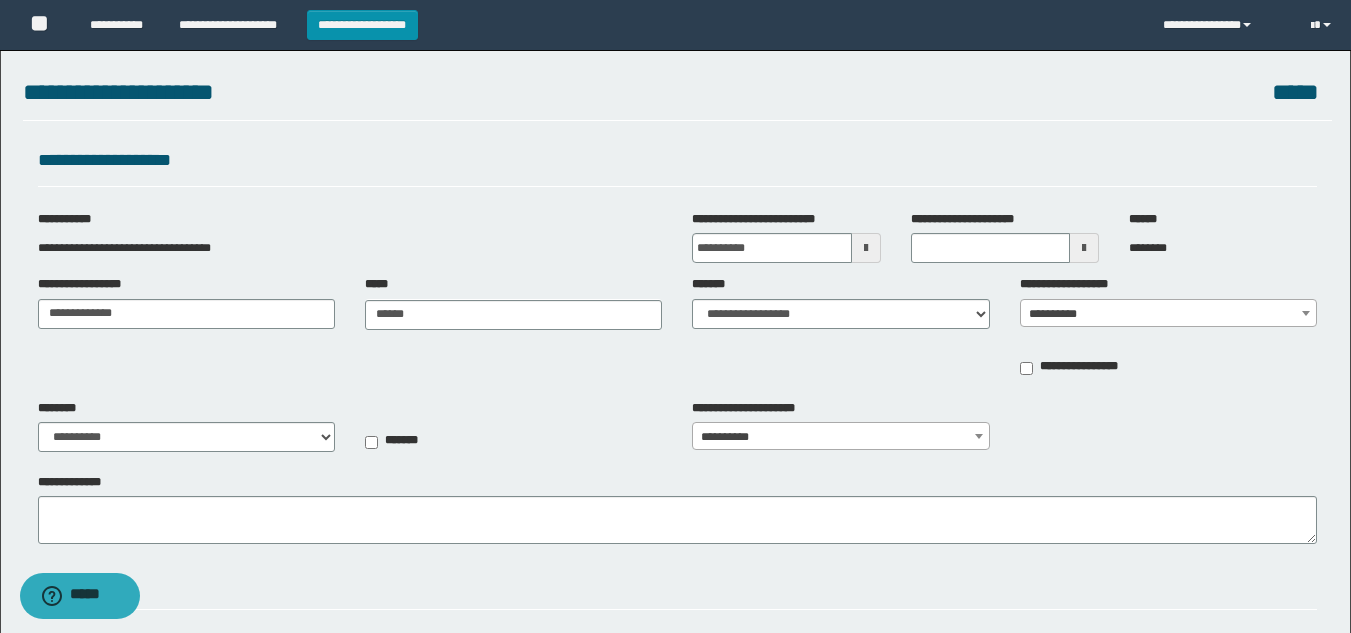 click on "**********" at bounding box center (1168, 314) 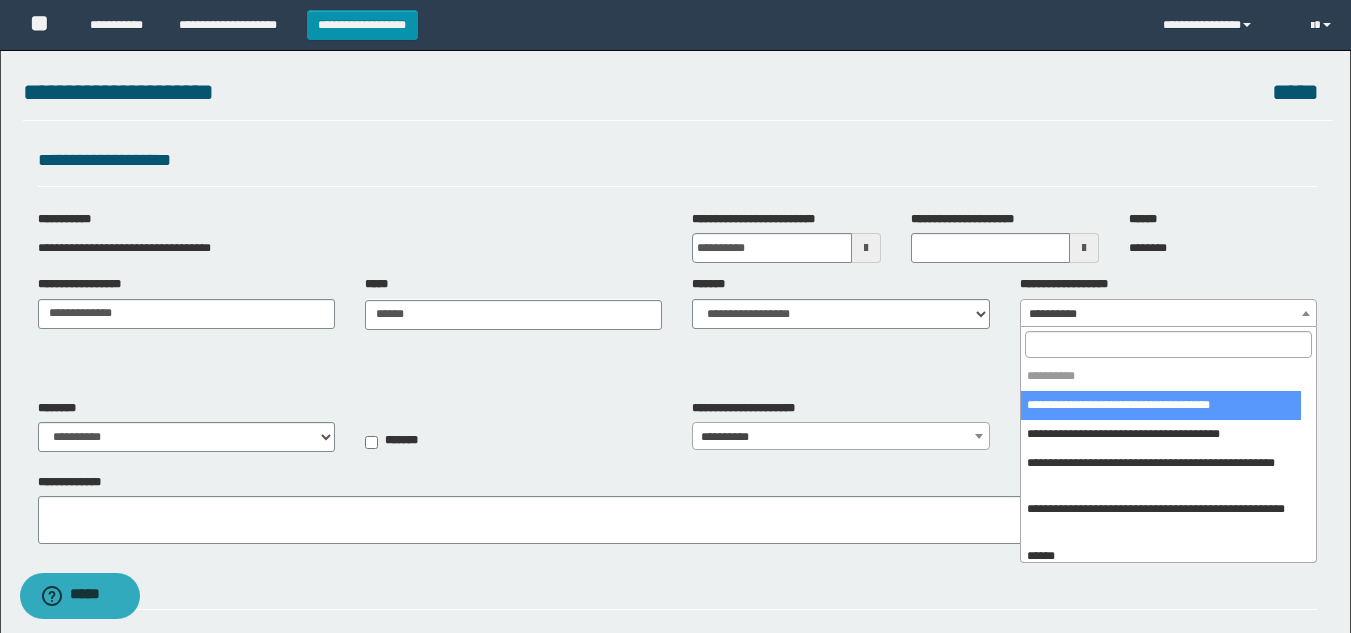 select on "***" 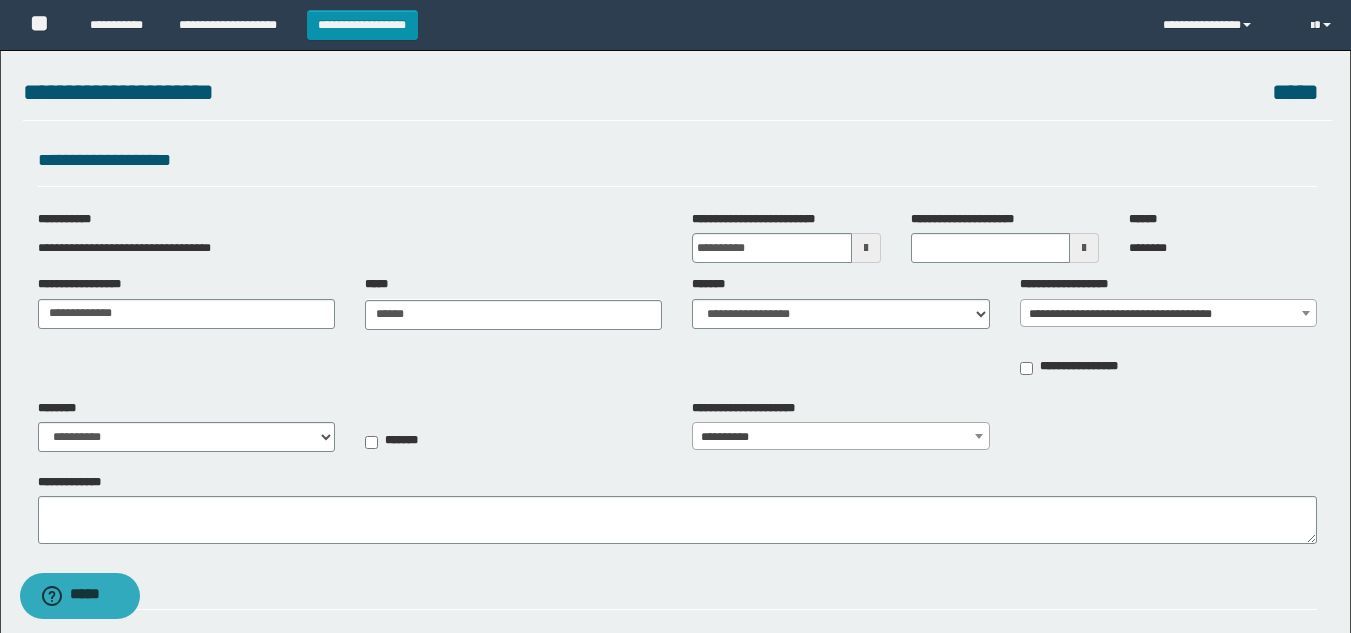 type on "**********" 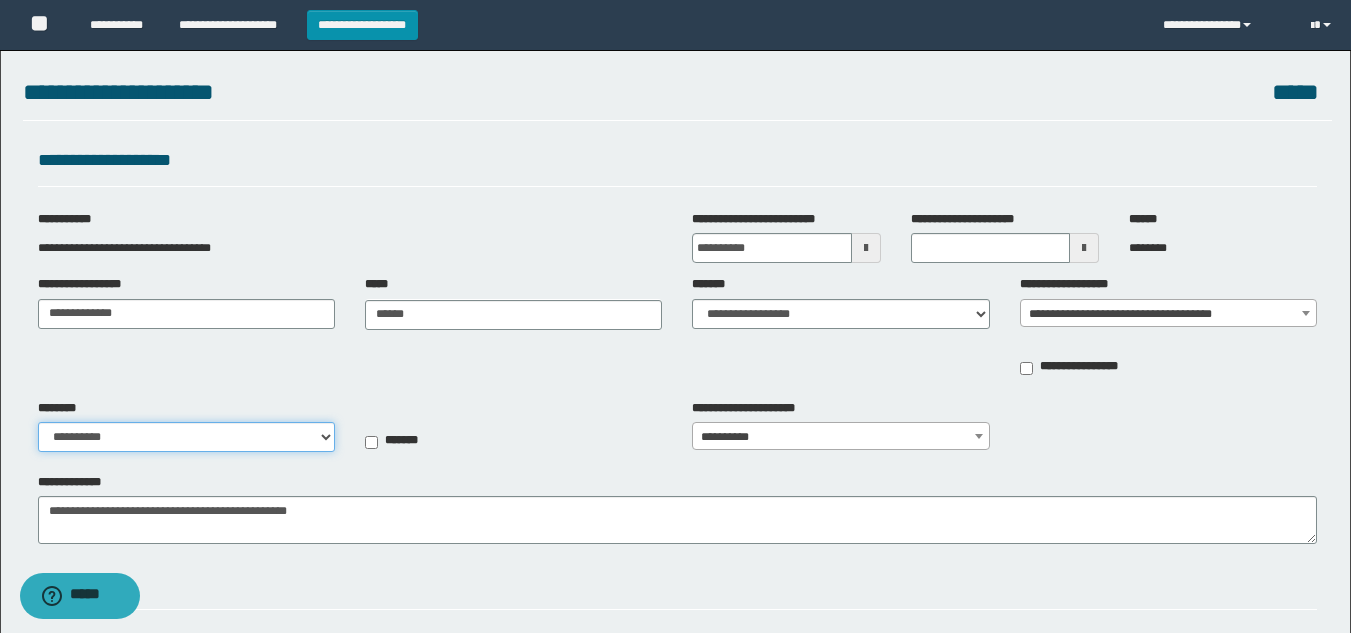 click on "**********" at bounding box center [186, 437] 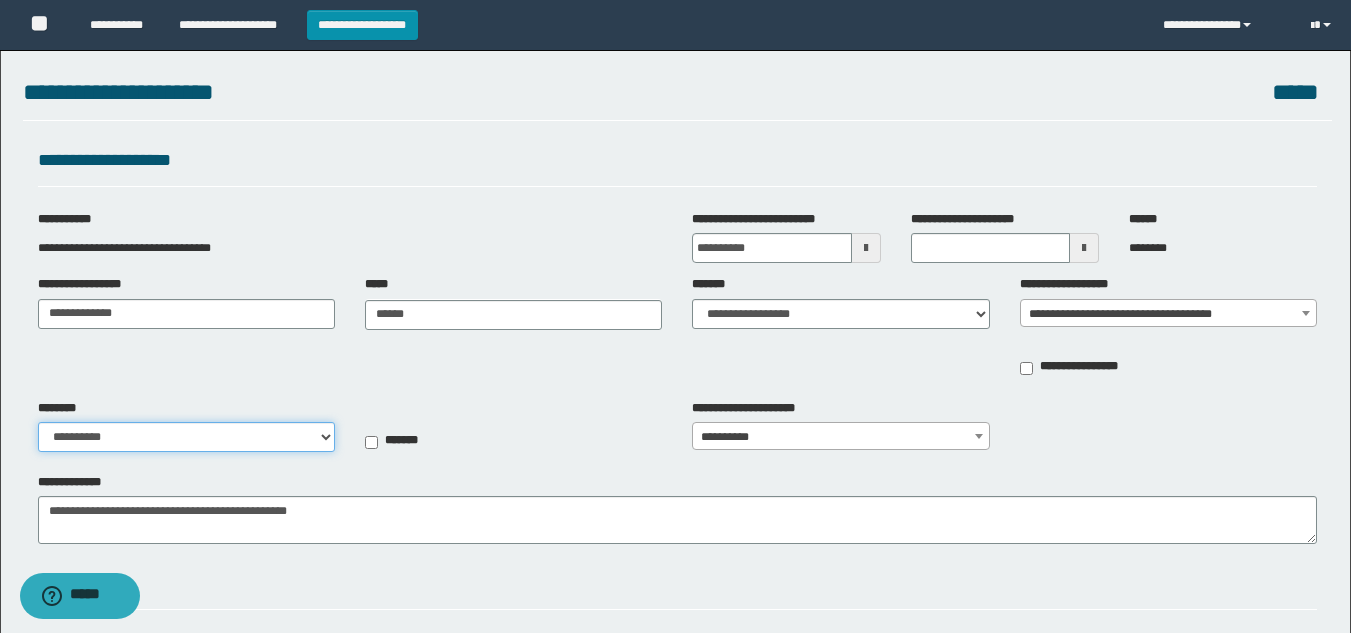 select on "**" 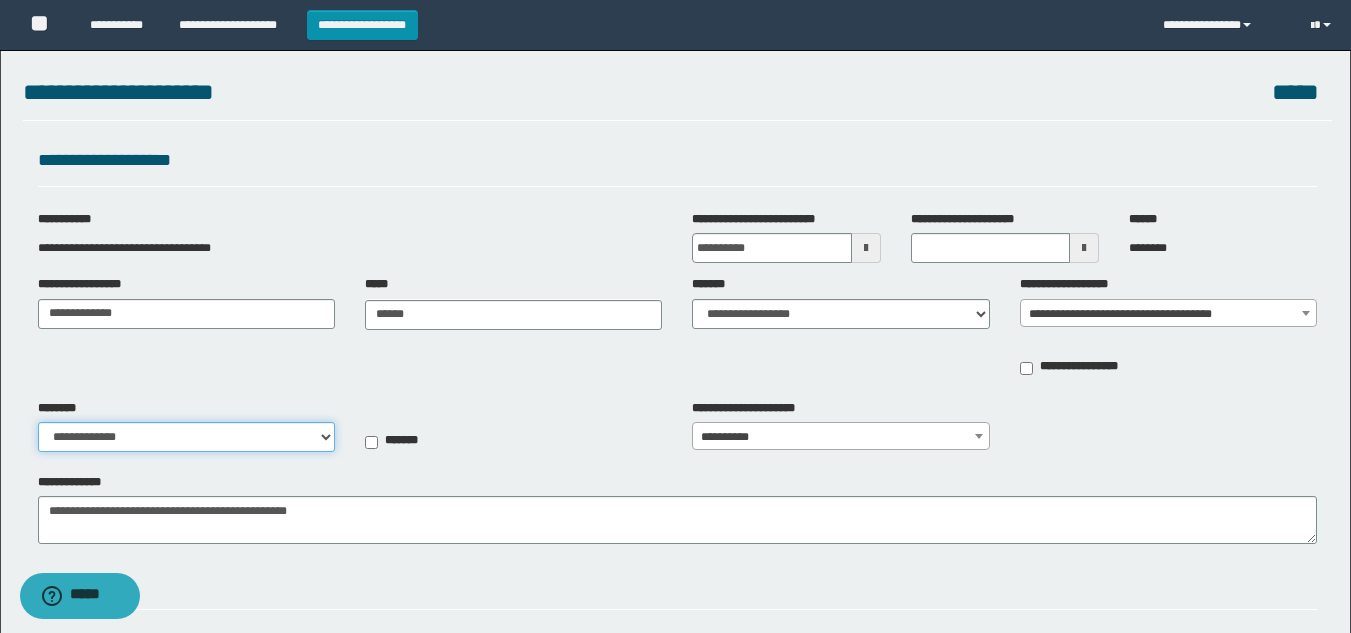 click on "**********" at bounding box center [186, 437] 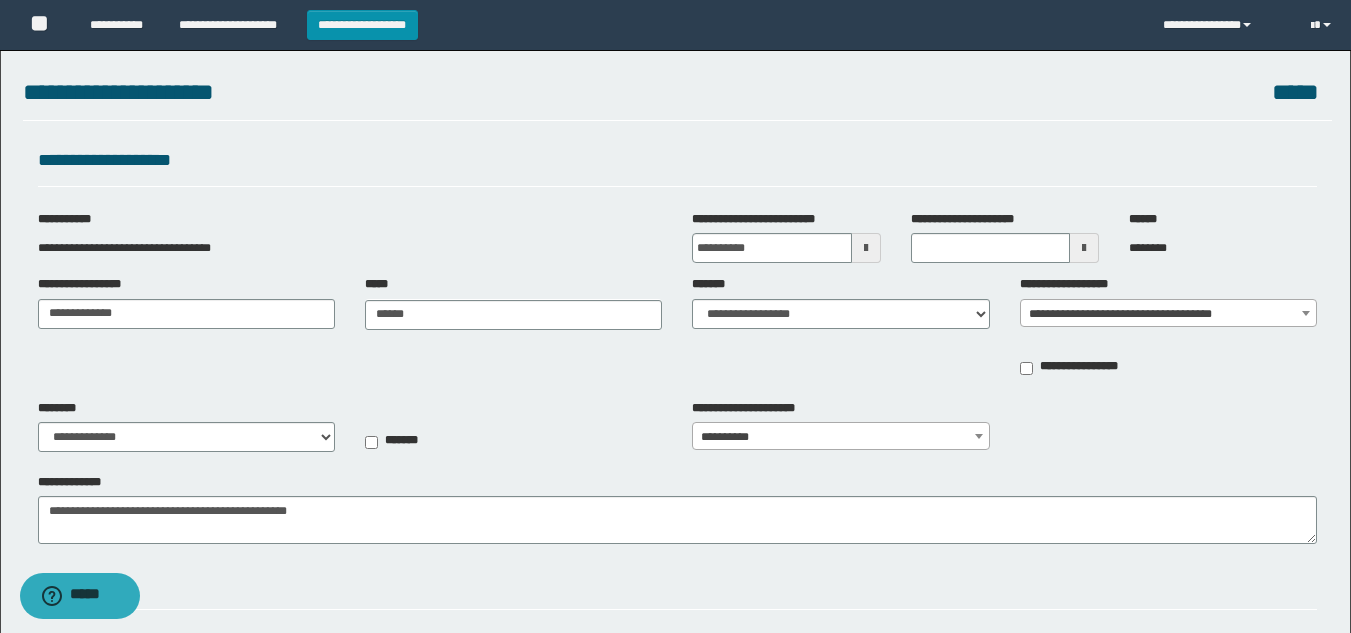 click on "*******" at bounding box center (513, 431) 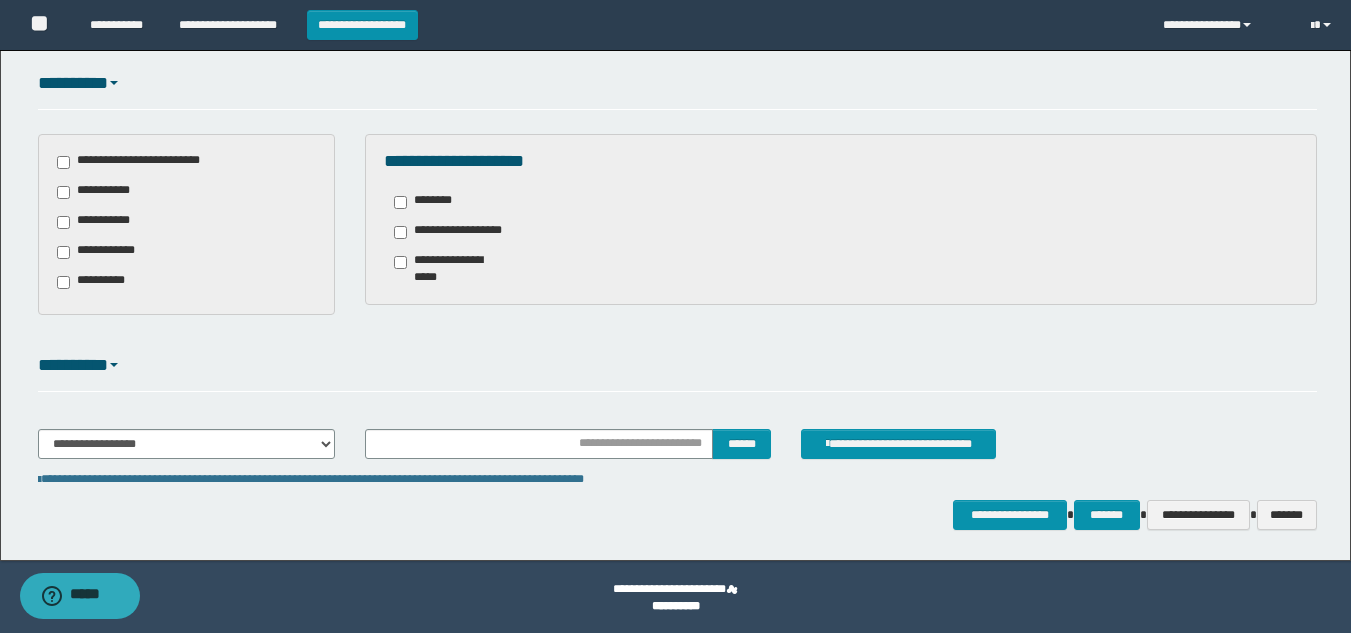 scroll, scrollTop: 502, scrollLeft: 0, axis: vertical 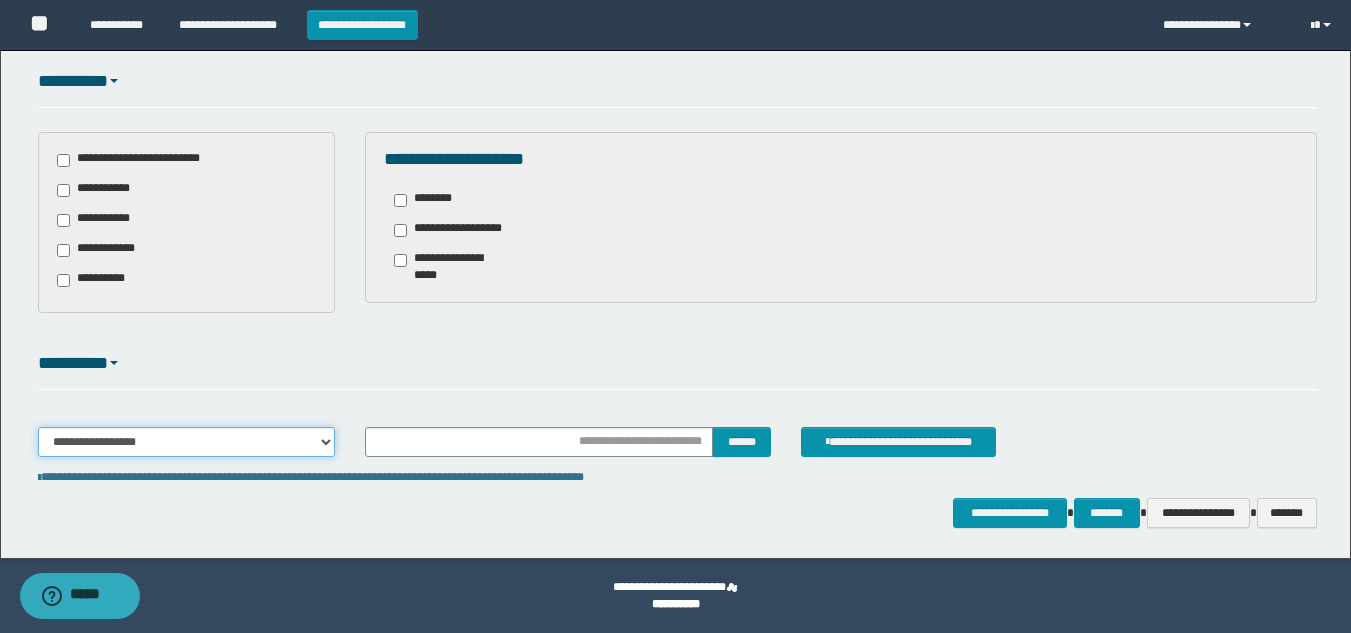 click on "**********" at bounding box center [186, 442] 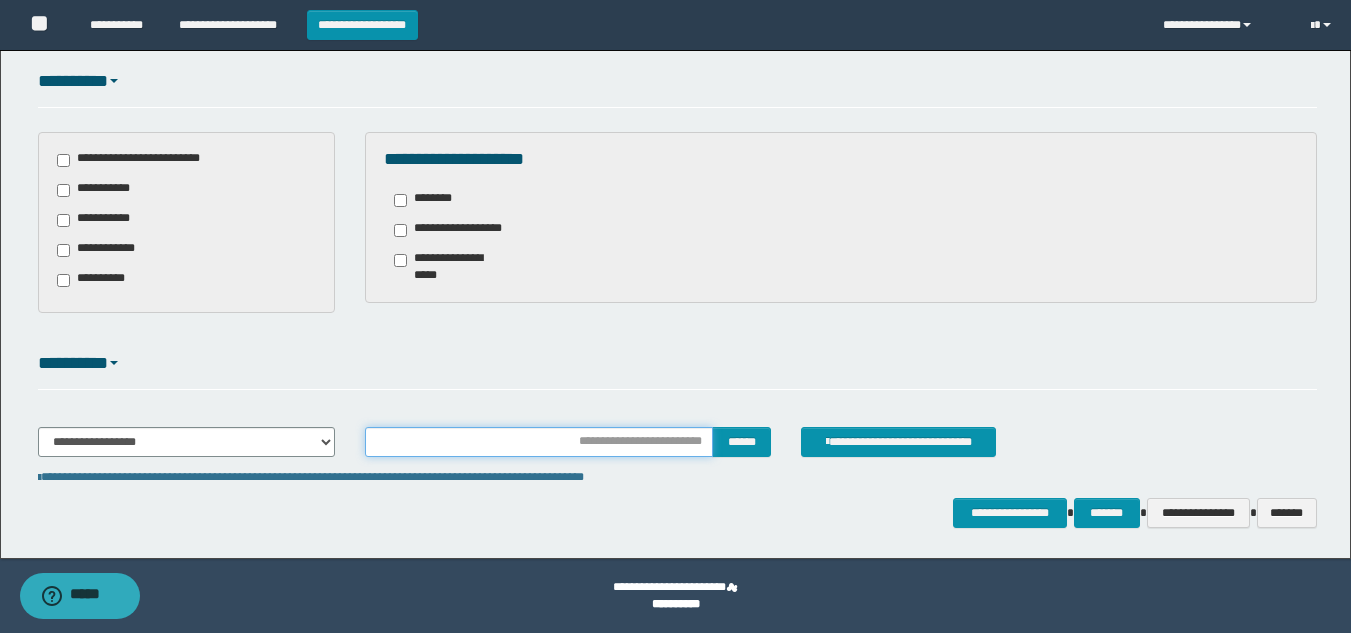 click at bounding box center [539, 442] 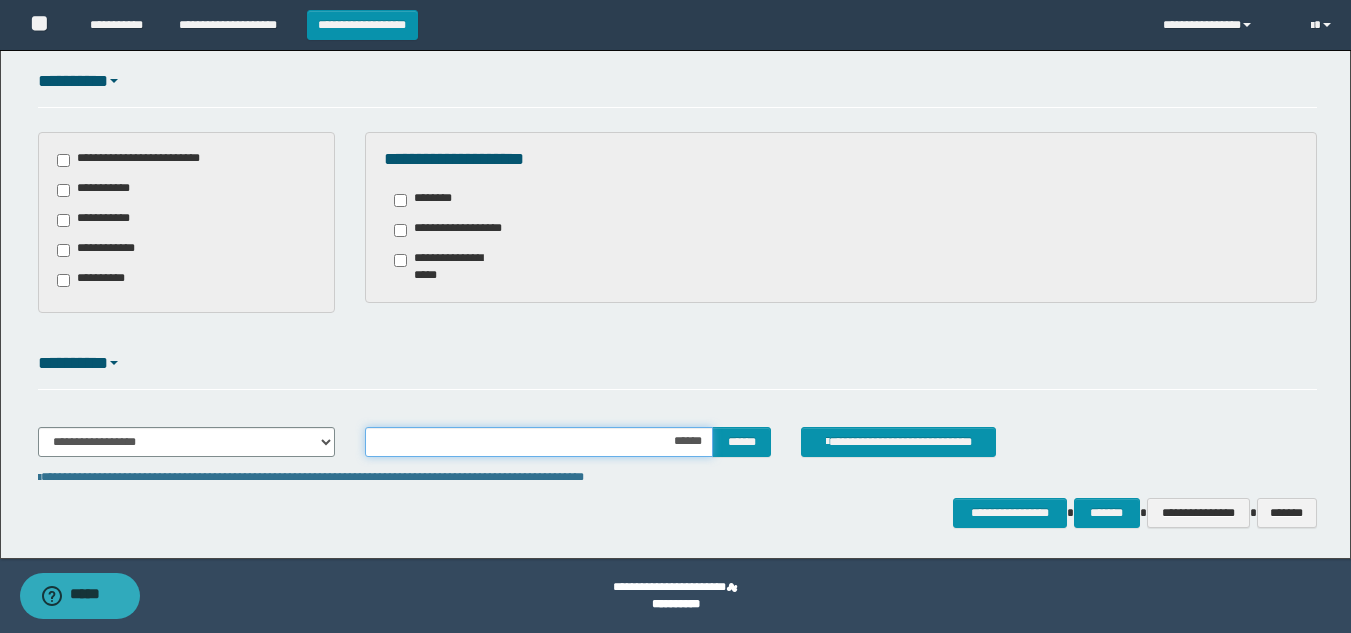 type on "*******" 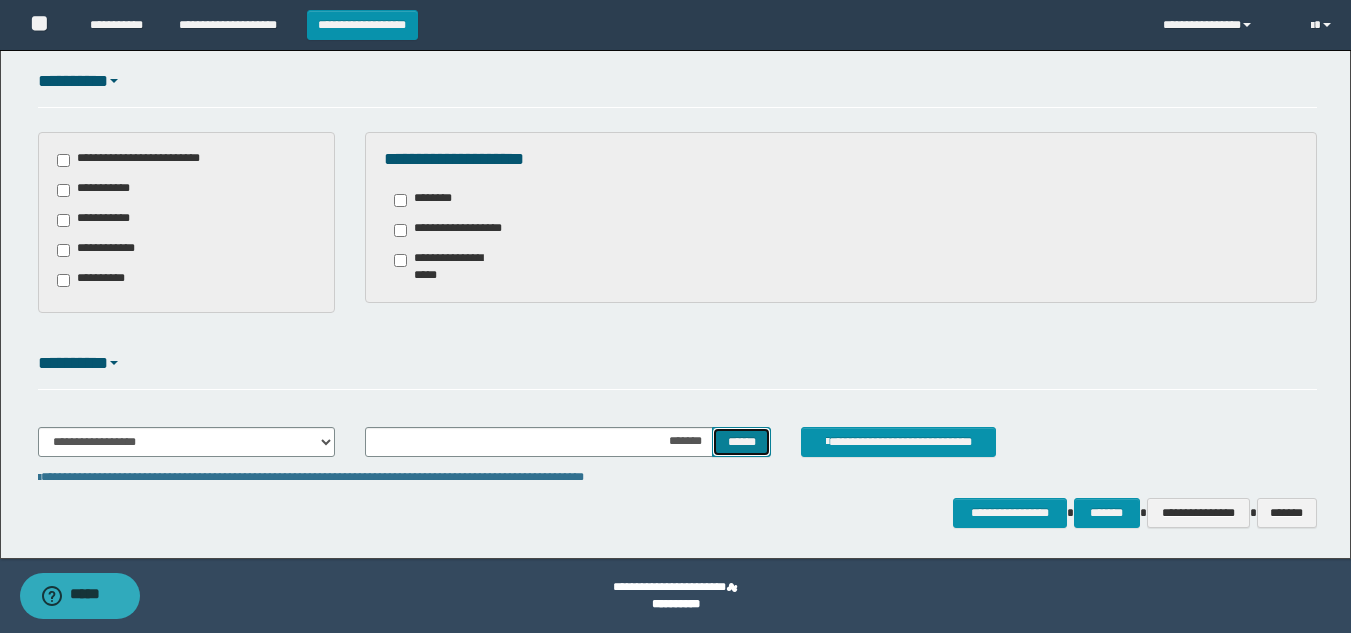 click on "******" at bounding box center (741, 442) 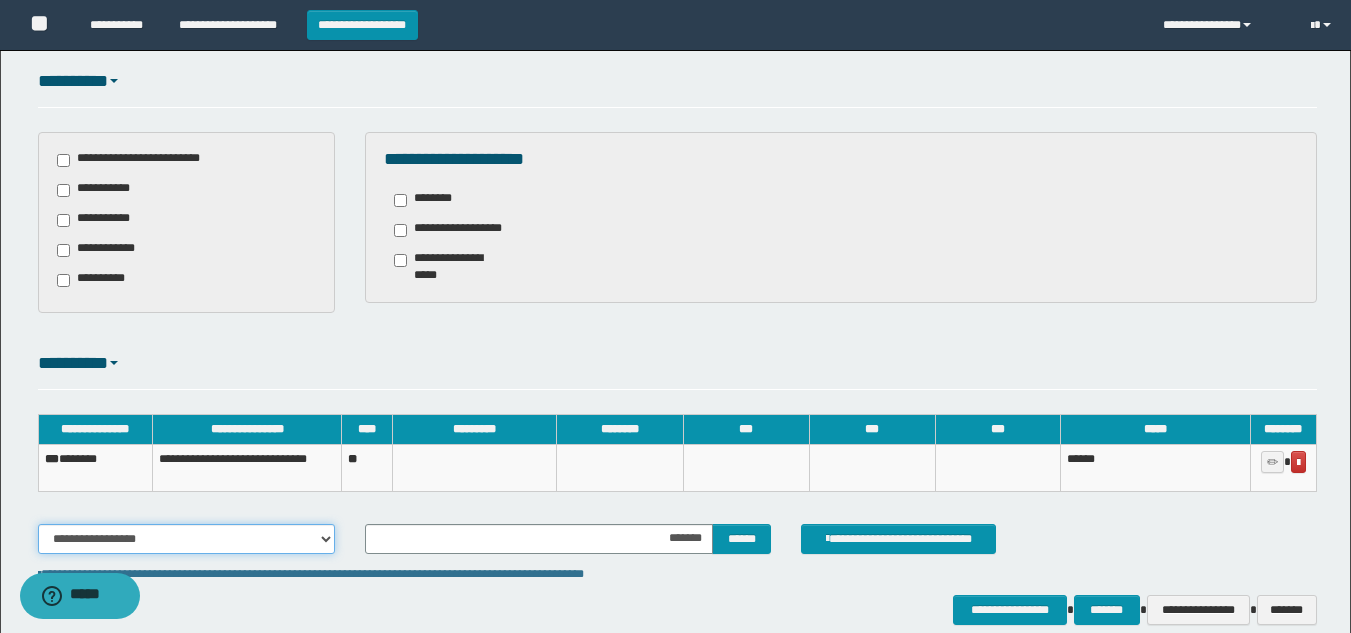 click on "**********" at bounding box center [186, 539] 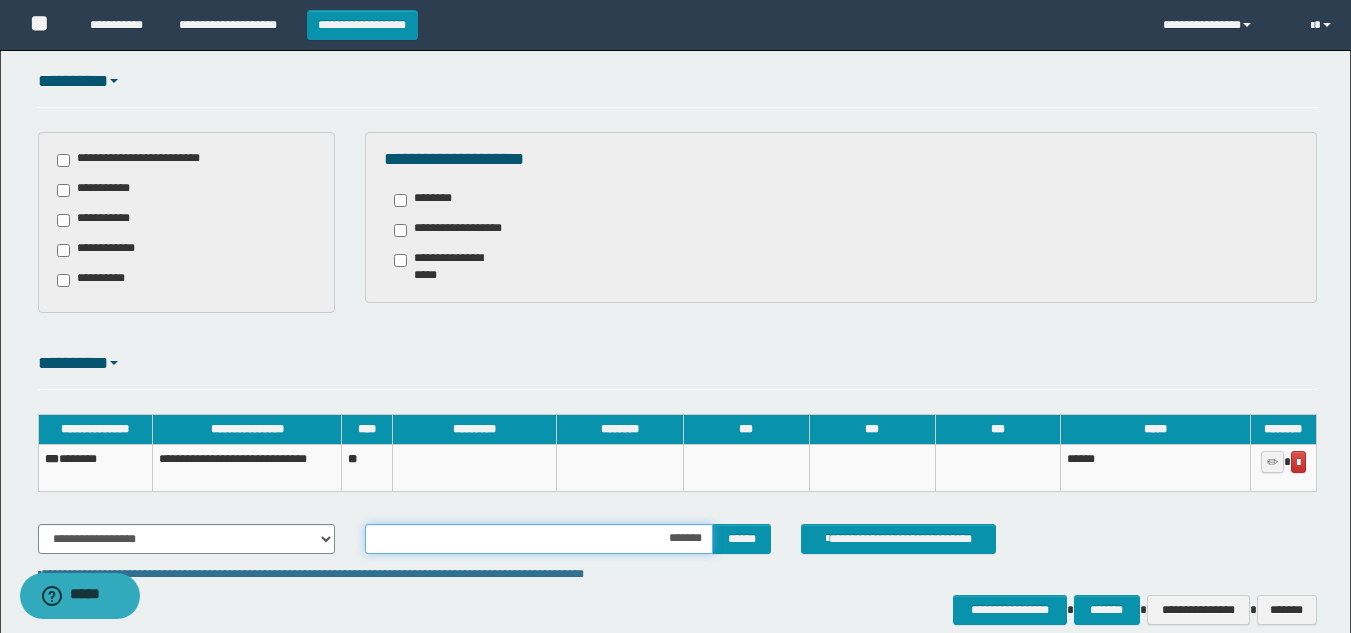 click on "*******" at bounding box center [539, 539] 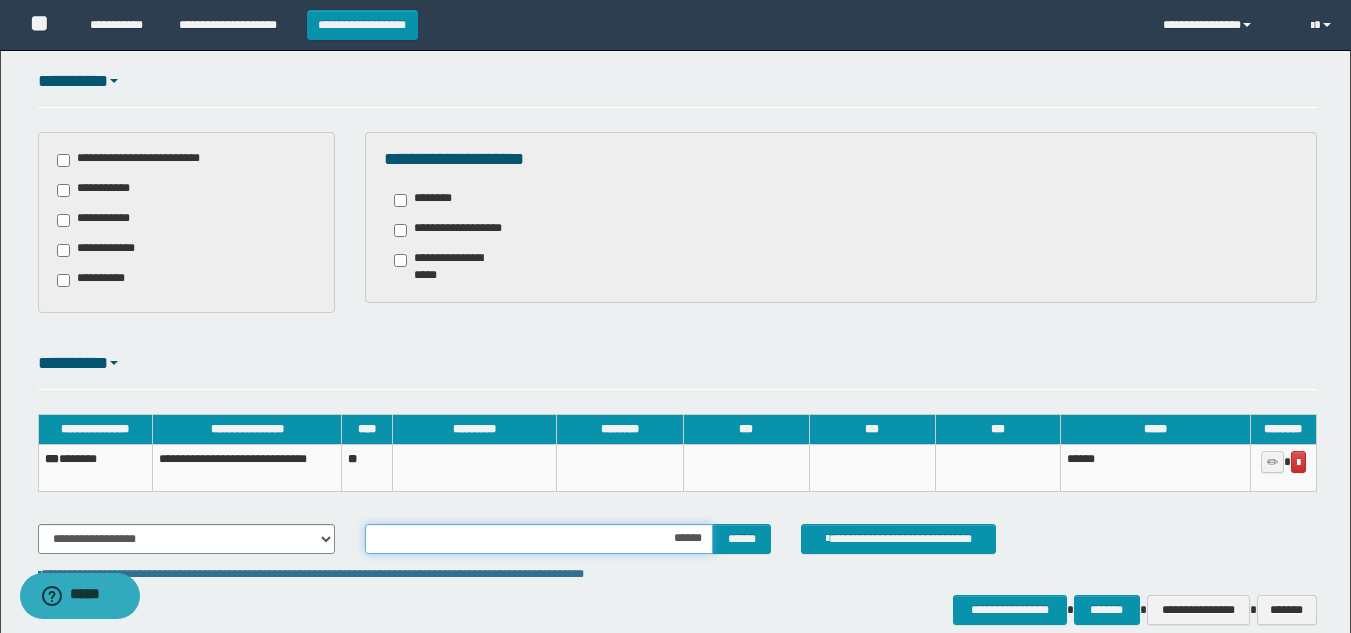 type on "*******" 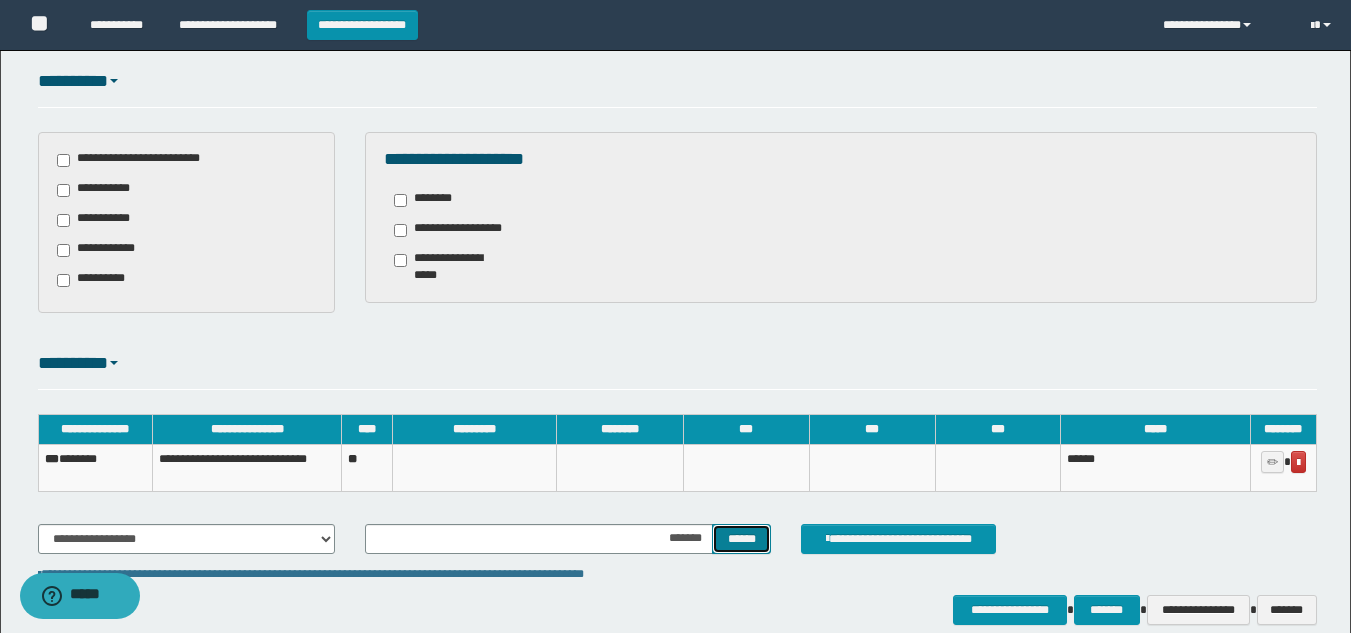 click on "******" at bounding box center (741, 539) 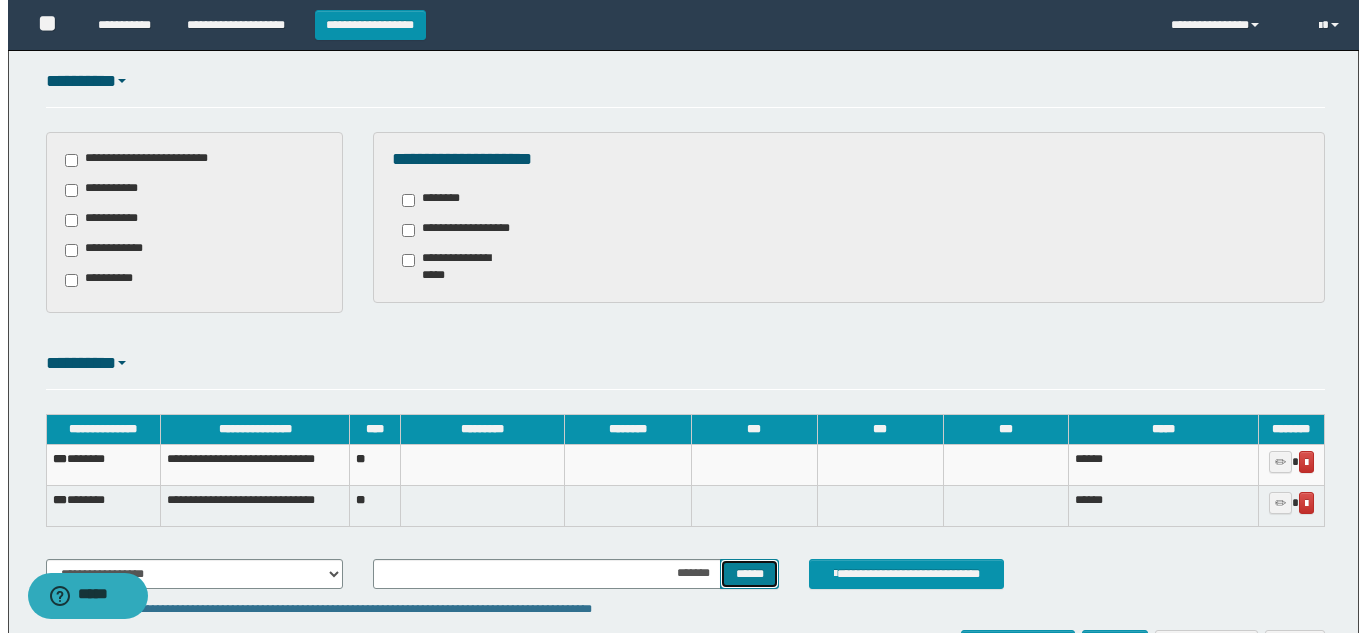 scroll, scrollTop: 634, scrollLeft: 0, axis: vertical 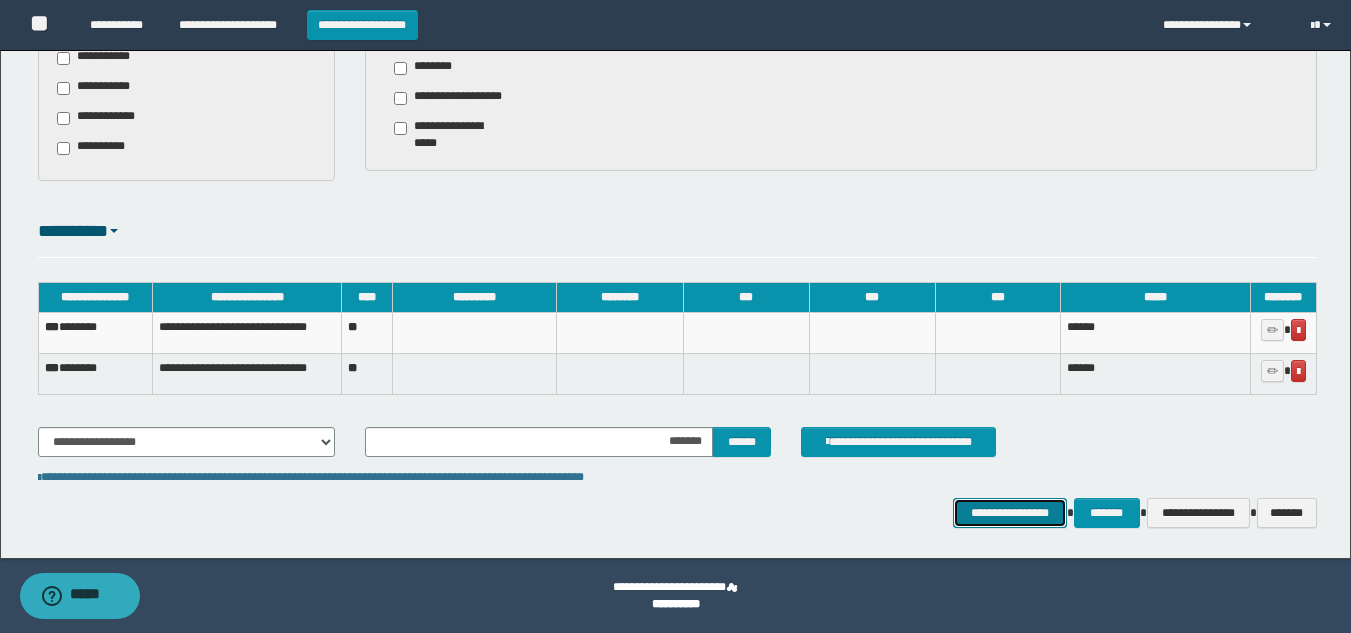 click on "**********" at bounding box center (1009, 513) 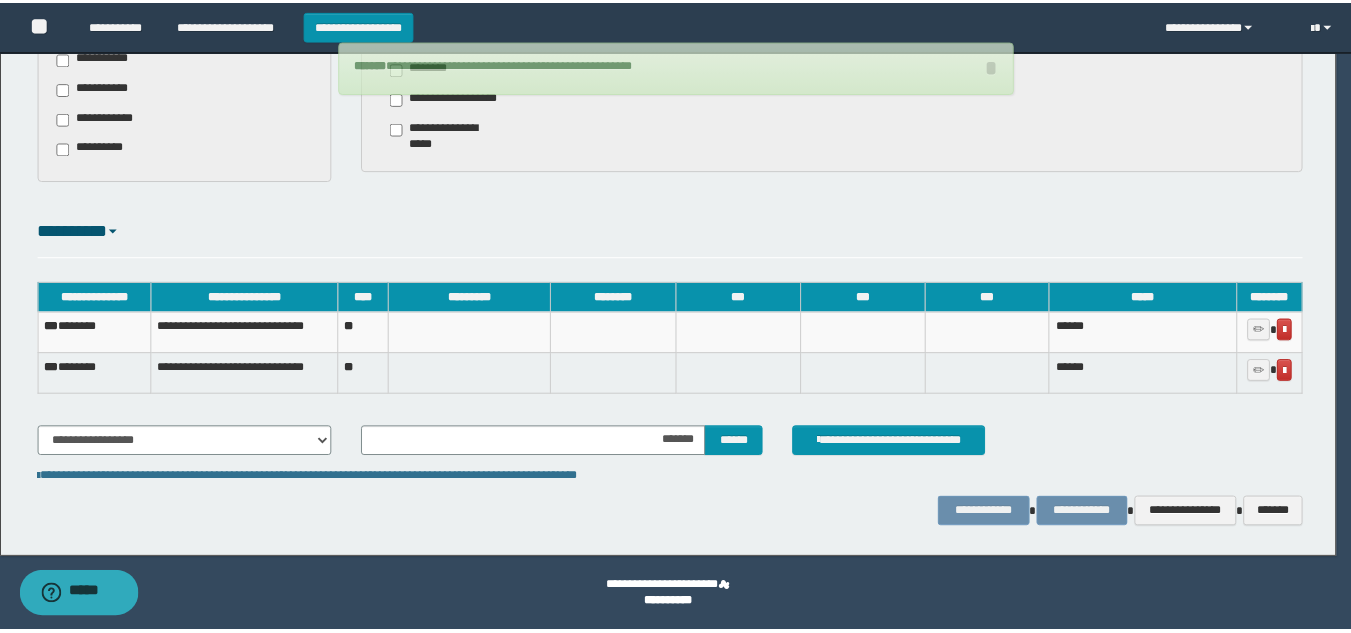 scroll, scrollTop: 622, scrollLeft: 0, axis: vertical 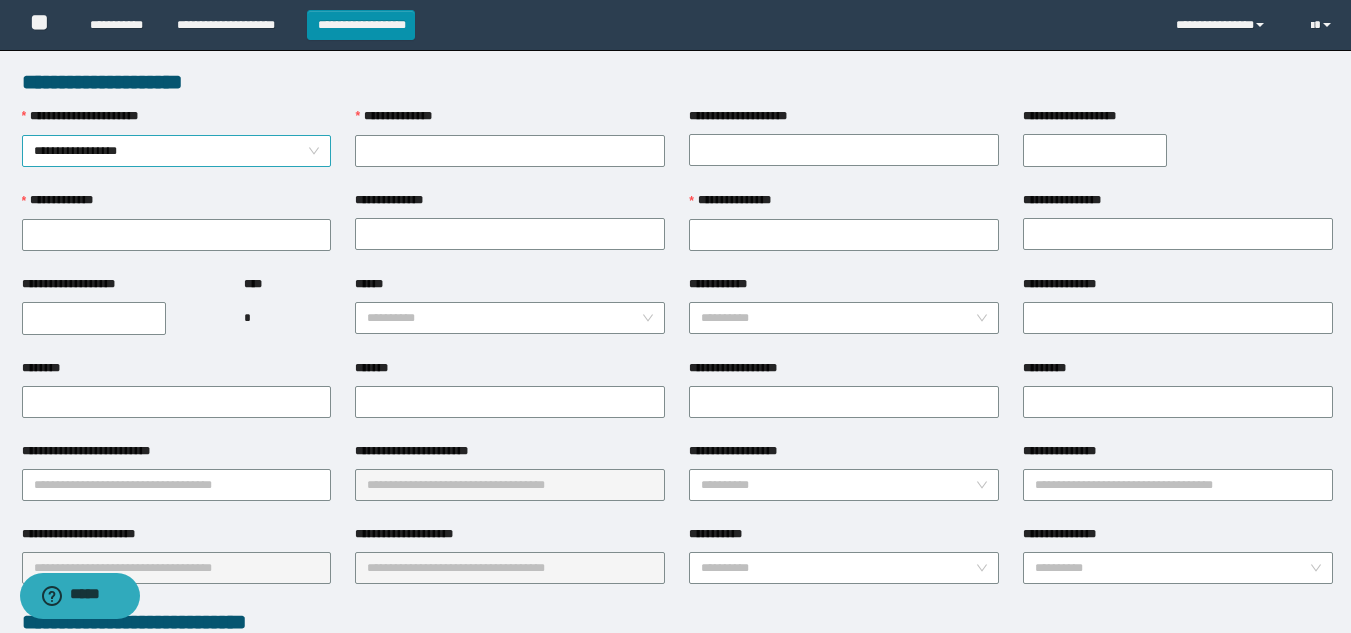 click on "**********" at bounding box center (177, 151) 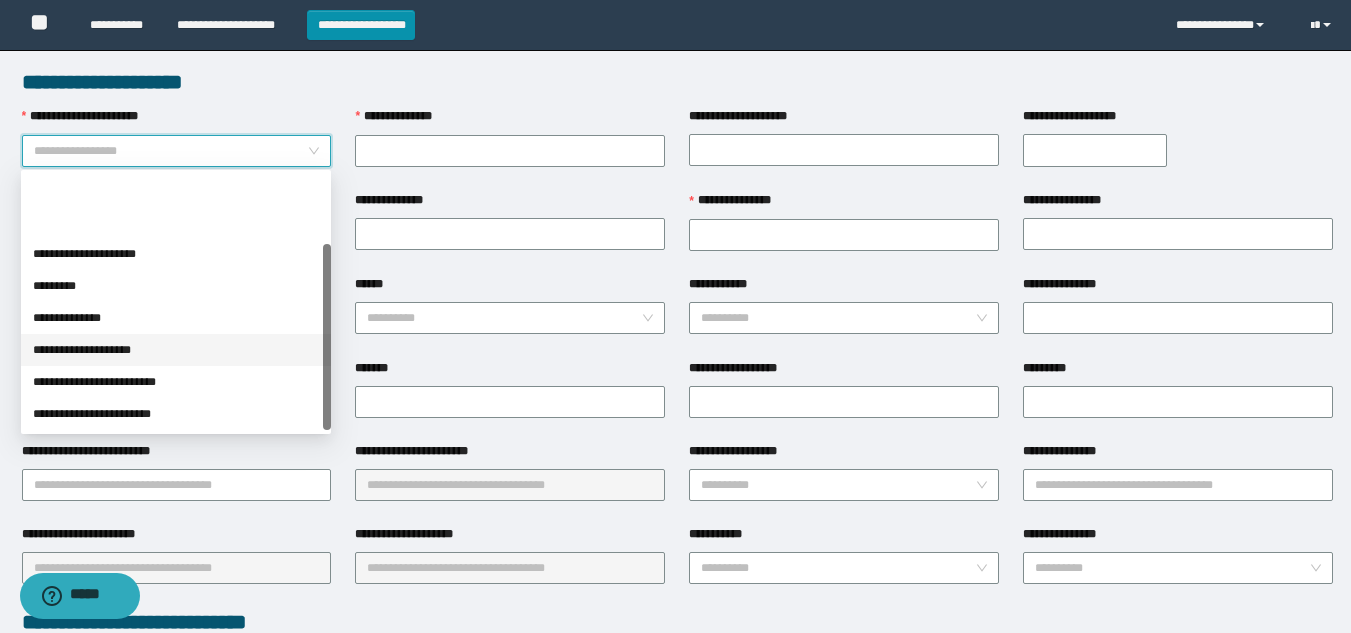scroll, scrollTop: 96, scrollLeft: 0, axis: vertical 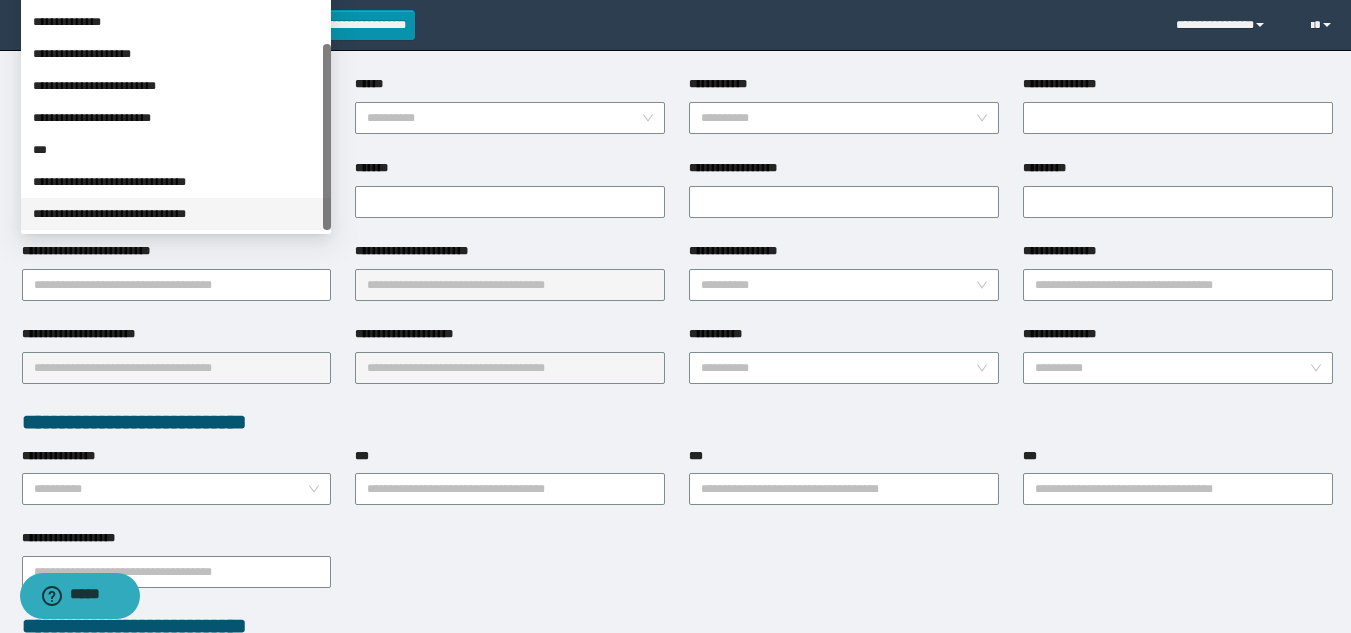 click on "**********" at bounding box center (176, 214) 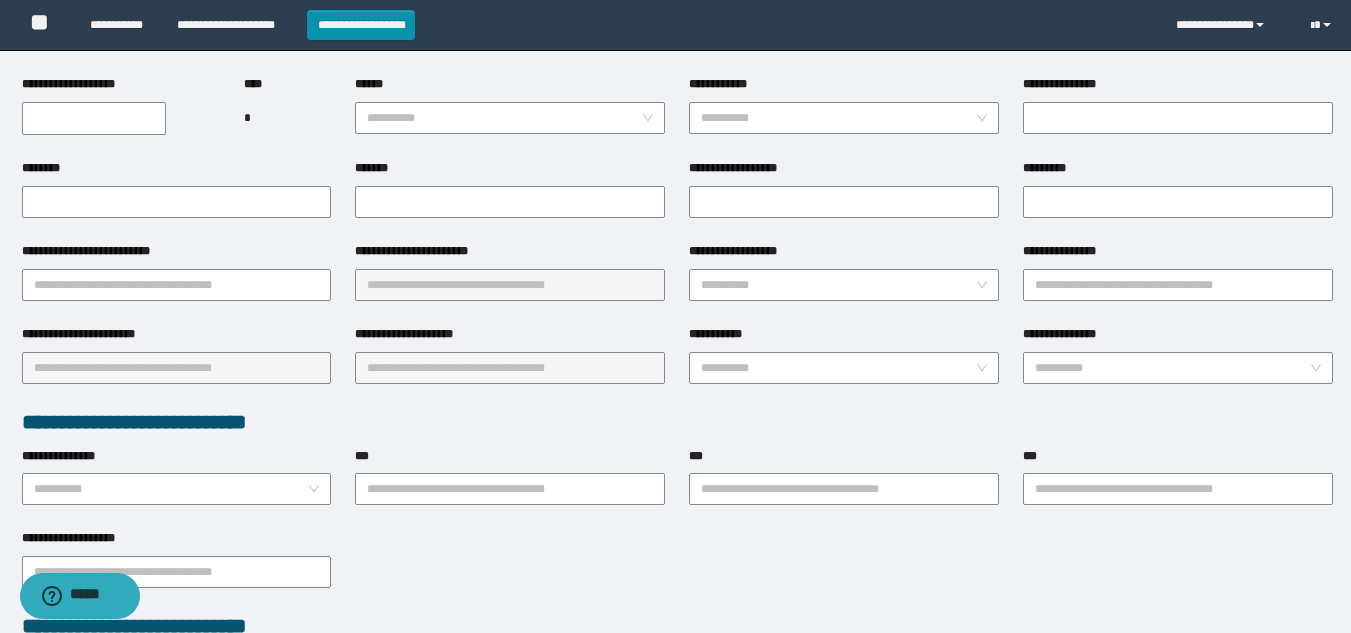 scroll, scrollTop: 0, scrollLeft: 0, axis: both 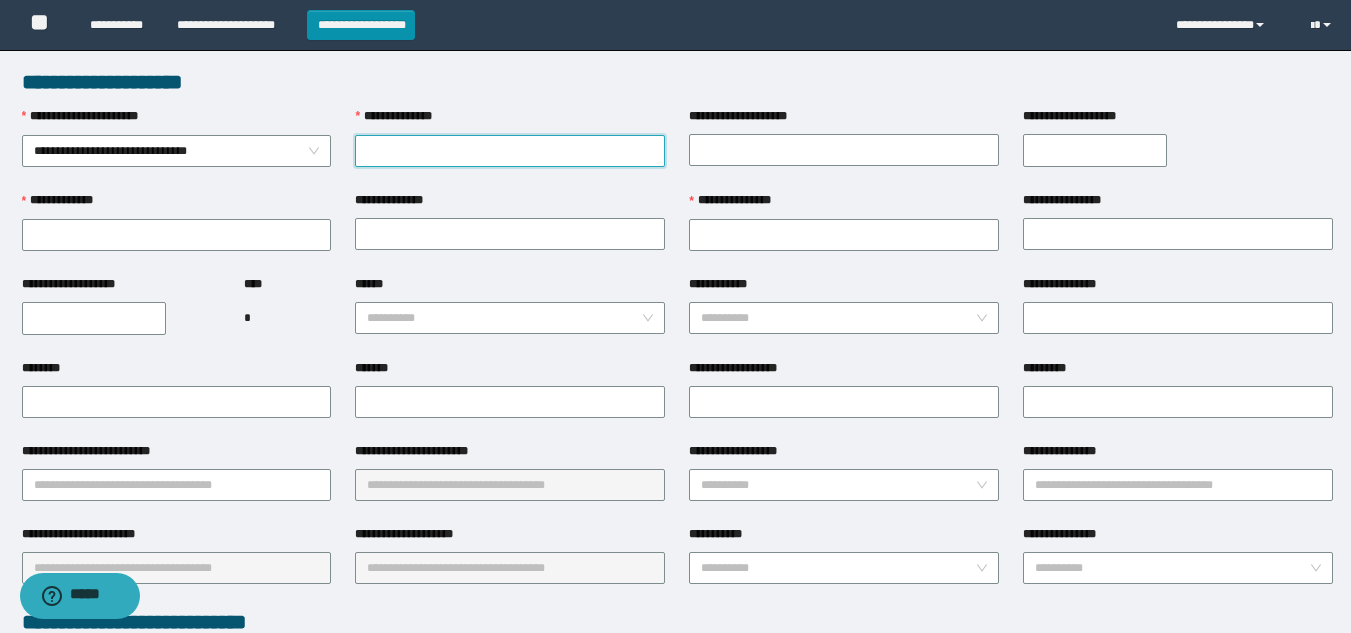 click on "**********" at bounding box center (510, 151) 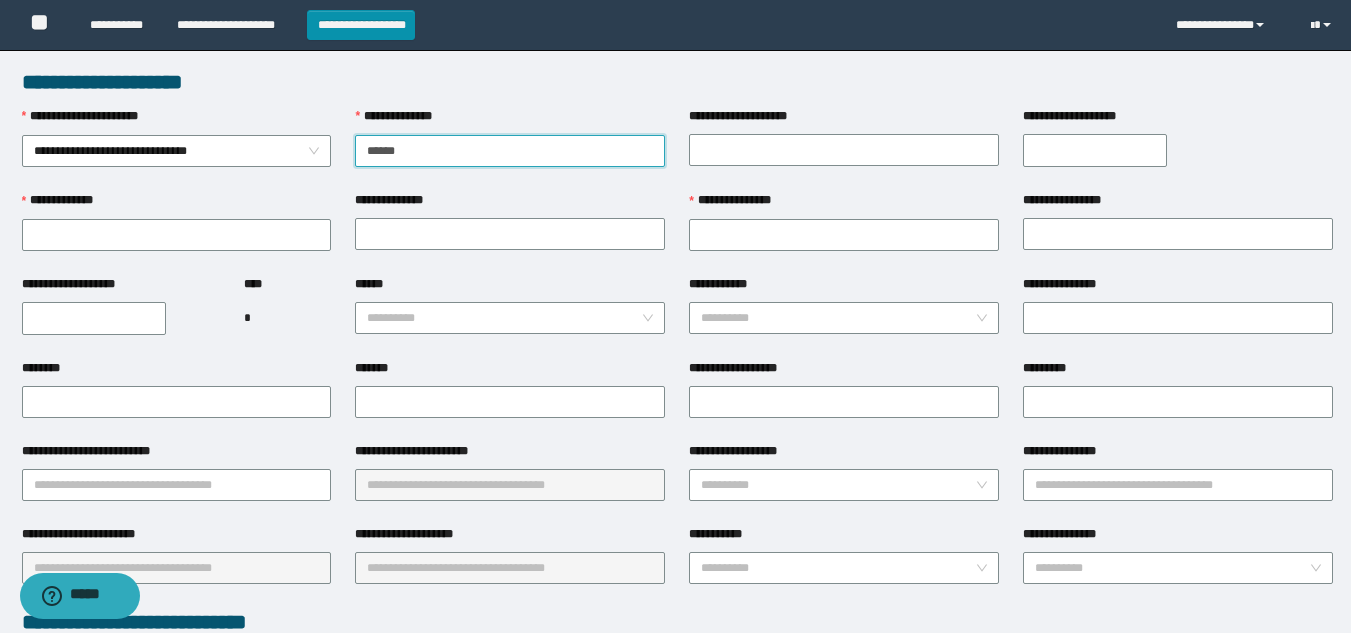 type on "*******" 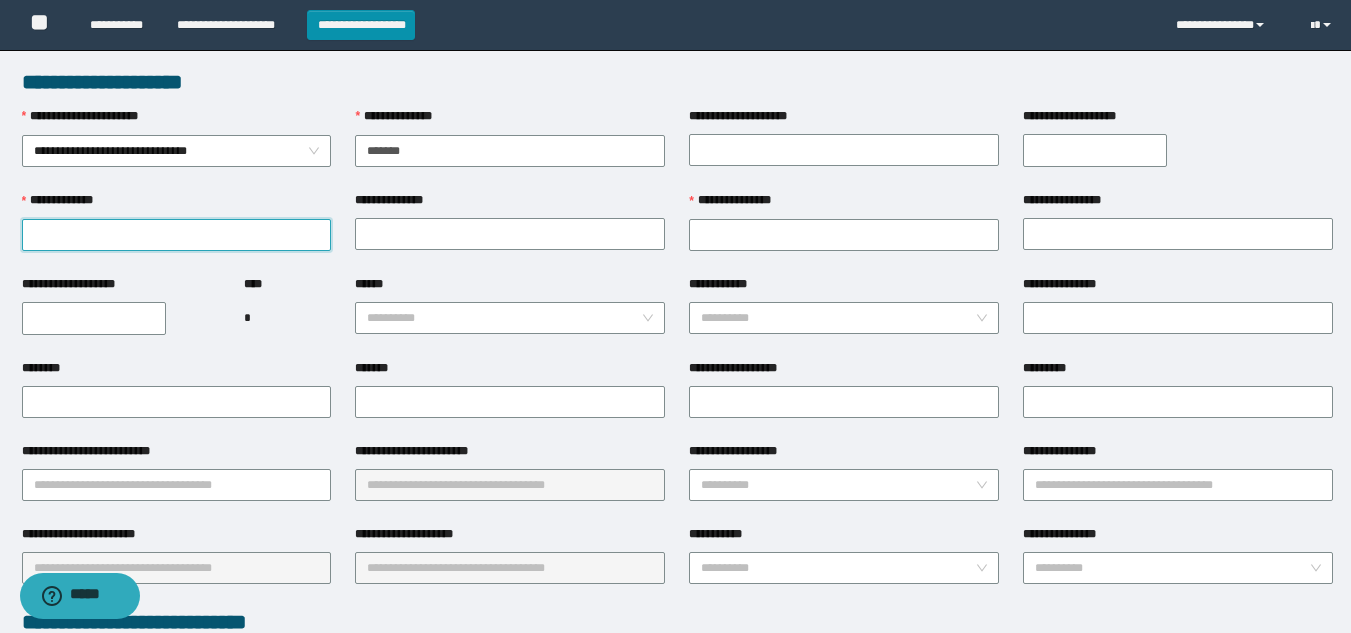 click on "**********" at bounding box center (177, 235) 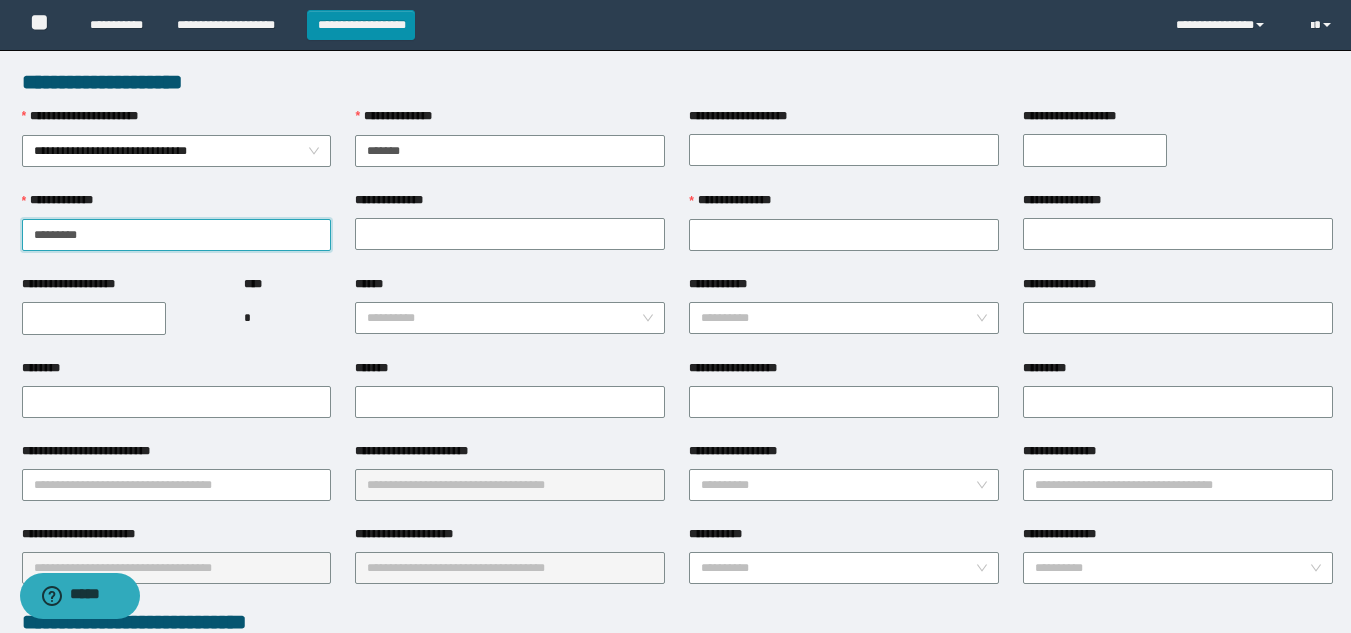 type on "*********" 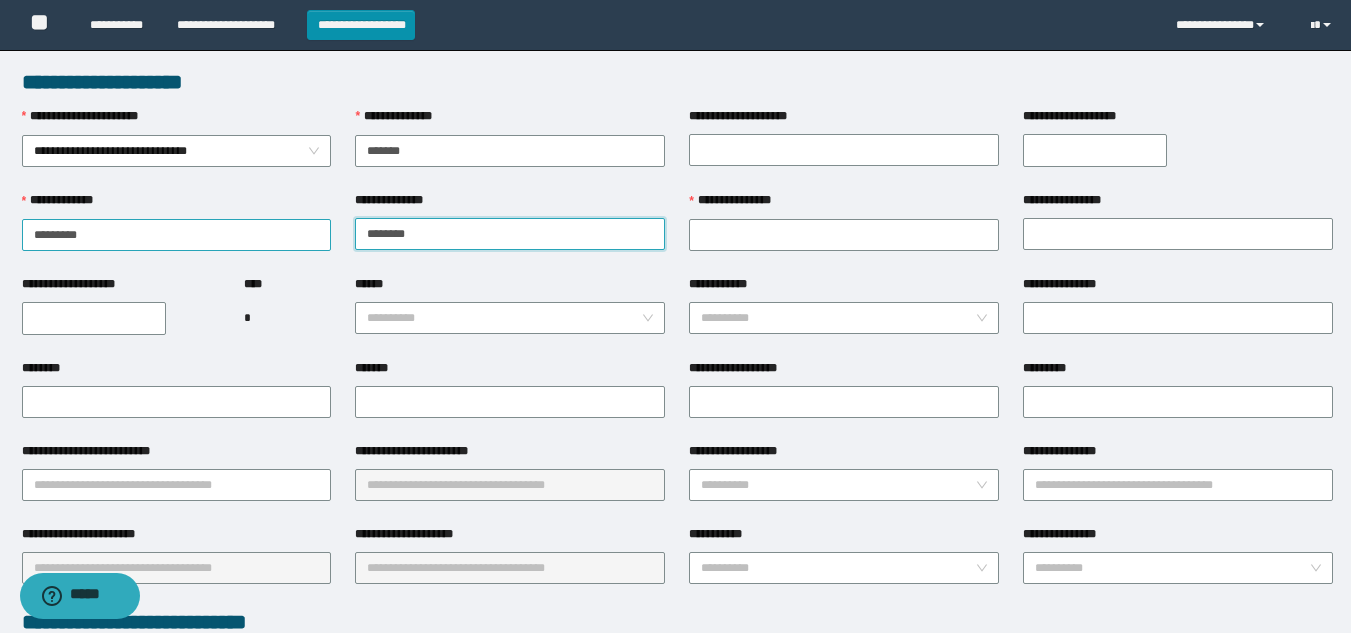 type on "********" 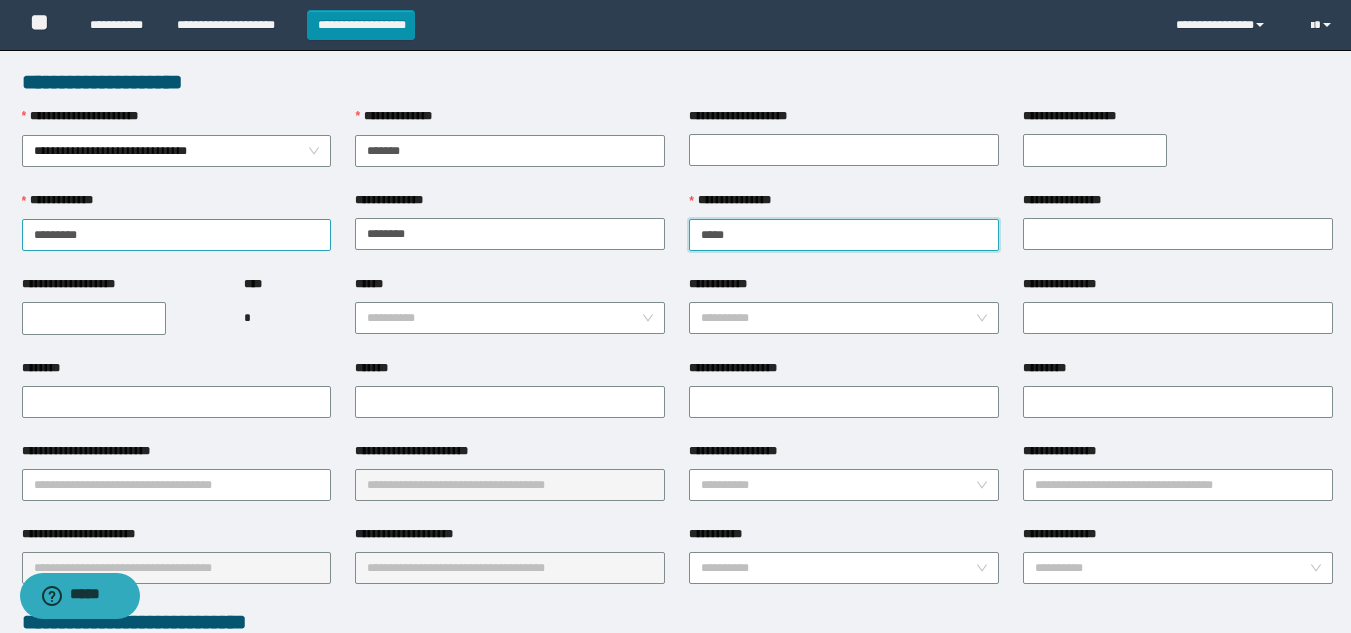type on "*****" 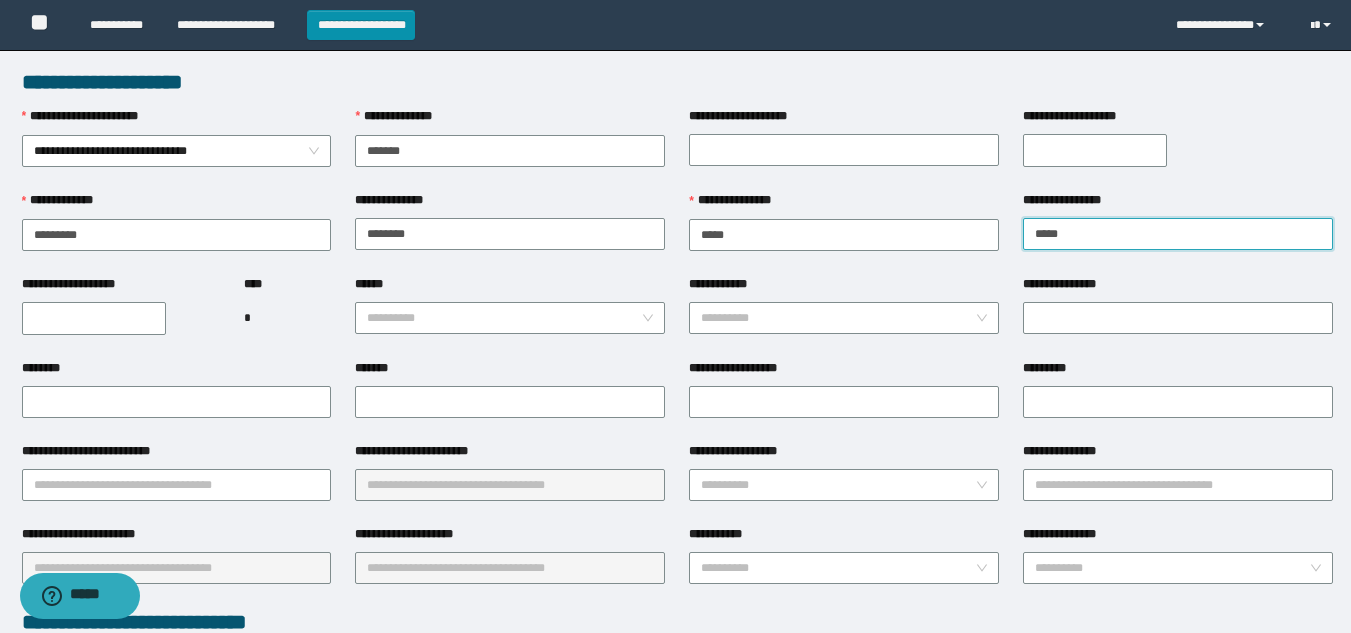 type on "*****" 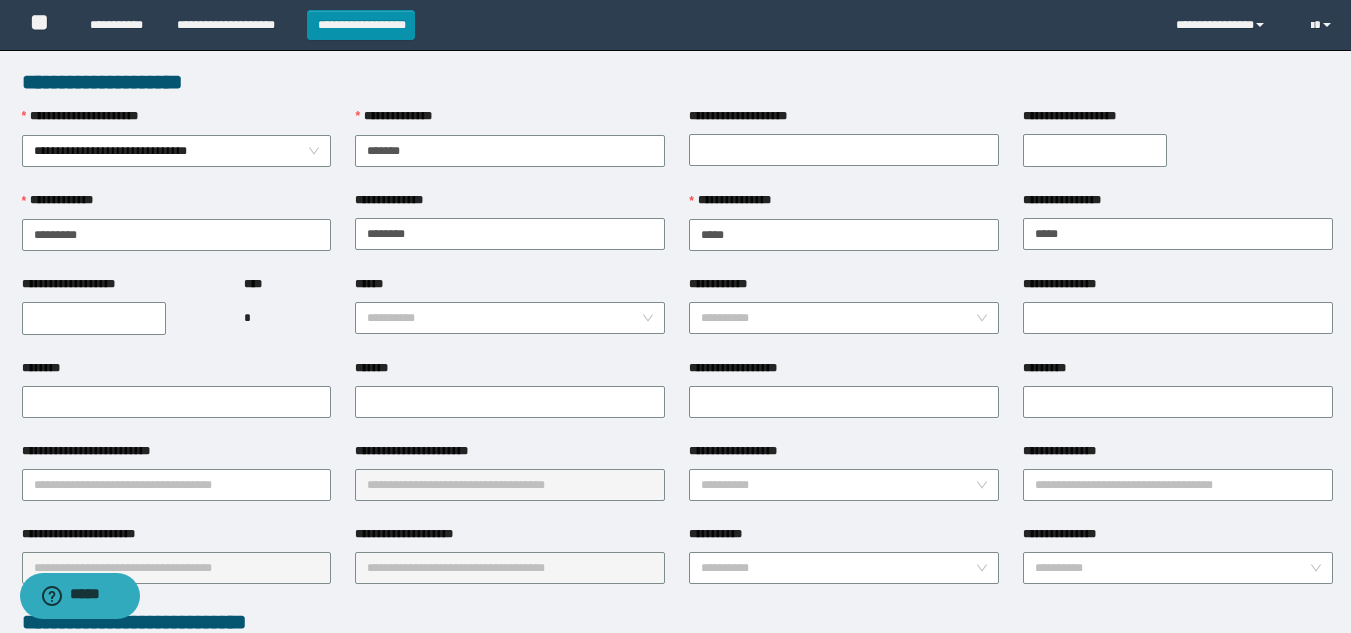click on "**********" at bounding box center [94, 318] 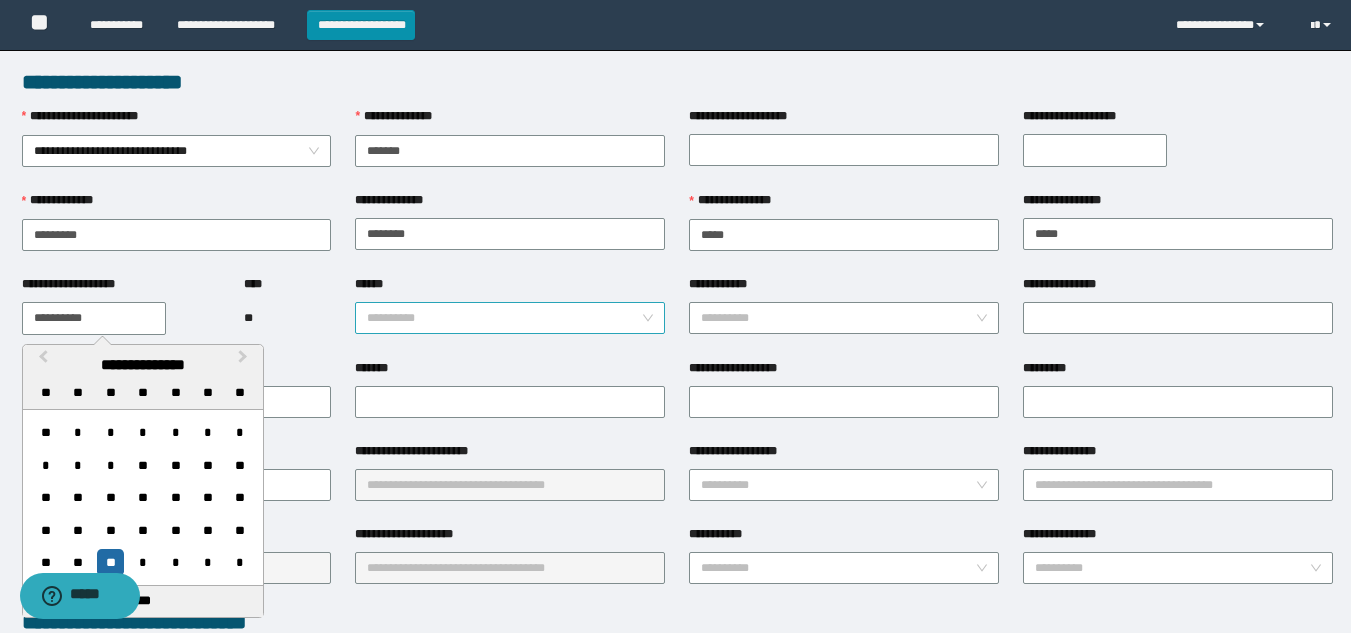 type on "**********" 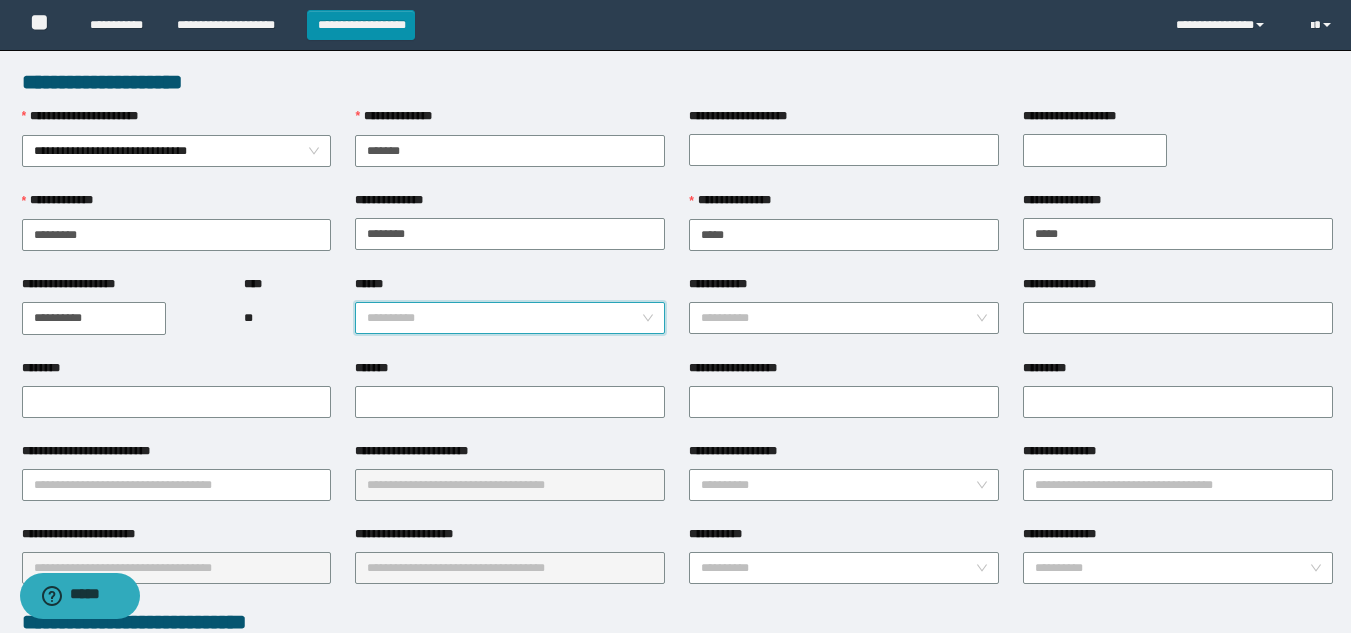 click on "******" at bounding box center [504, 318] 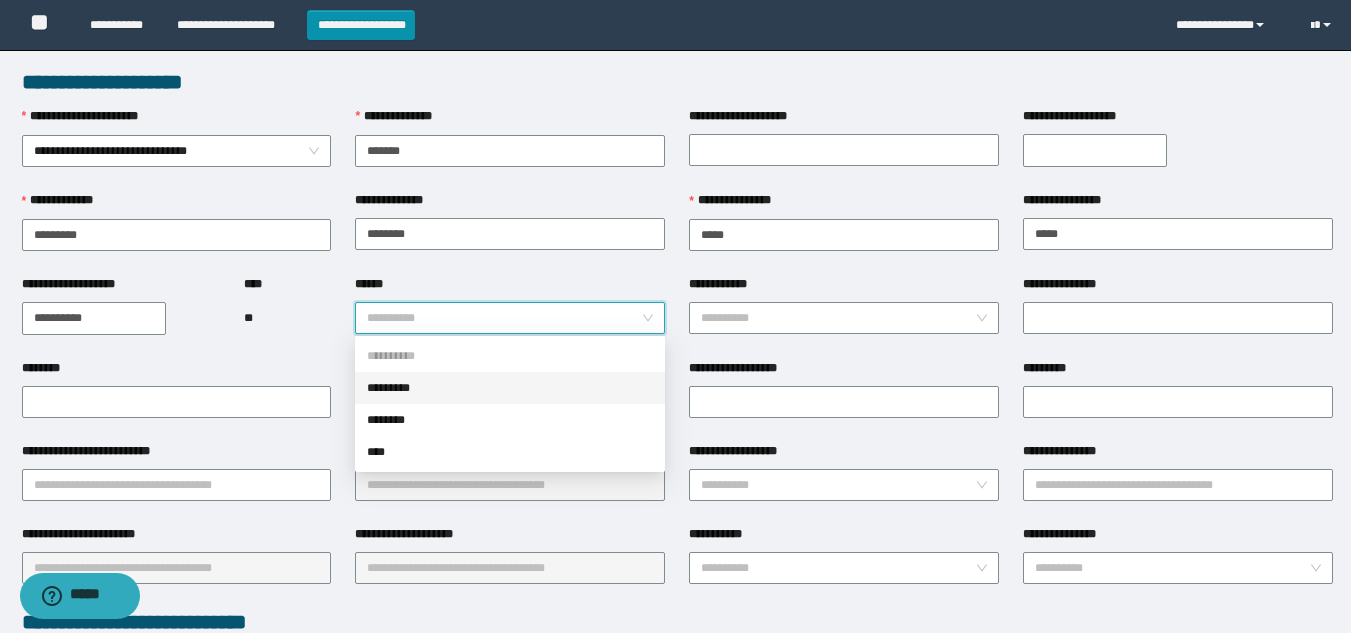 click on "*********" at bounding box center [510, 388] 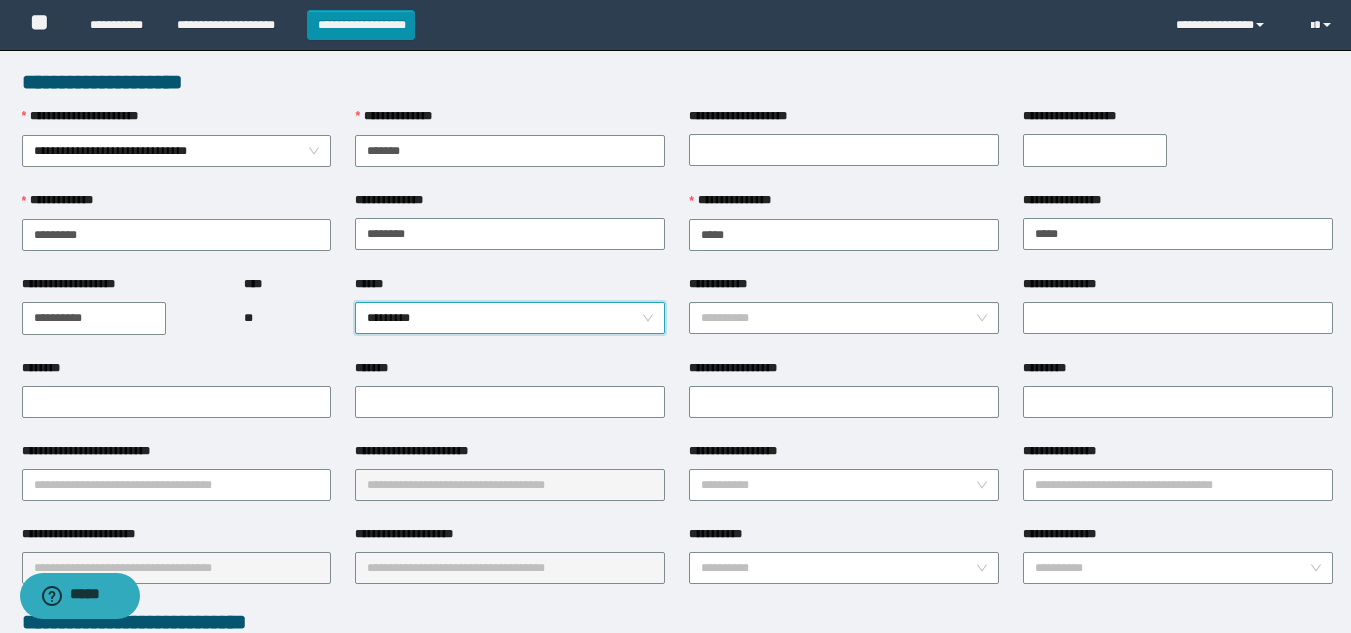 scroll, scrollTop: 200, scrollLeft: 0, axis: vertical 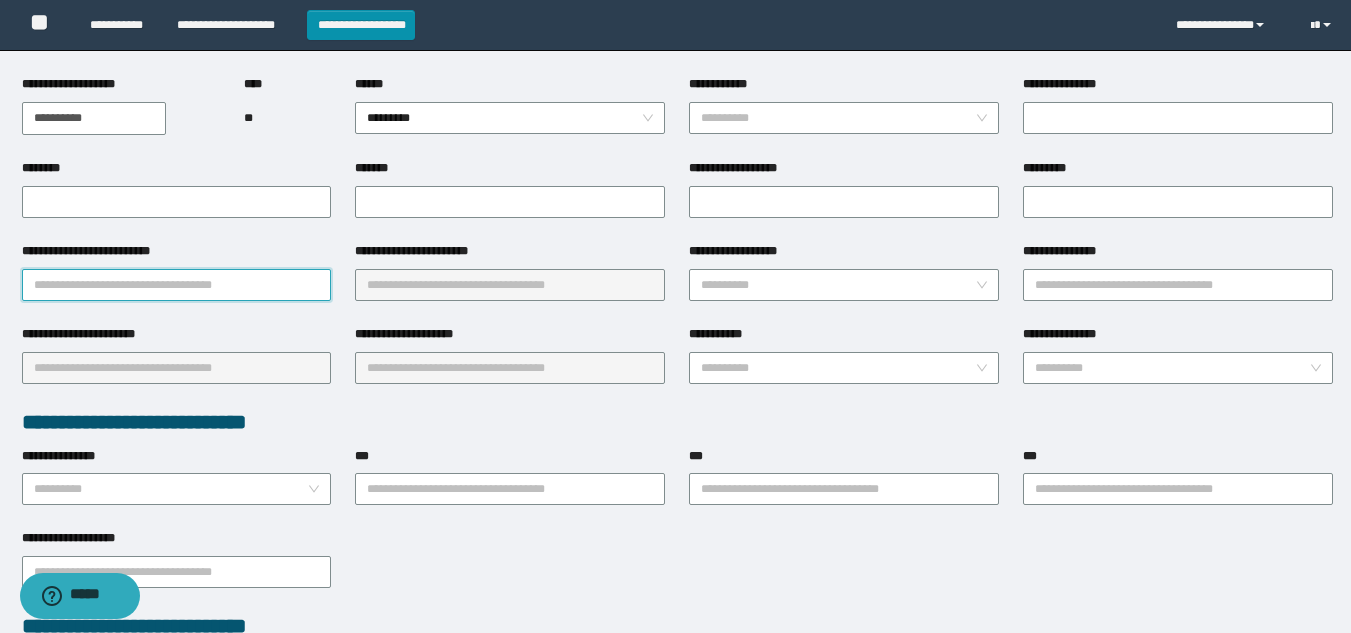 click on "**********" at bounding box center [177, 285] 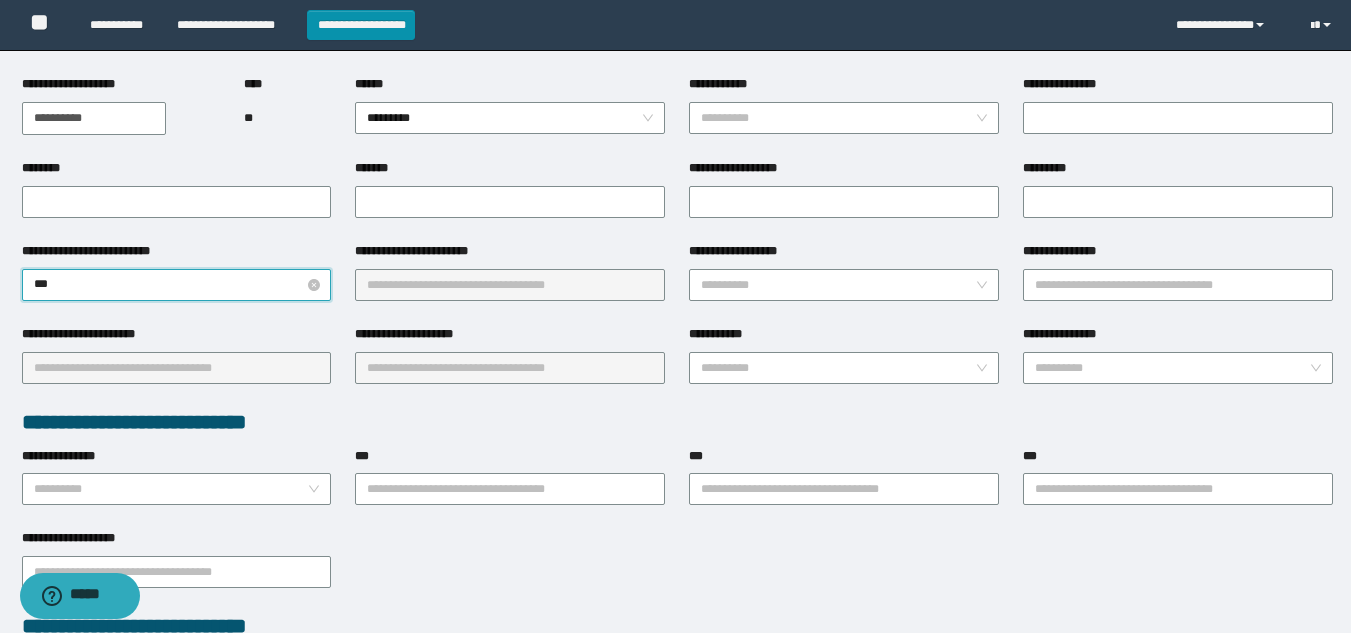 type on "****" 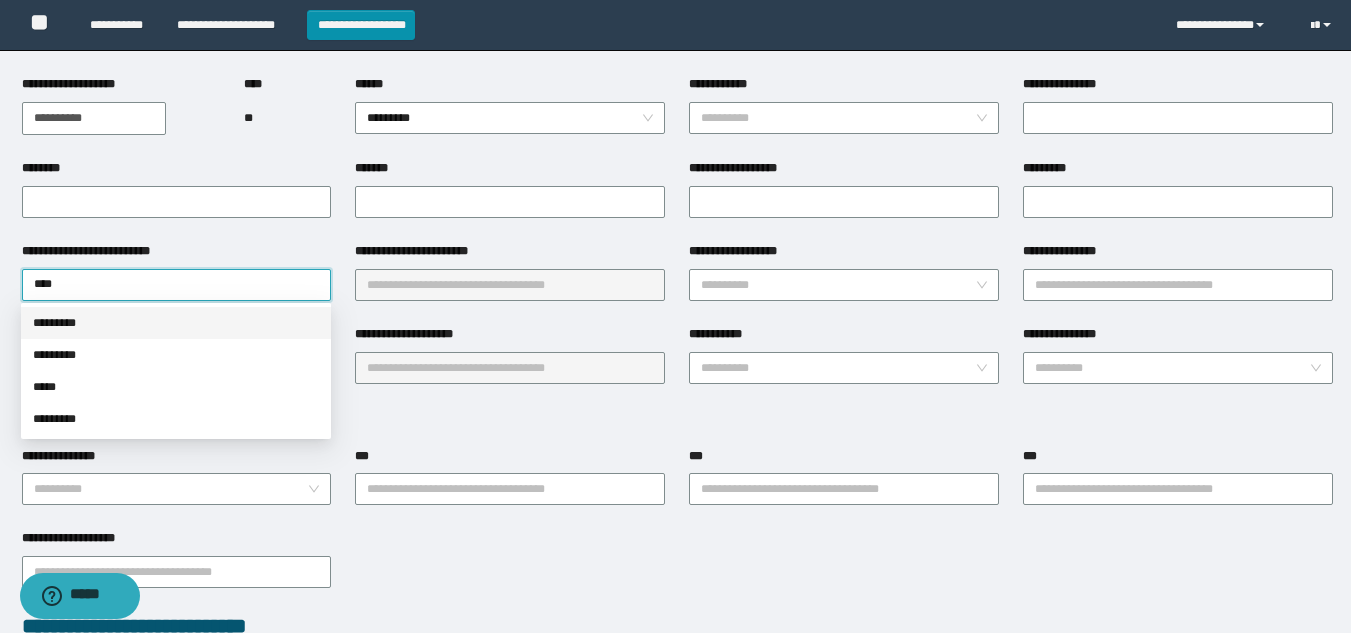 click on "*********" at bounding box center [176, 323] 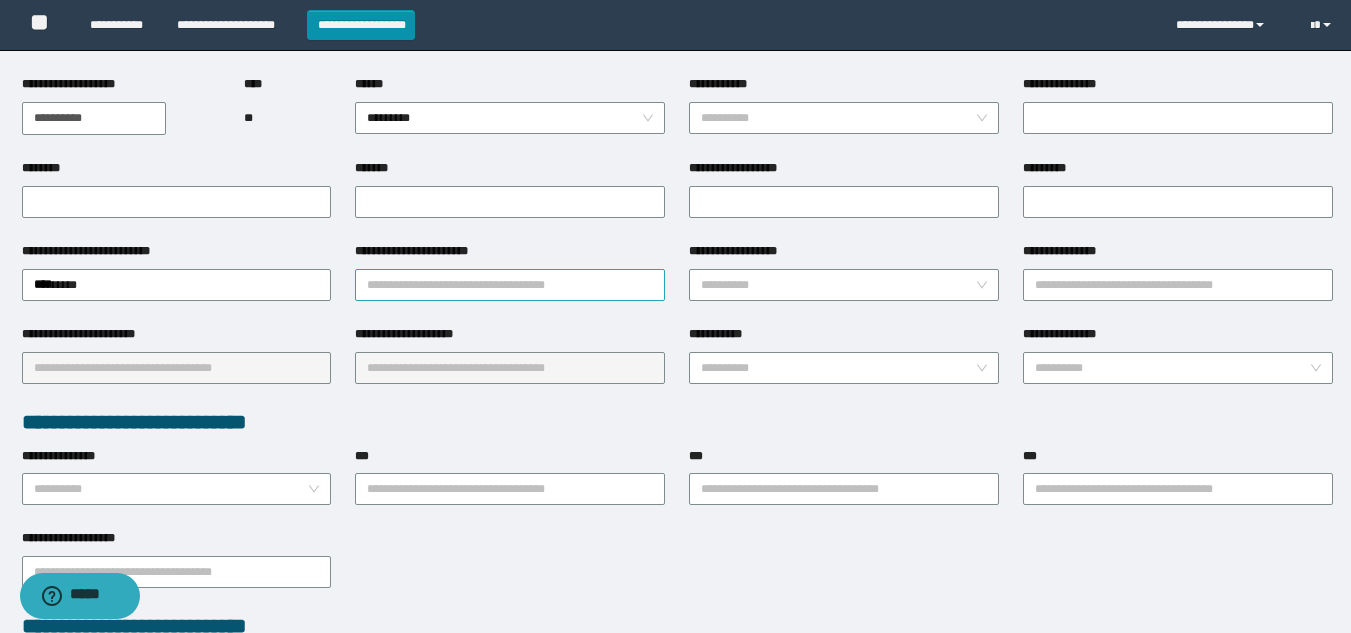 click on "**********" at bounding box center (510, 285) 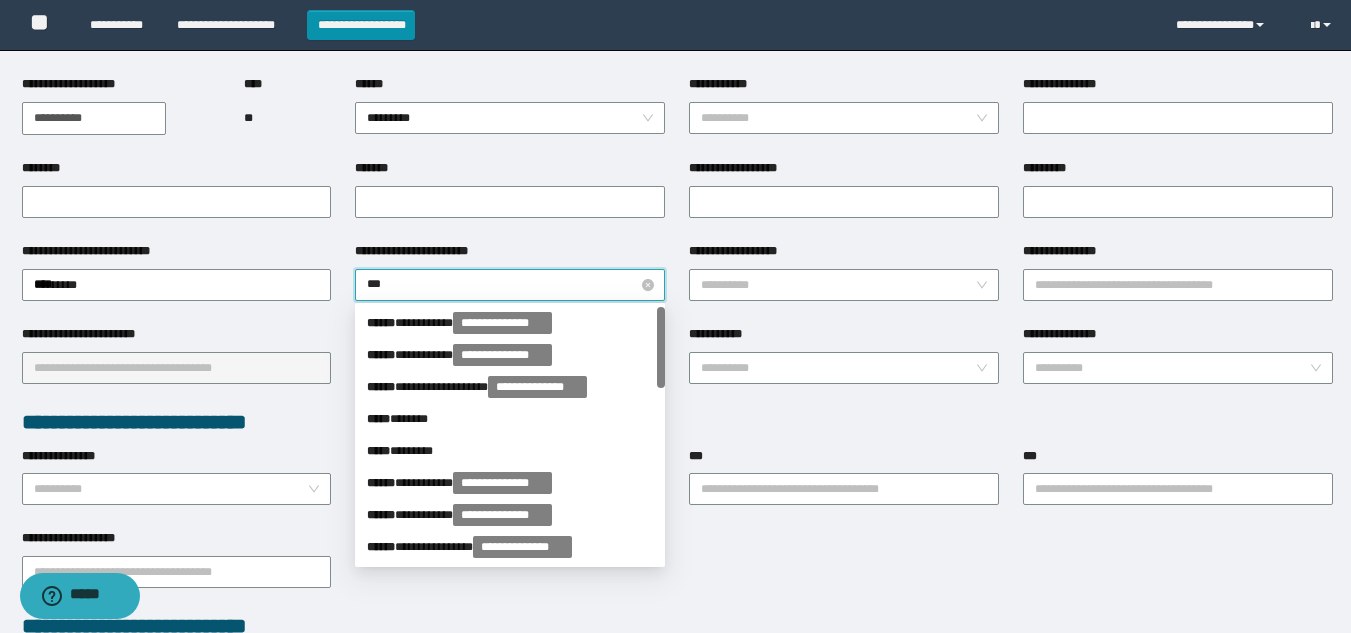 type on "****" 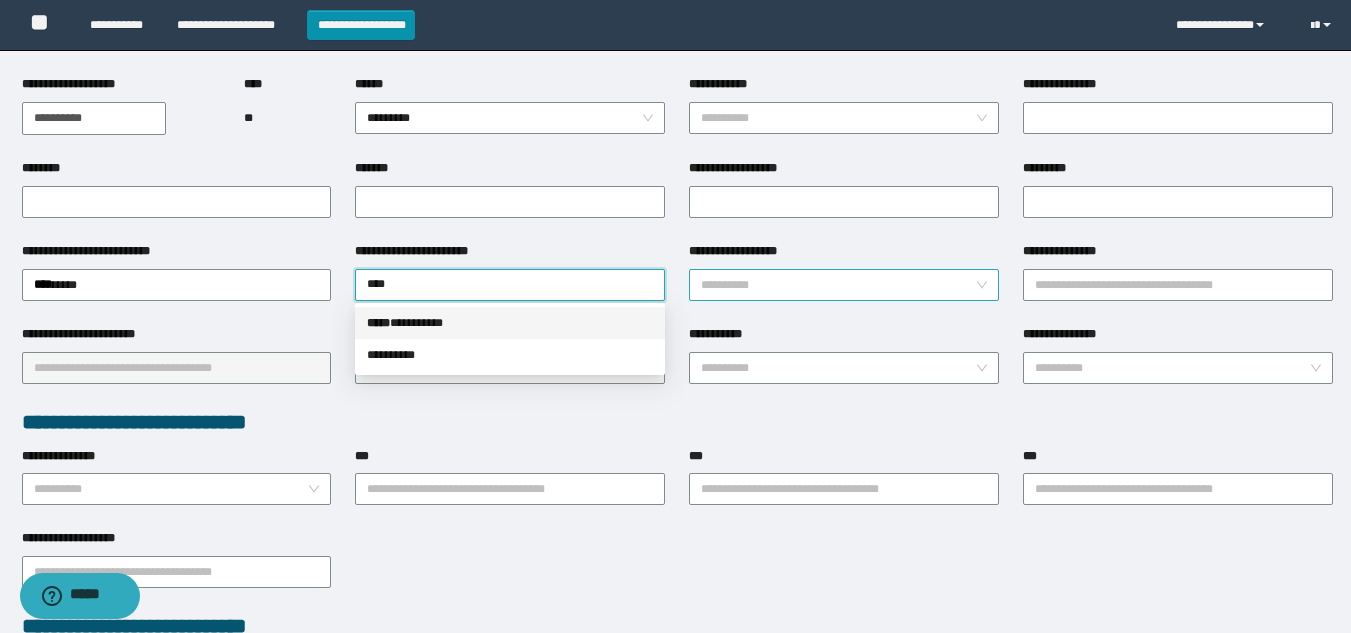 drag, startPoint x: 424, startPoint y: 319, endPoint x: 699, endPoint y: 285, distance: 277.09384 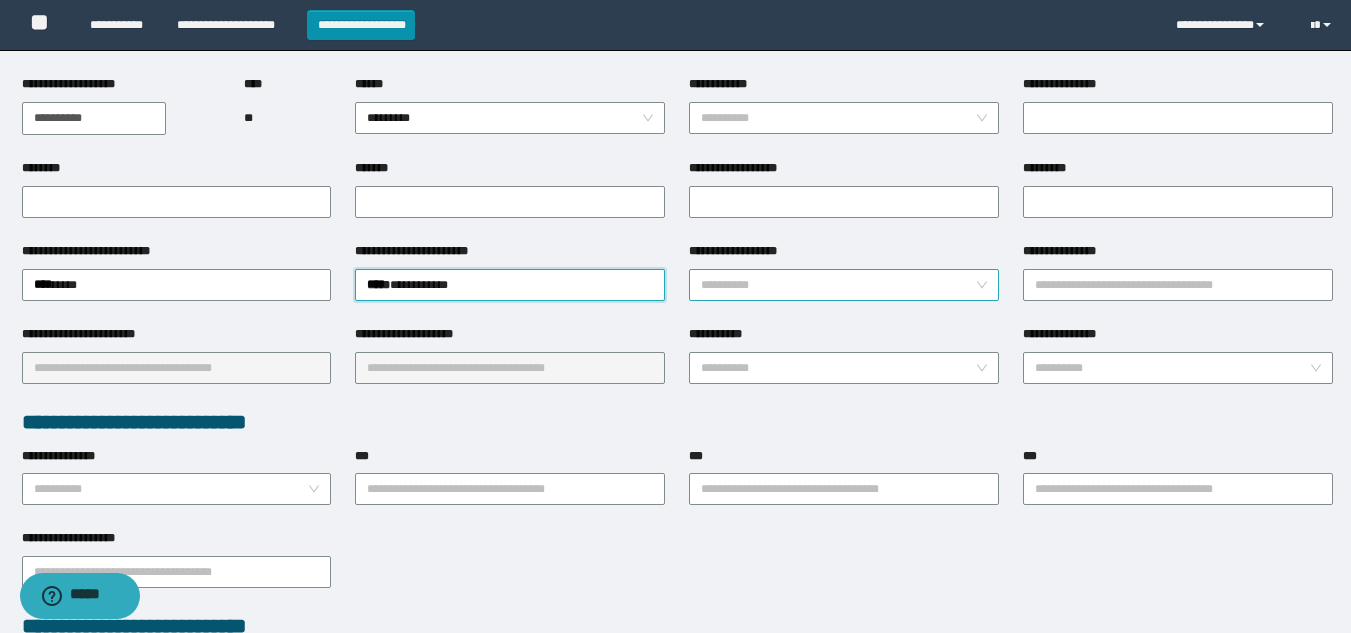 click on "**********" at bounding box center (844, 285) 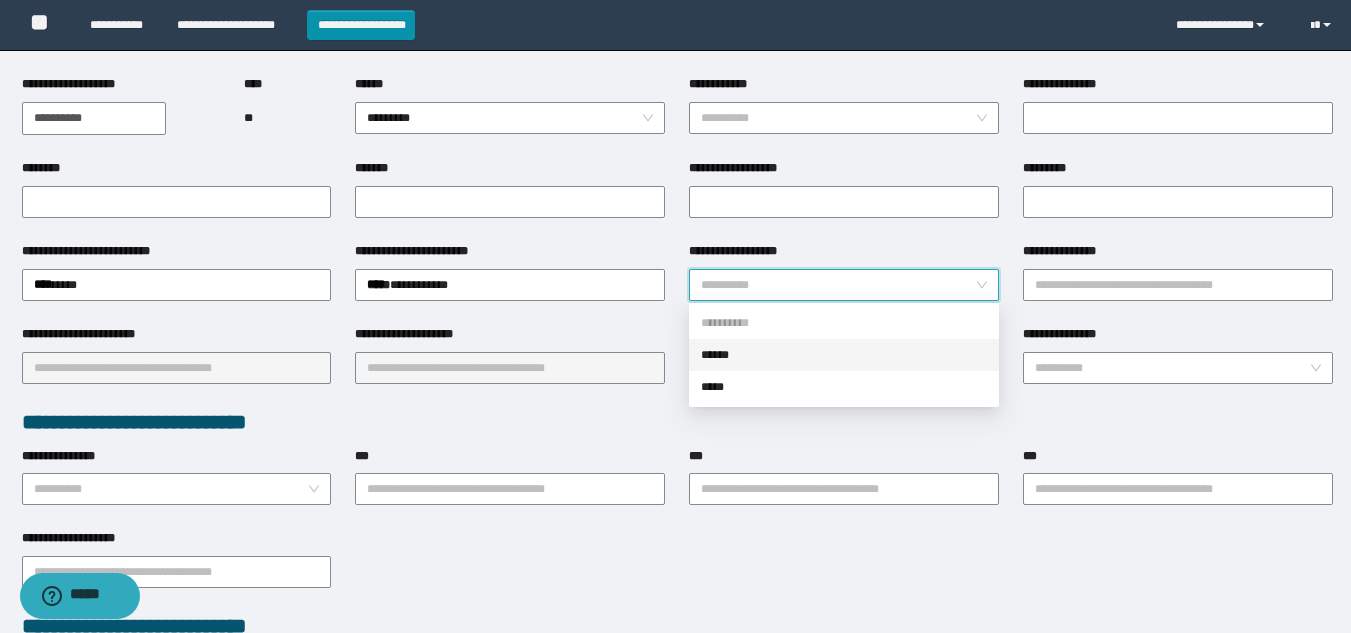 drag, startPoint x: 716, startPoint y: 364, endPoint x: 736, endPoint y: 364, distance: 20 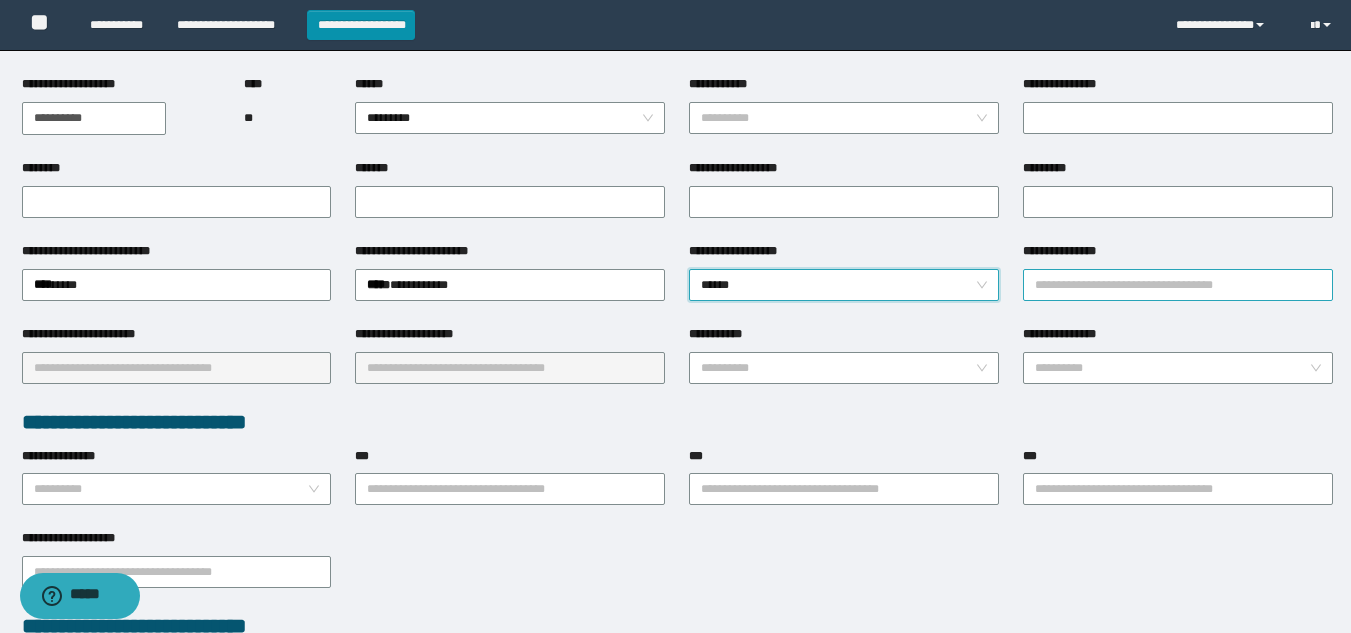 click on "**********" at bounding box center [1178, 285] 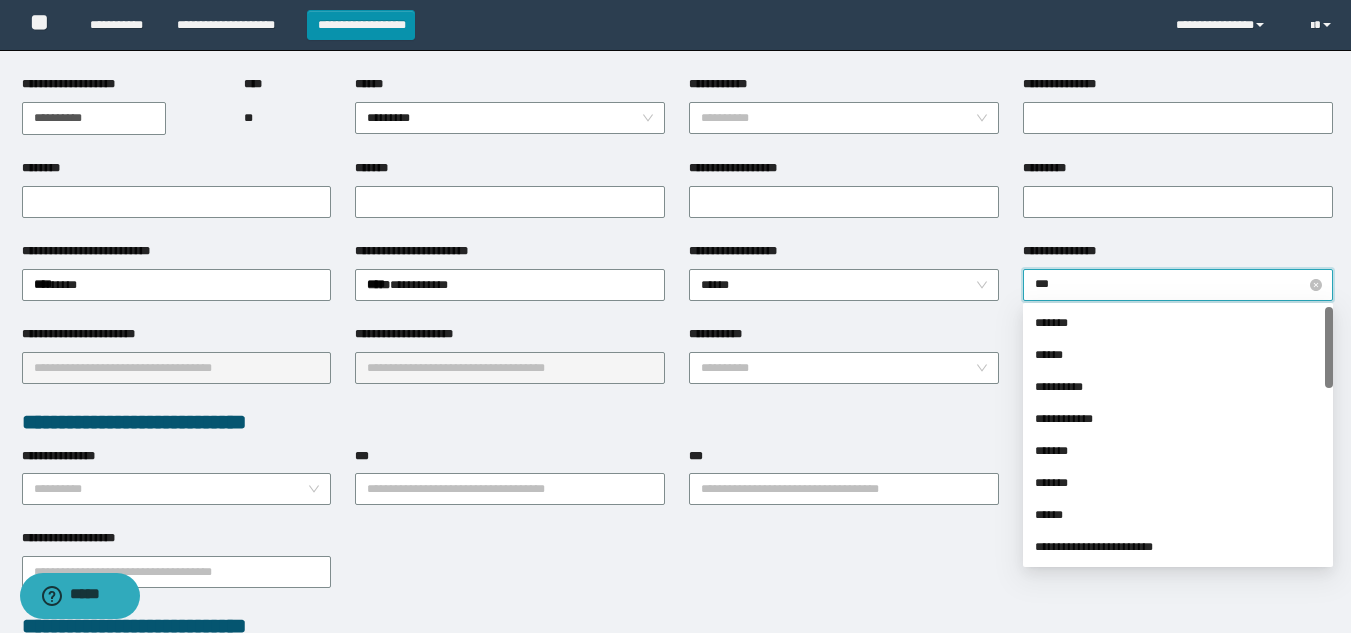 type on "****" 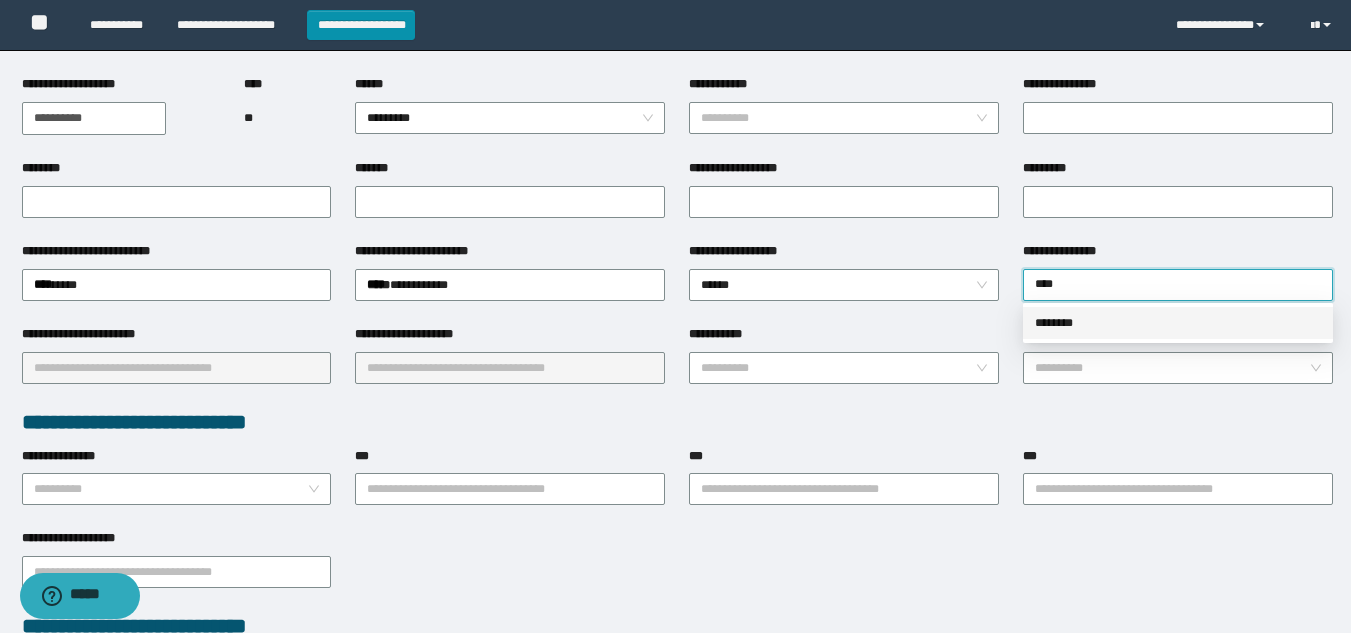 click on "********" at bounding box center [1178, 323] 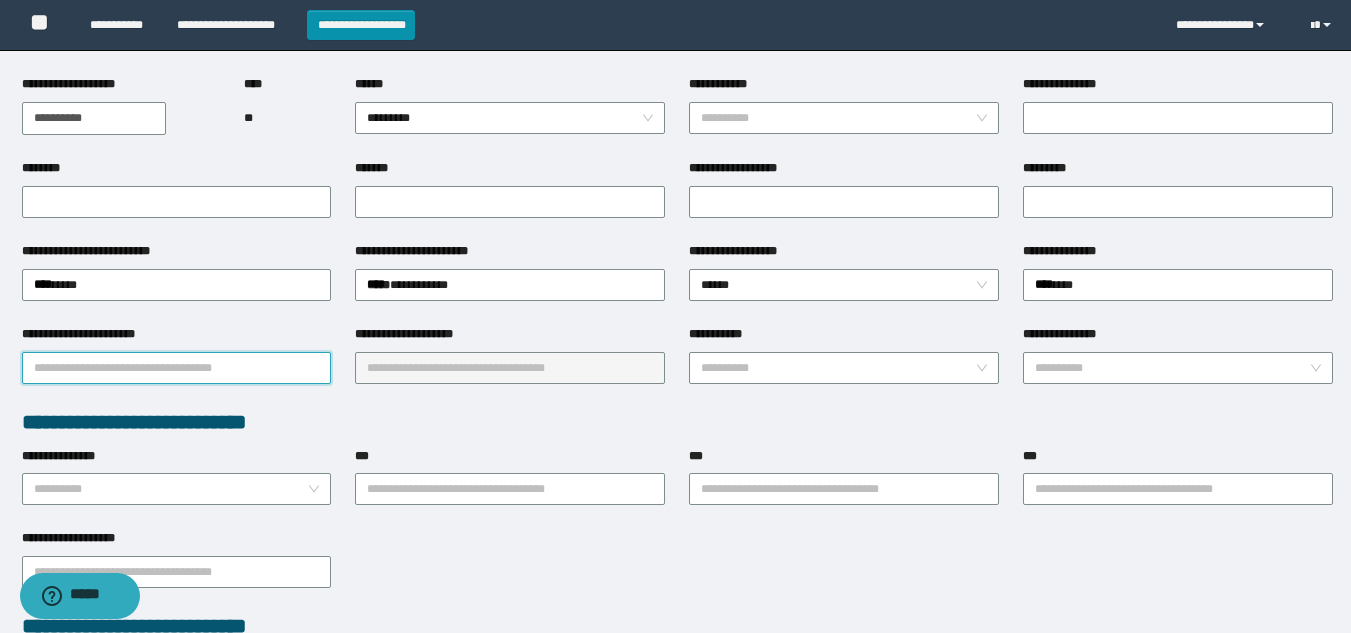 click on "**********" at bounding box center (177, 368) 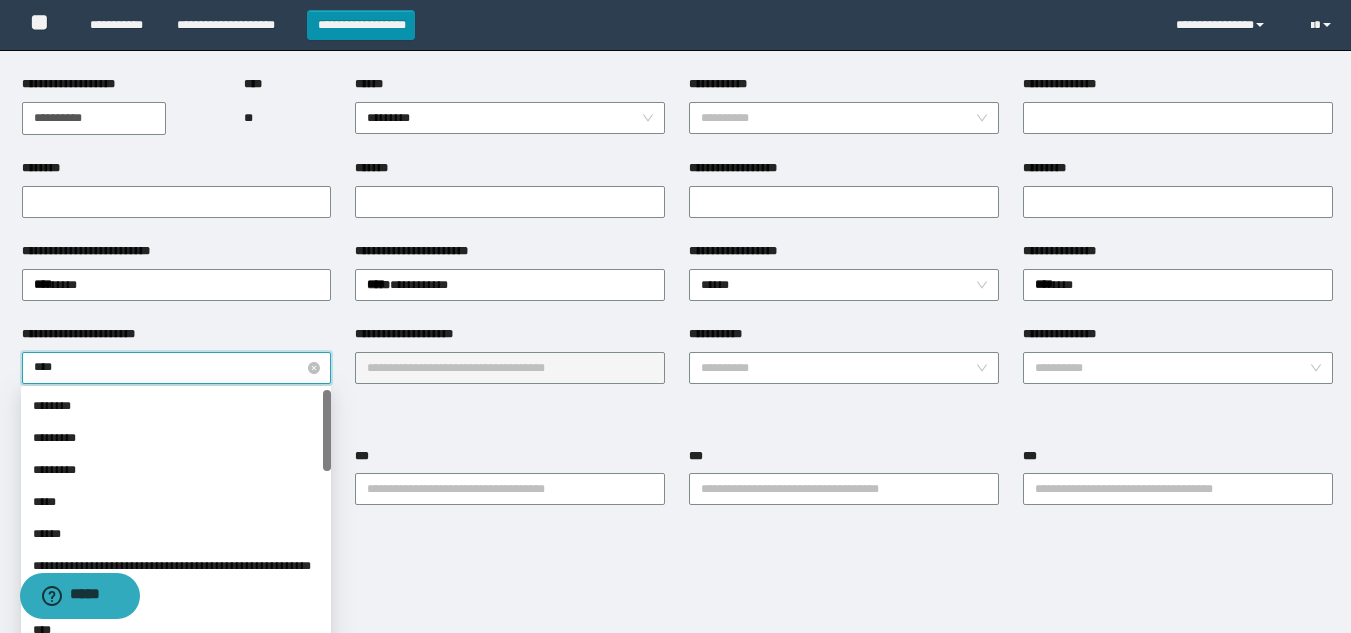 type on "*****" 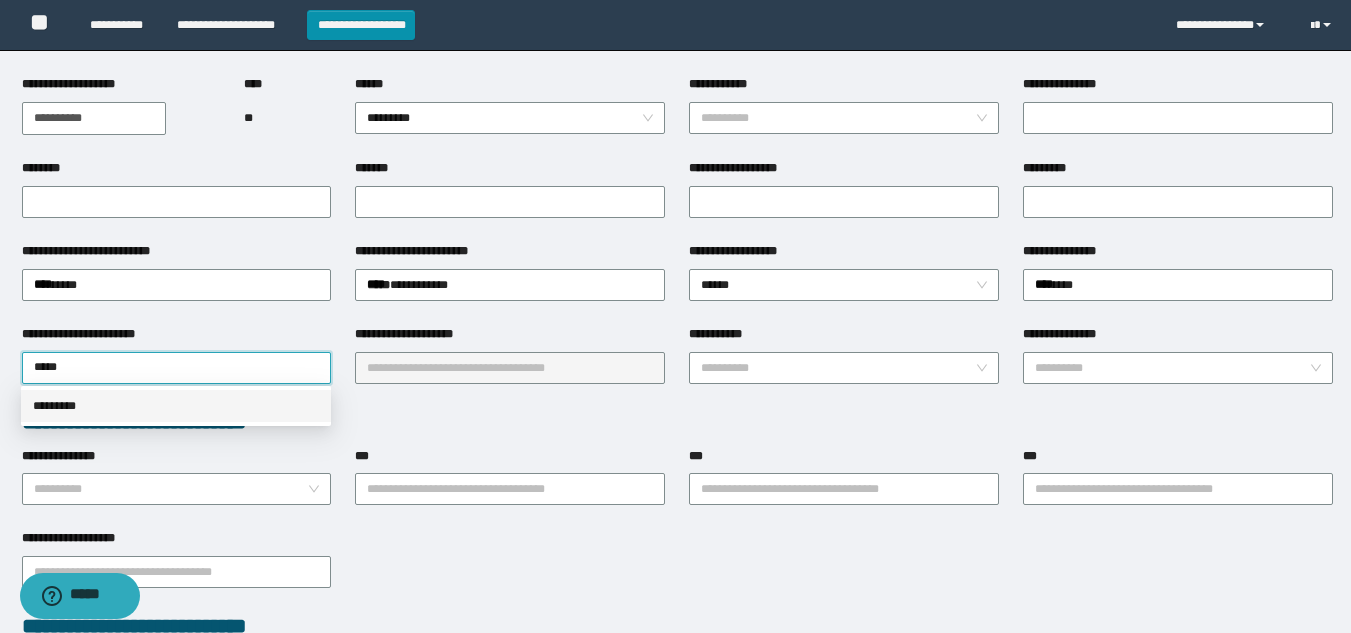drag, startPoint x: 99, startPoint y: 404, endPoint x: 273, endPoint y: 393, distance: 174.34735 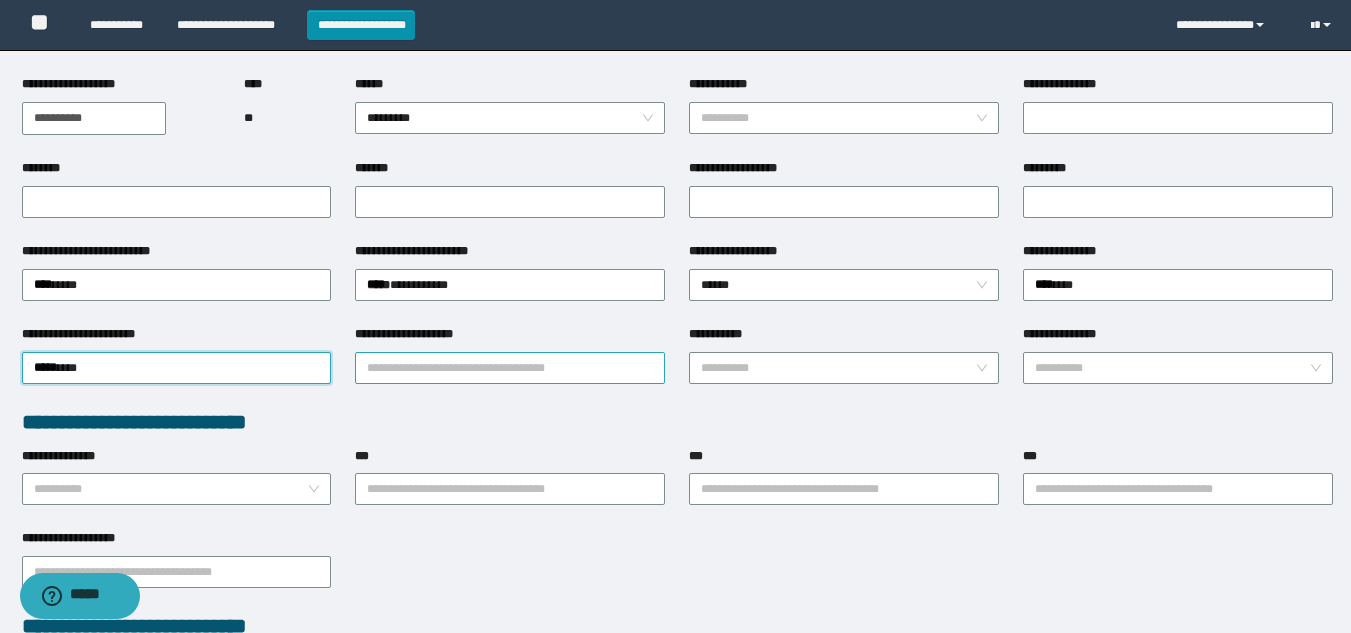 click on "**********" at bounding box center (510, 368) 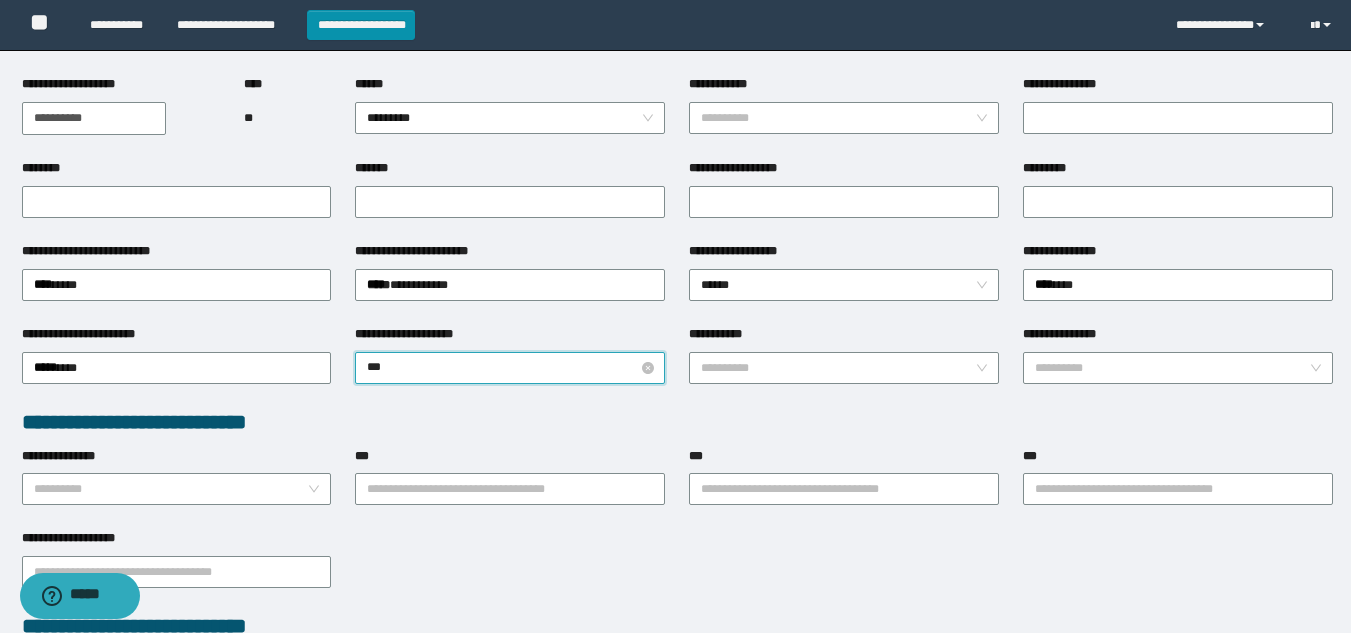 type on "****" 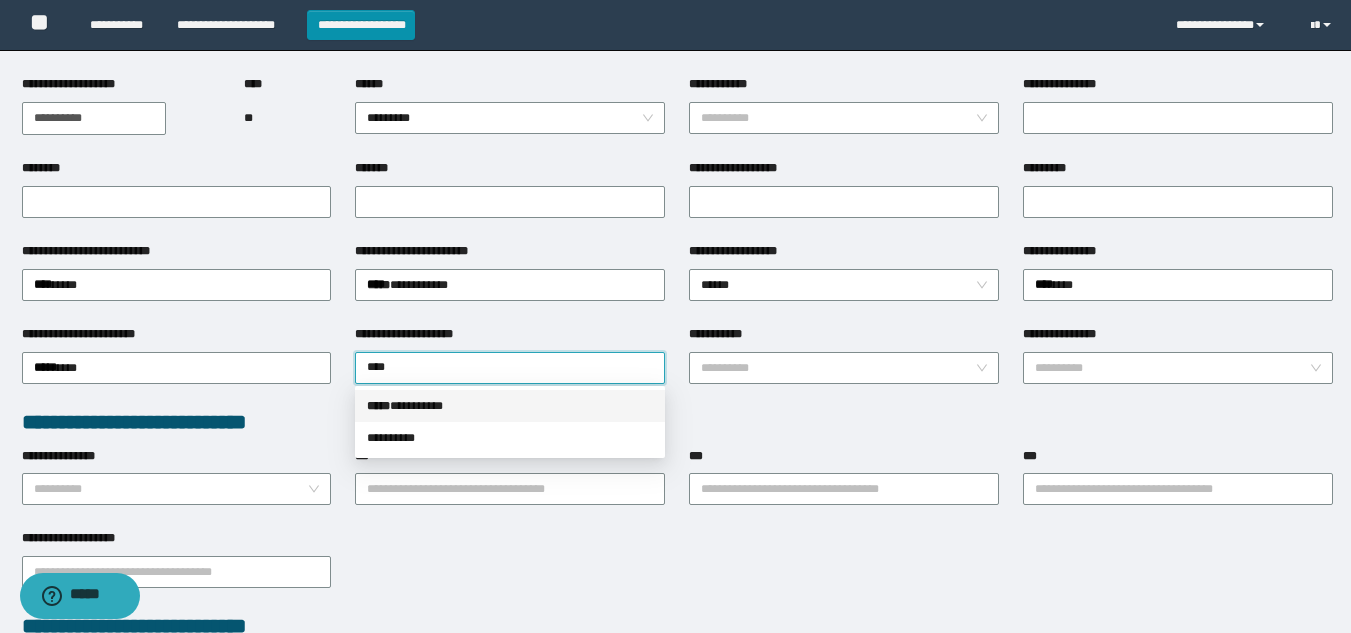 click on "***** * ********" at bounding box center (510, 406) 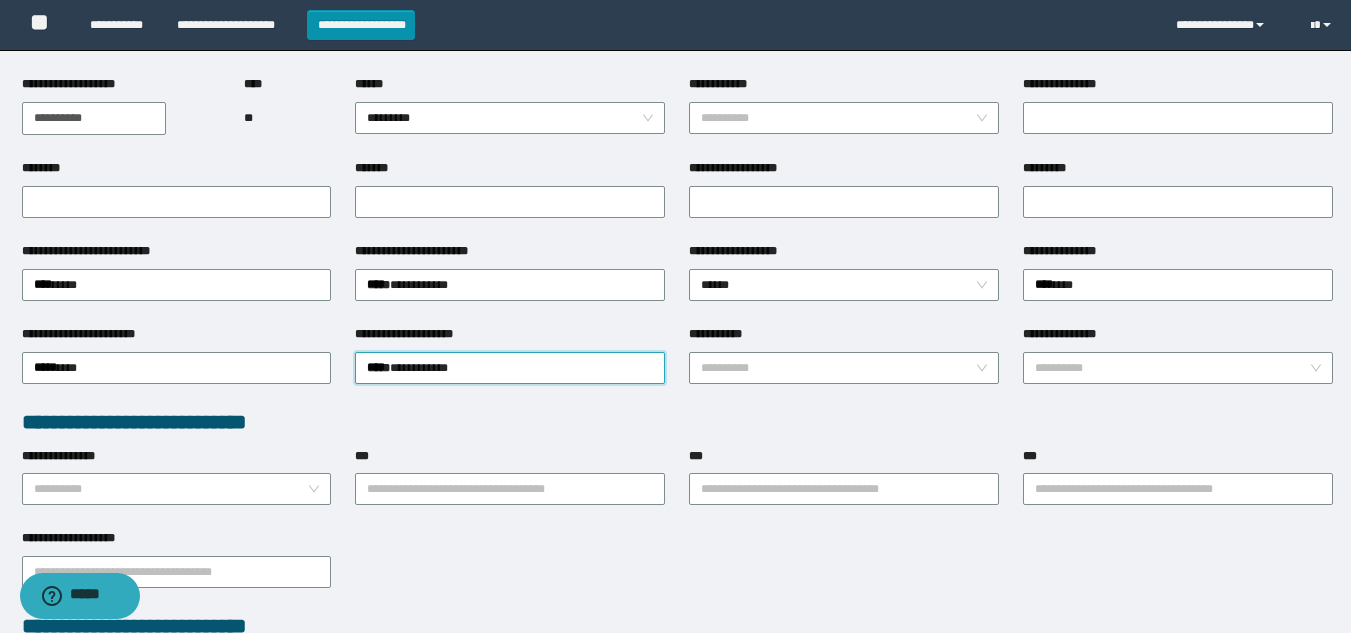 scroll, scrollTop: 300, scrollLeft: 0, axis: vertical 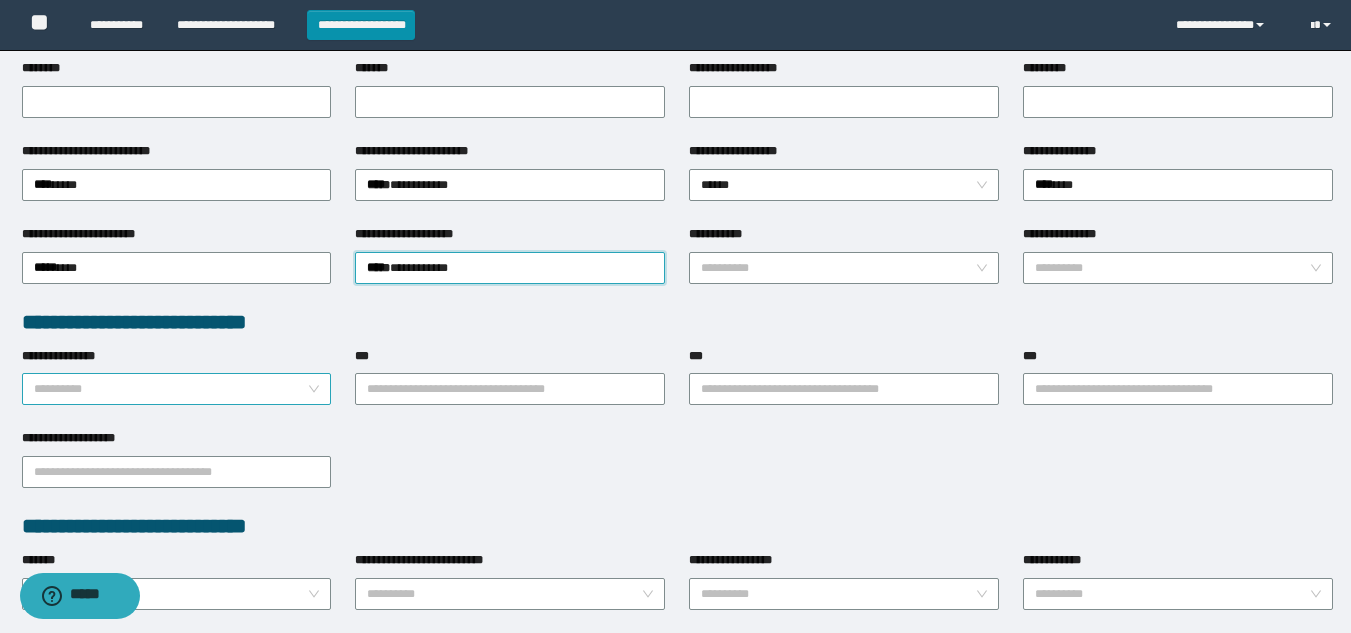click on "**********" at bounding box center (171, 389) 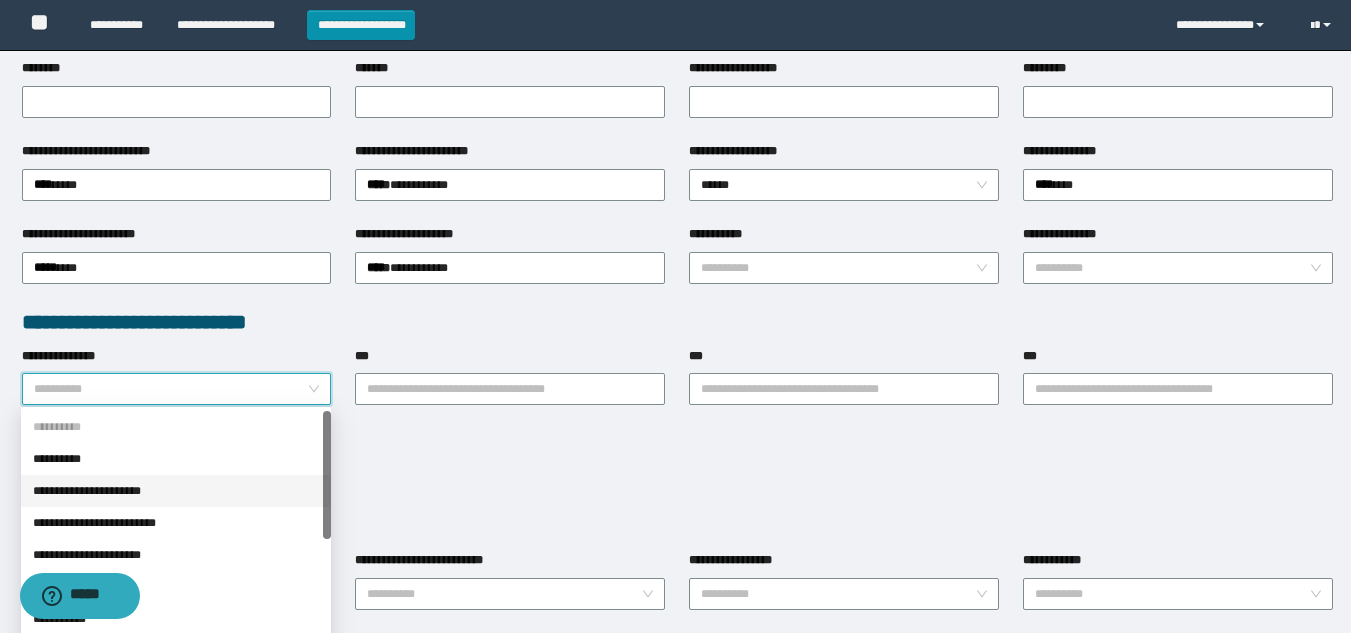 click on "**********" at bounding box center (176, 491) 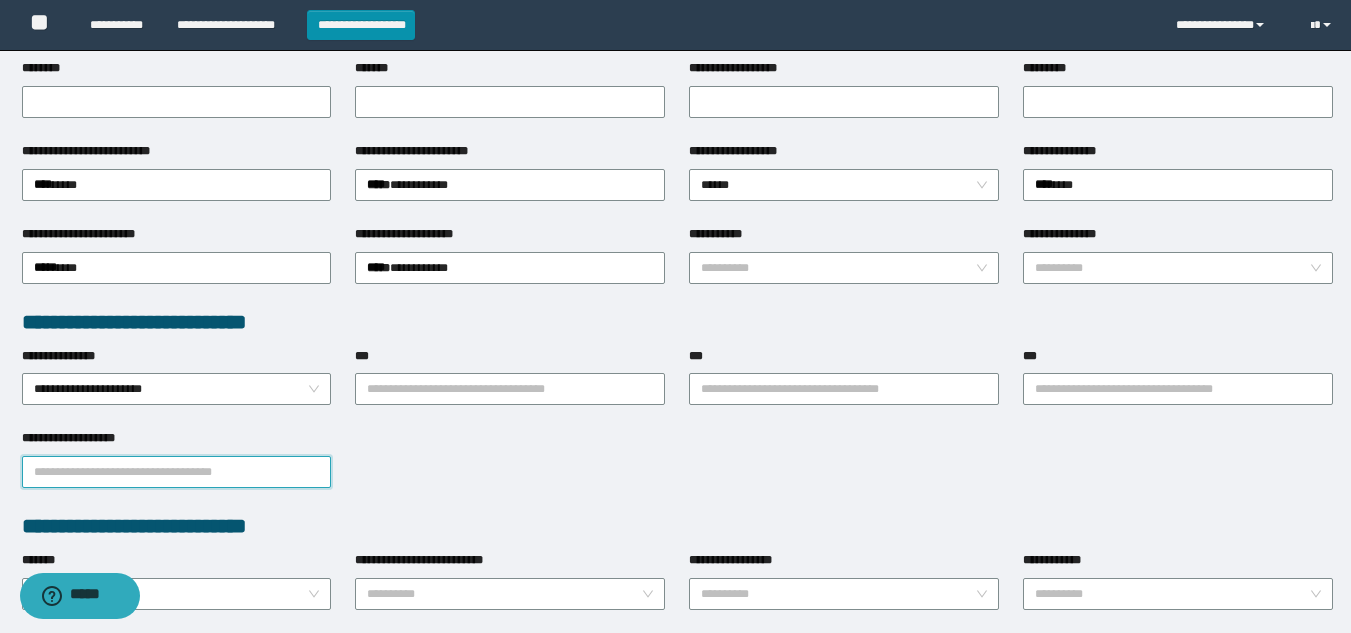 click on "**********" at bounding box center (177, 472) 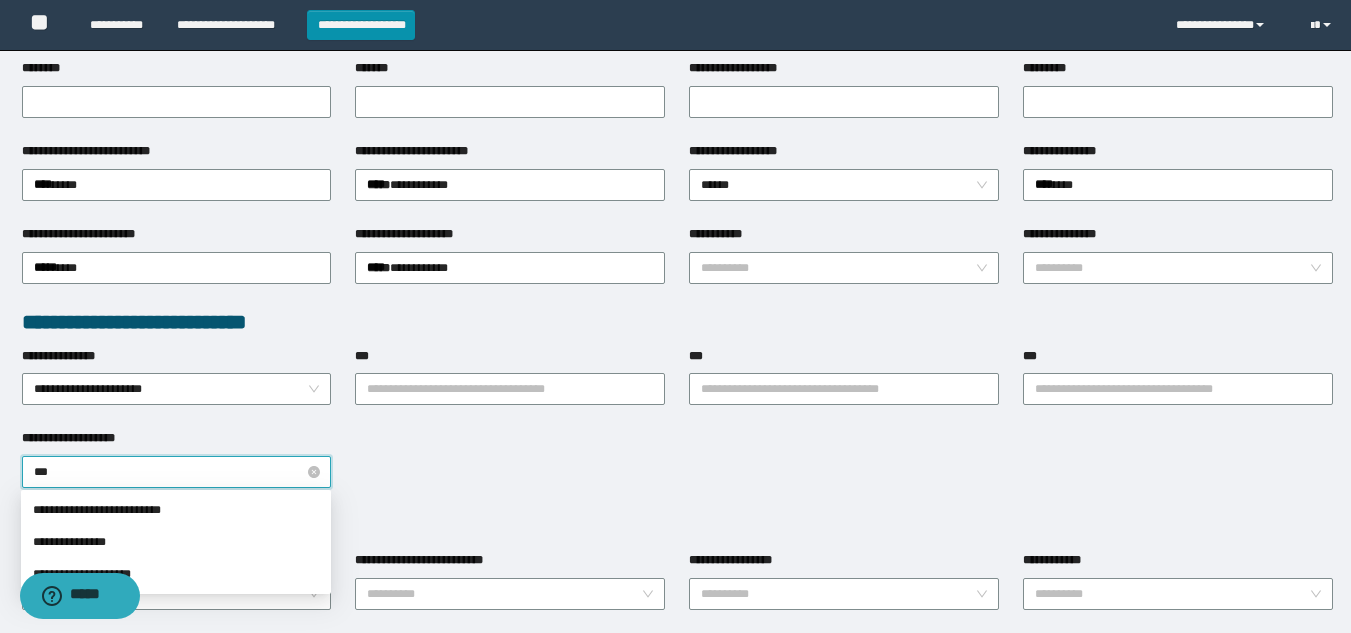 type on "****" 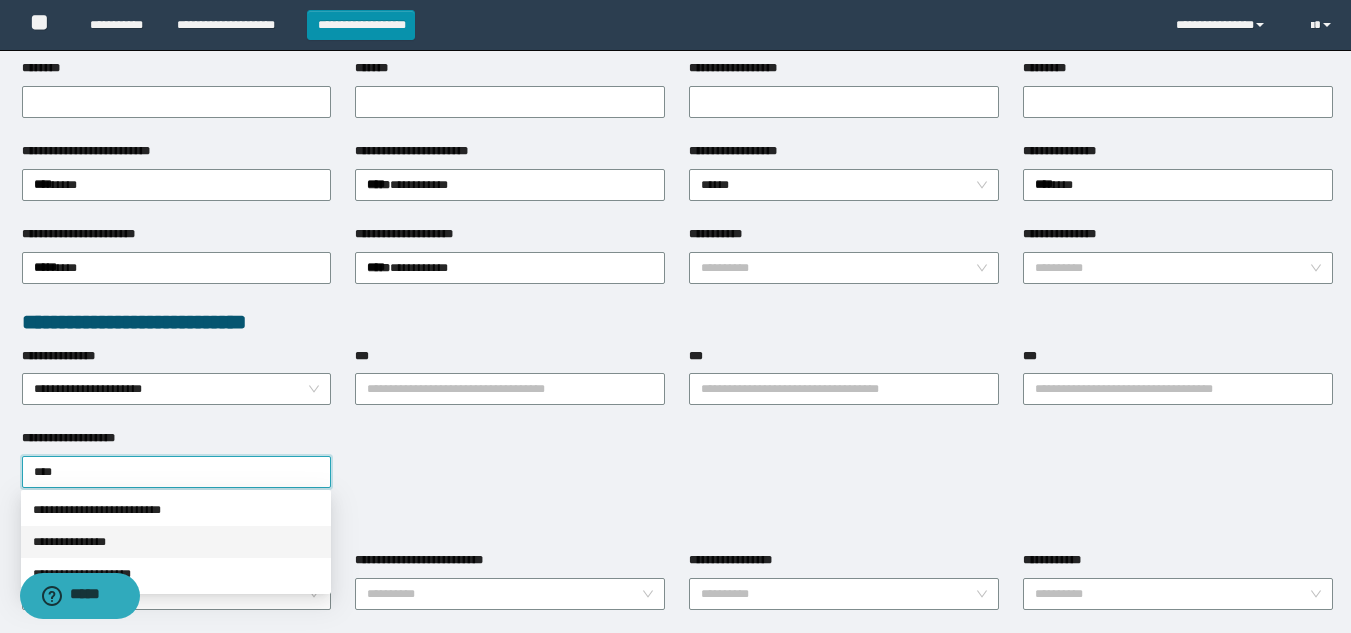 click on "**********" at bounding box center (176, 542) 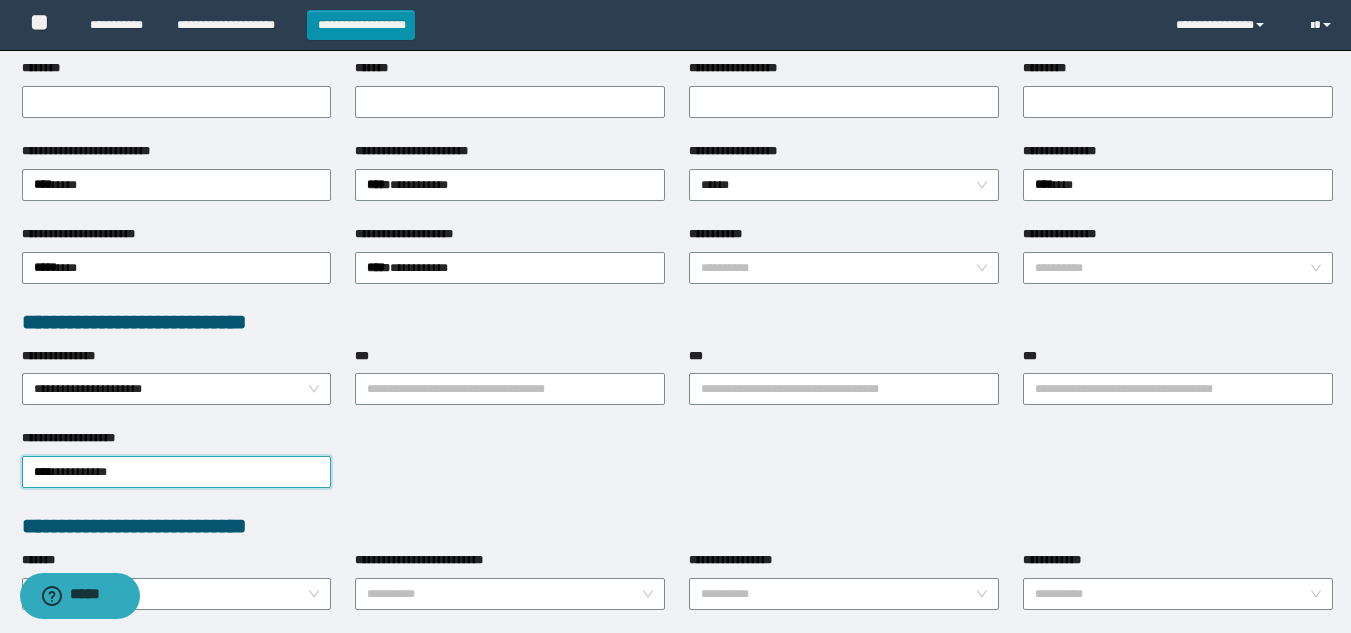 scroll, scrollTop: 428, scrollLeft: 0, axis: vertical 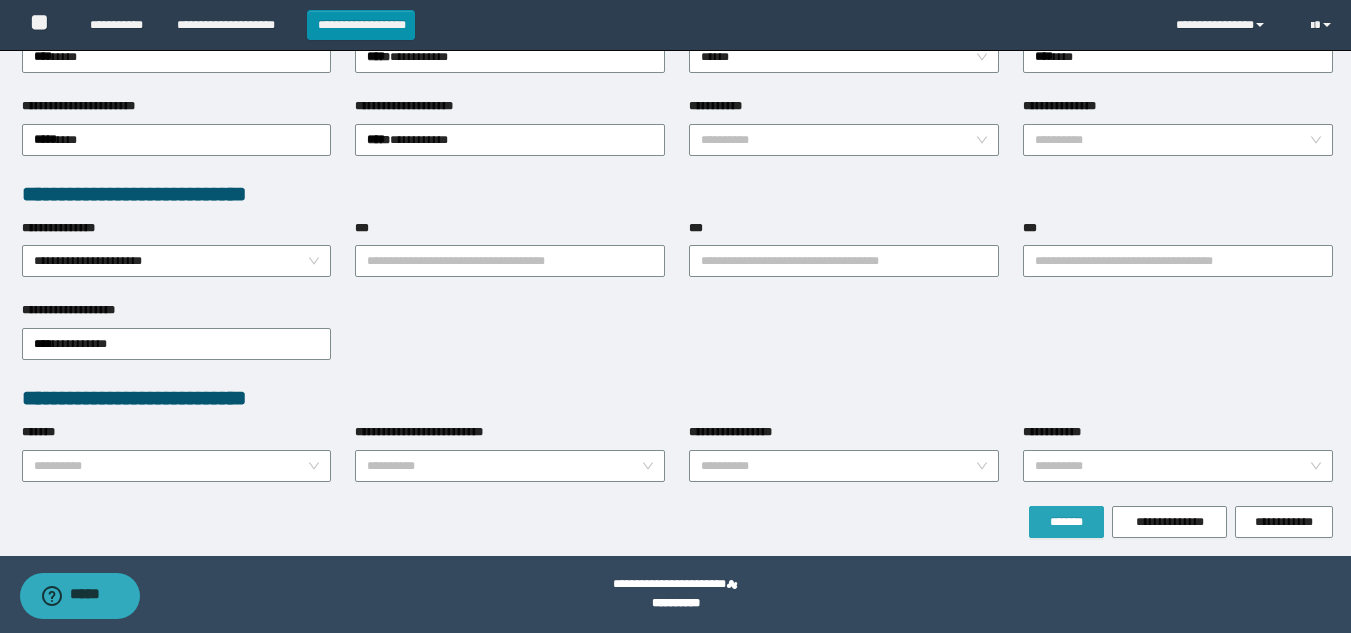 click on "*******" at bounding box center (1066, 522) 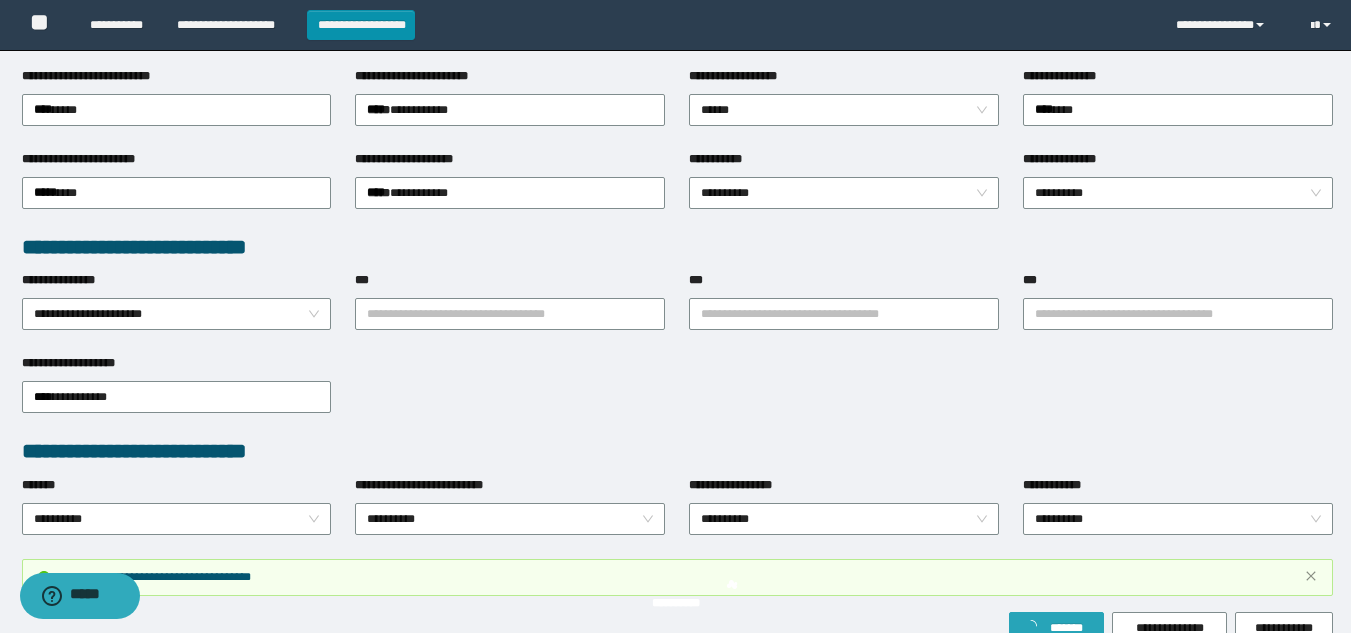 scroll, scrollTop: 481, scrollLeft: 0, axis: vertical 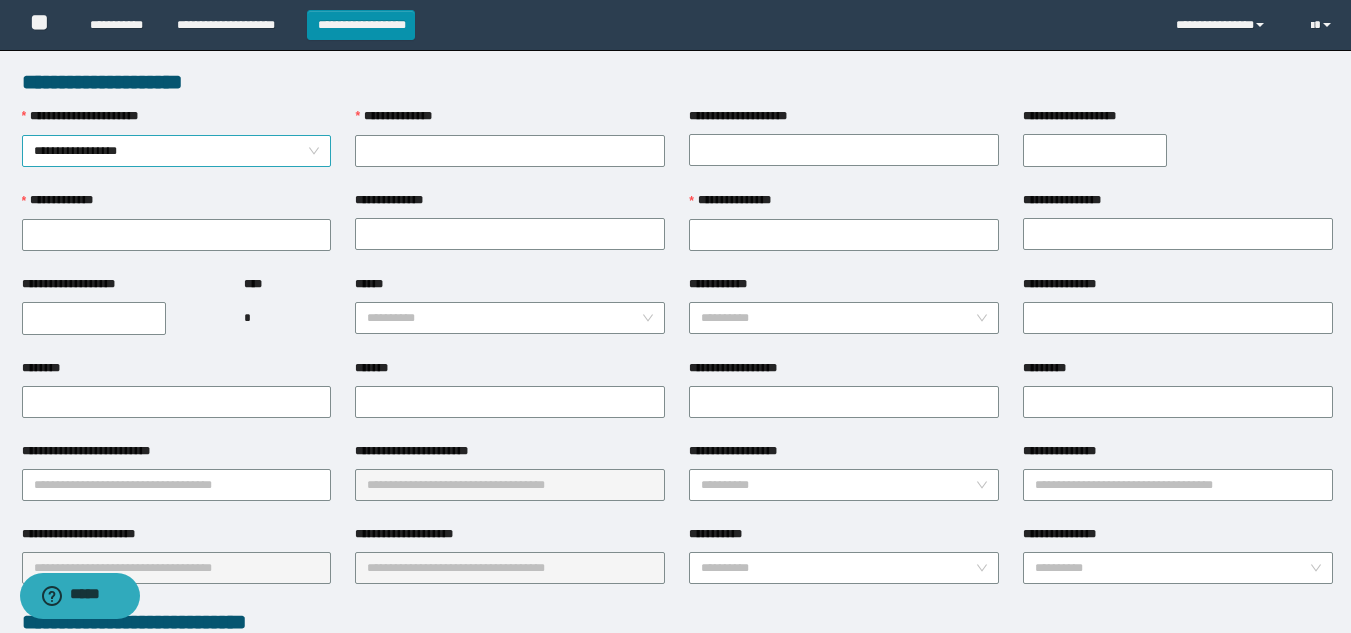 click on "**********" at bounding box center [177, 151] 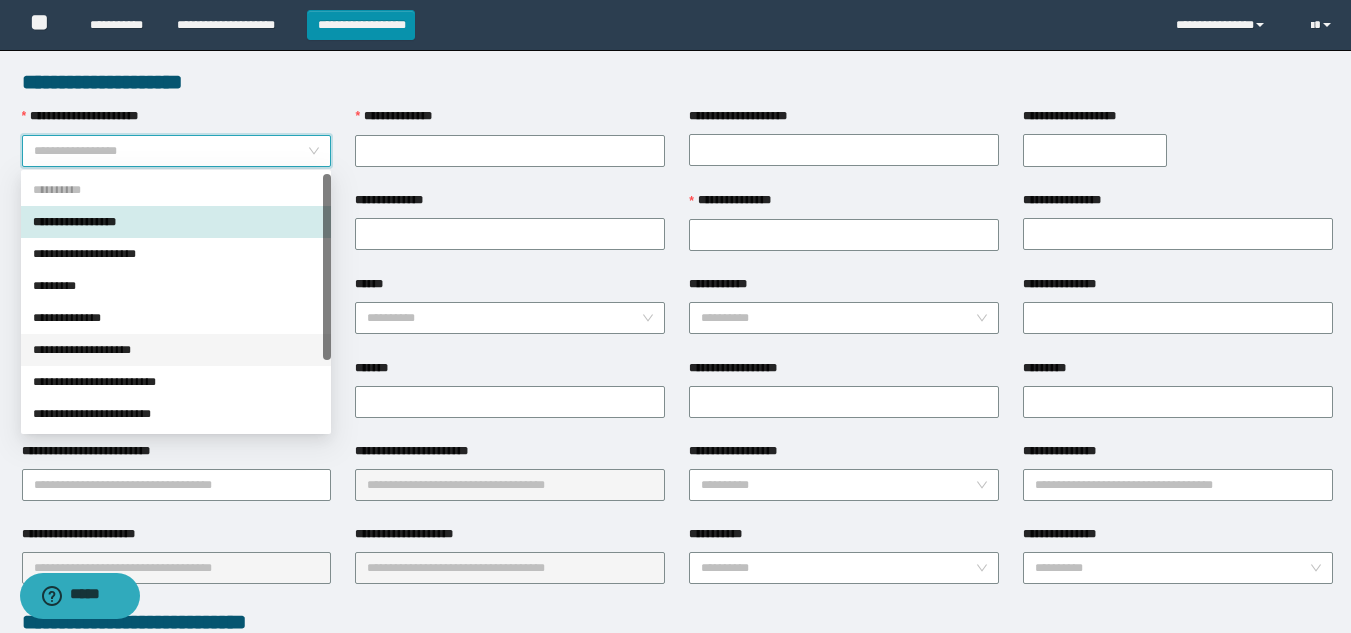 scroll, scrollTop: 96, scrollLeft: 0, axis: vertical 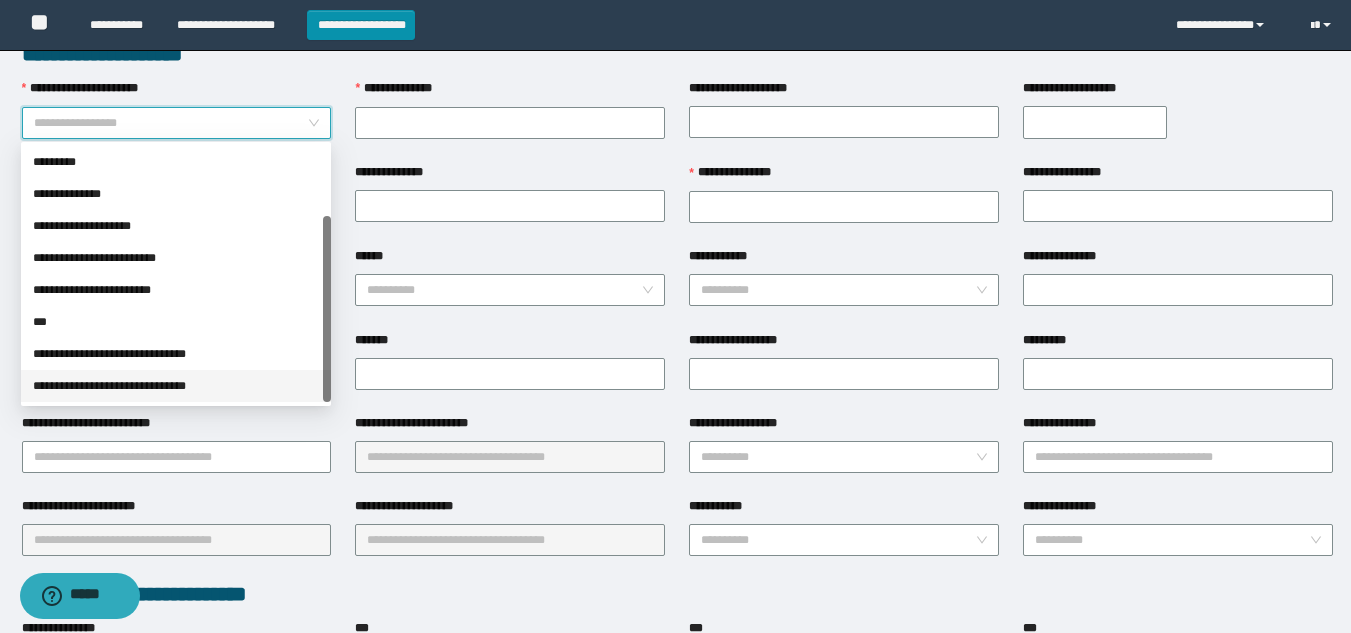 click on "**********" at bounding box center [176, 386] 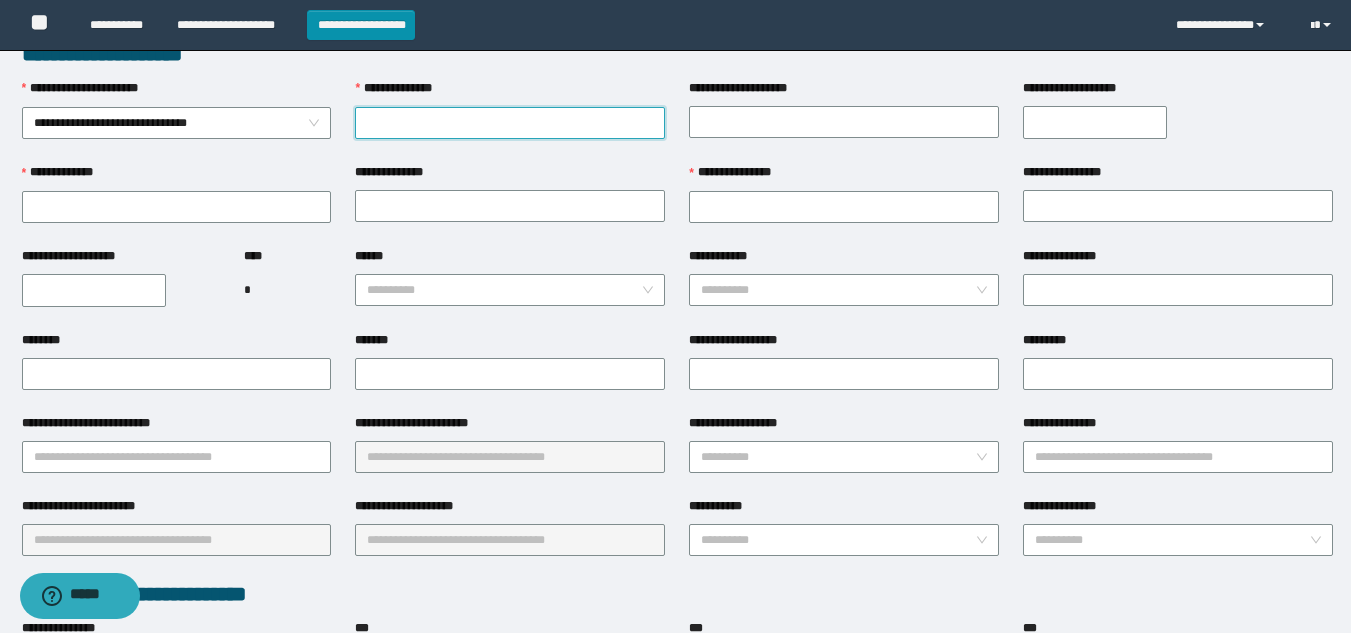 click on "**********" at bounding box center (510, 123) 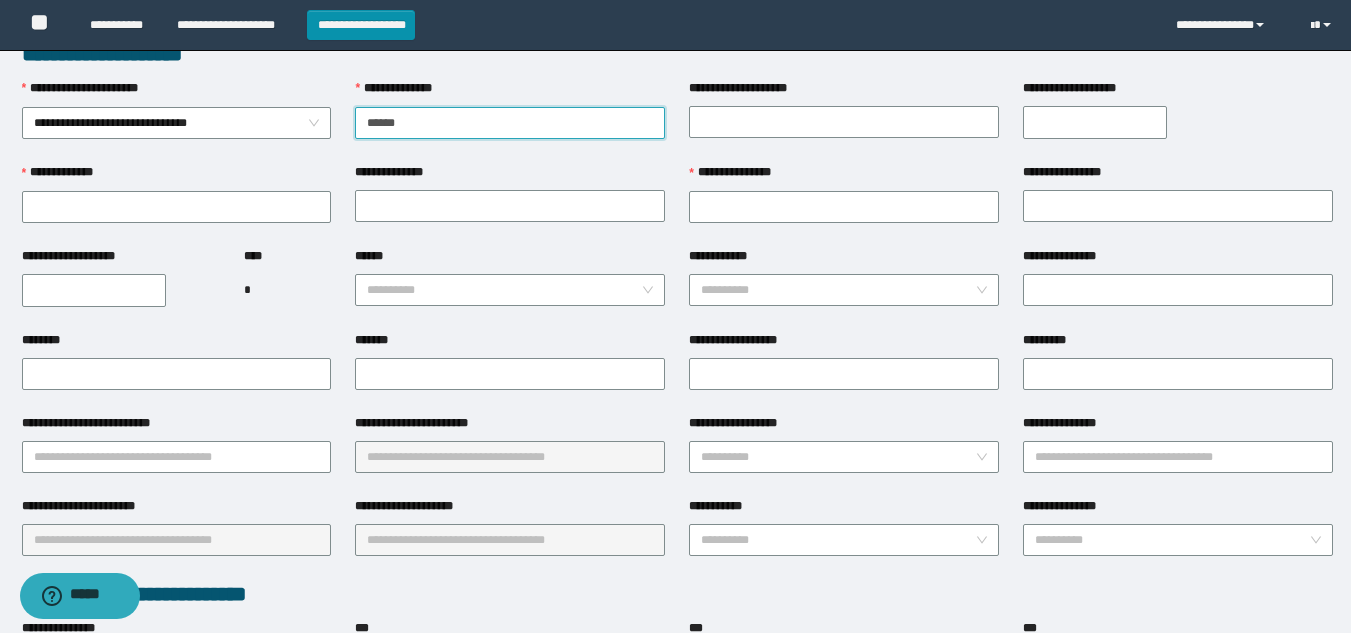type on "*******" 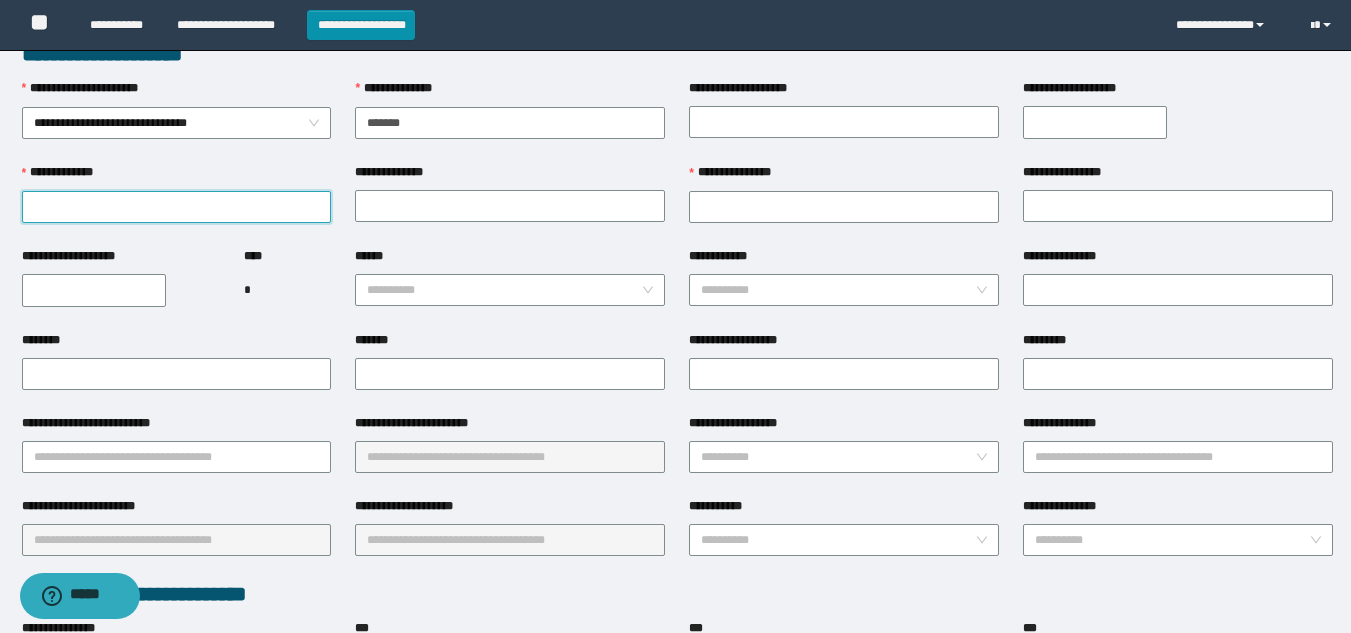 click on "**********" at bounding box center (177, 207) 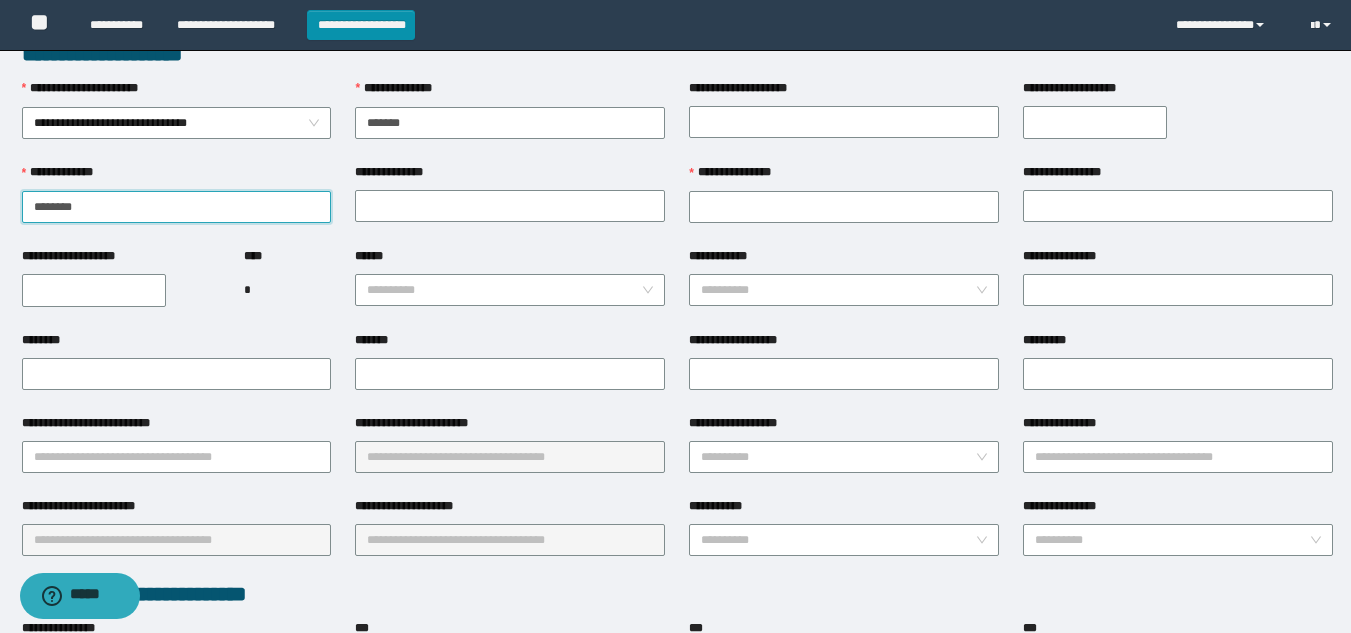 type on "********" 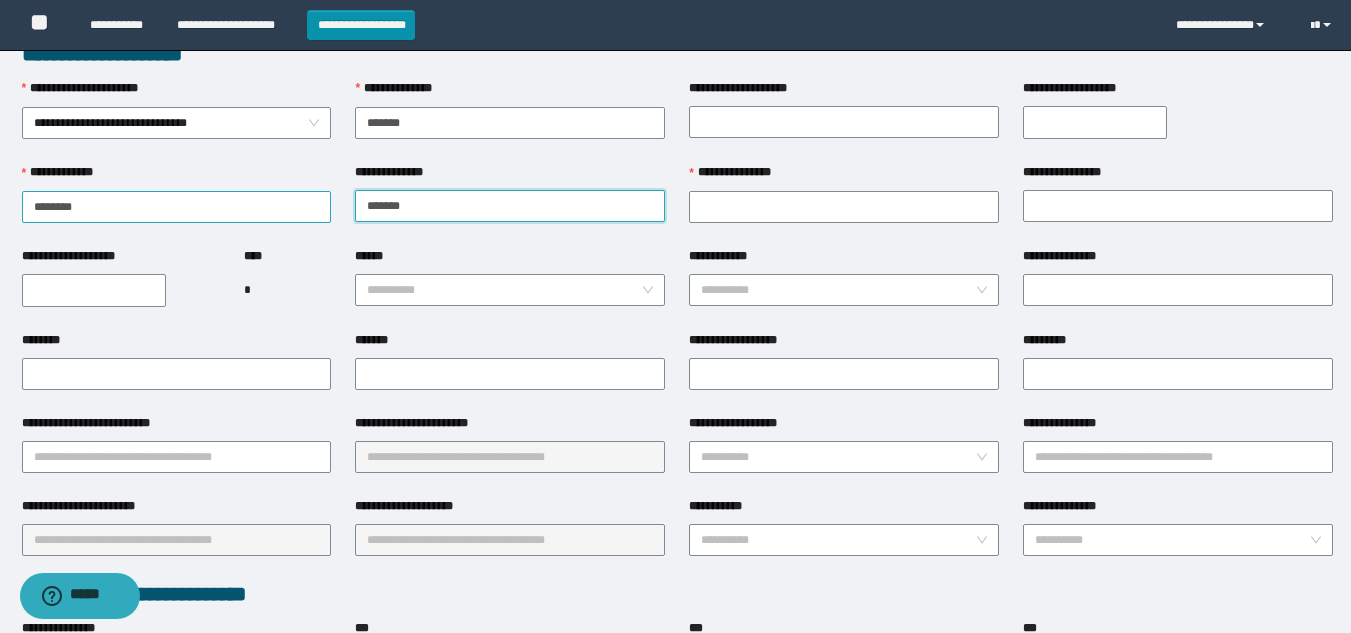 type on "*******" 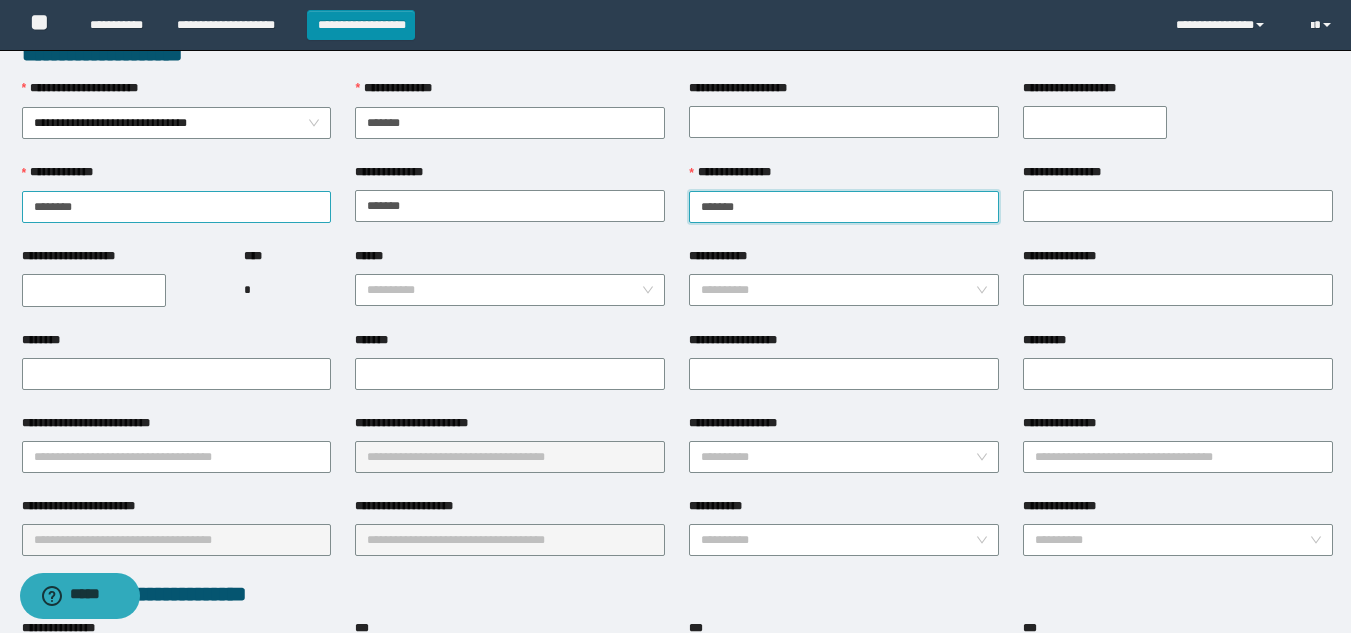 type on "*******" 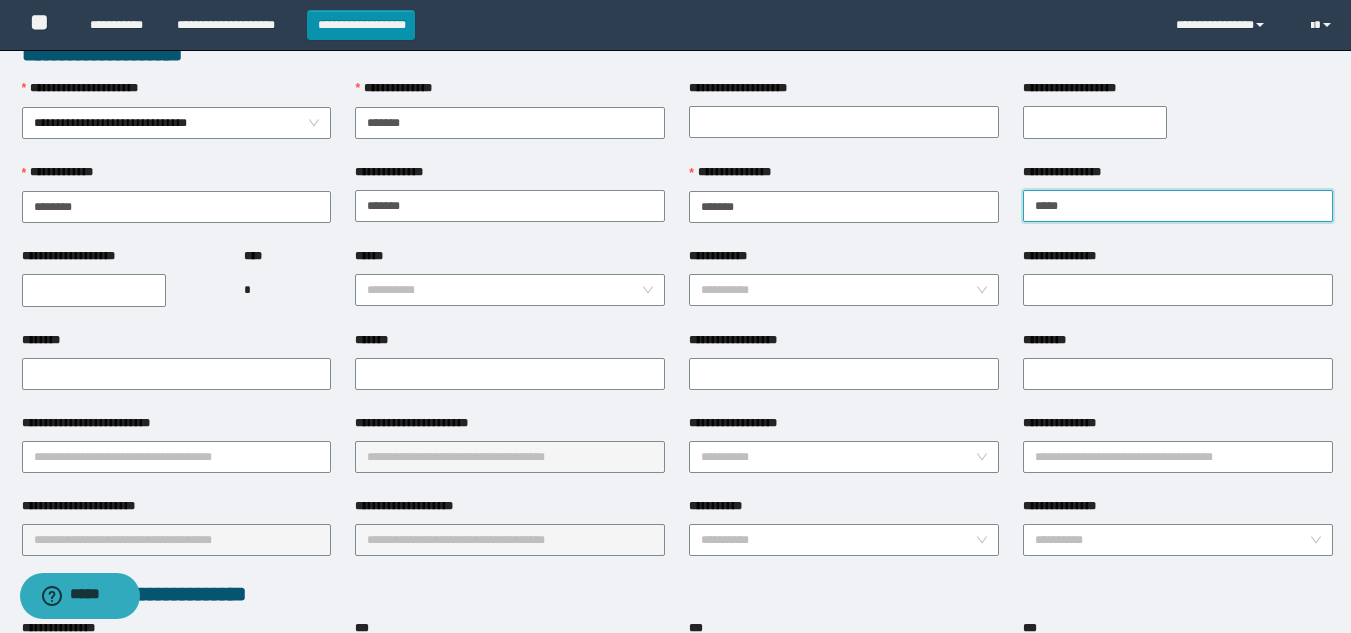 type on "*****" 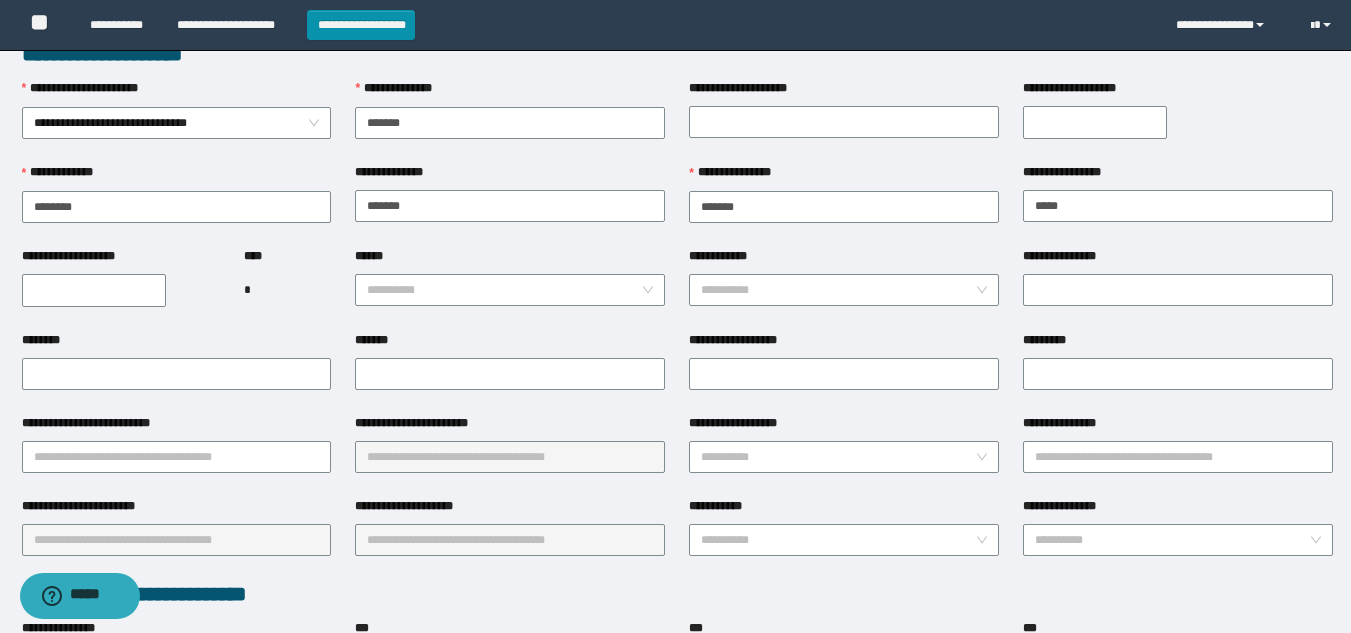 click on "**********" at bounding box center [94, 290] 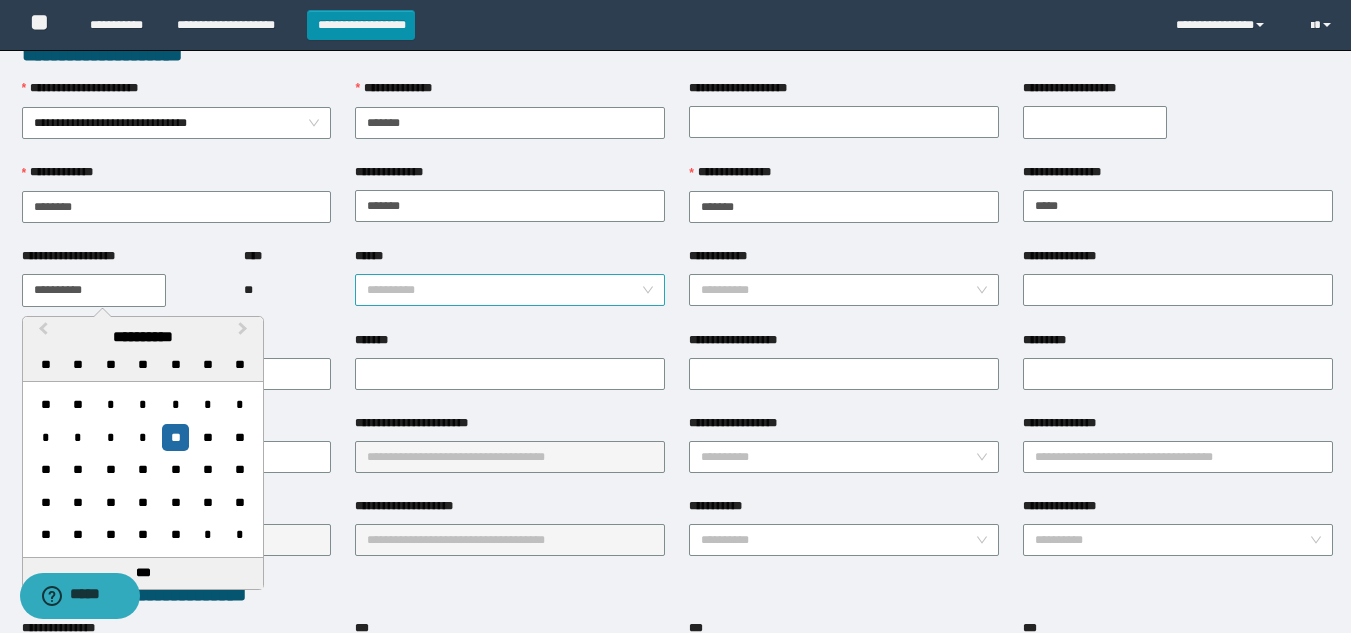 type on "**********" 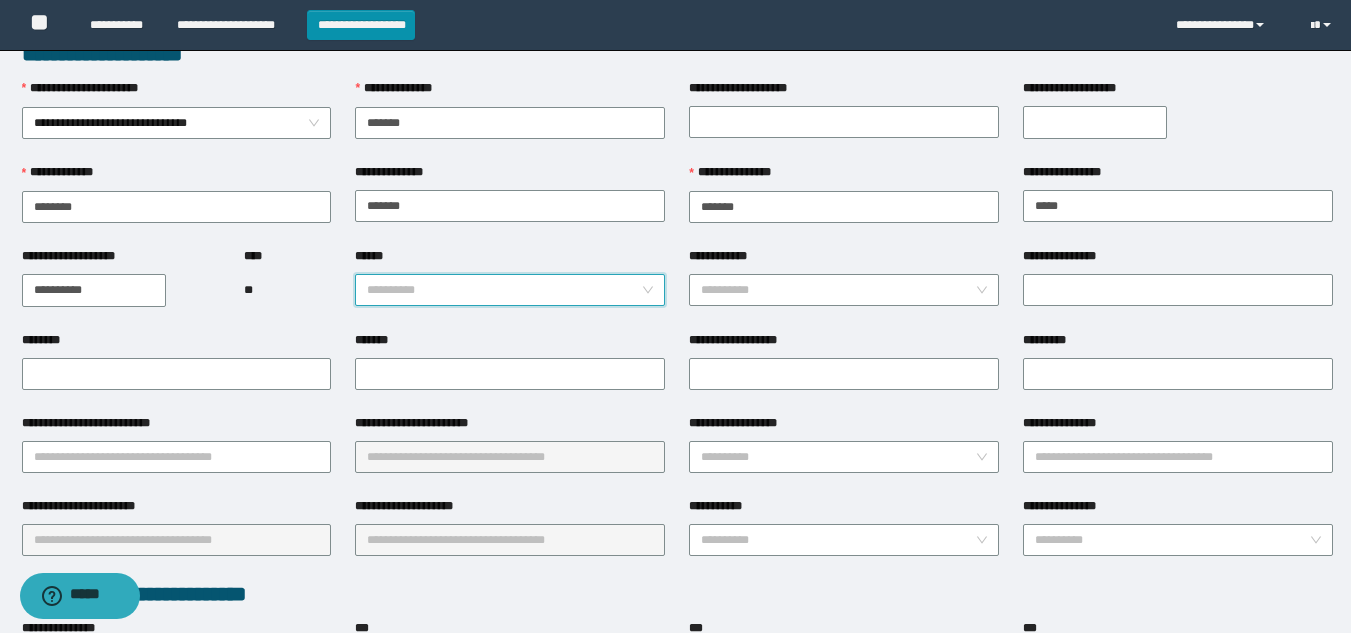 click on "******" at bounding box center [504, 290] 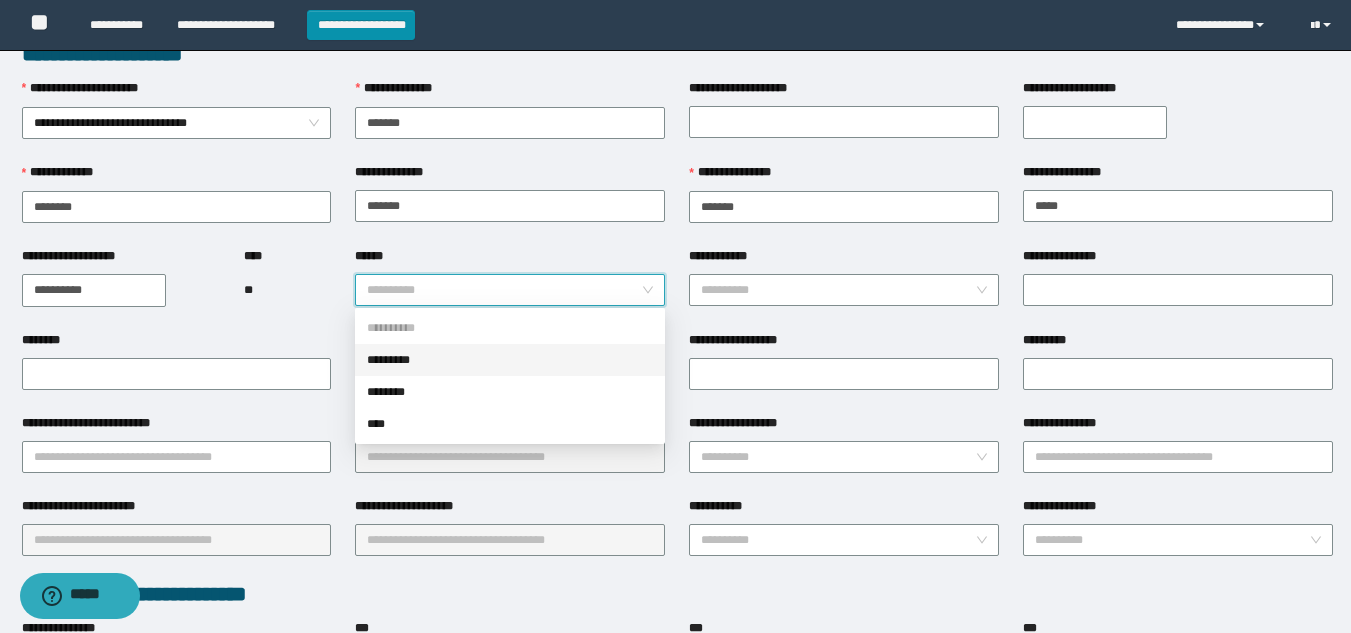 click on "*********" at bounding box center [510, 360] 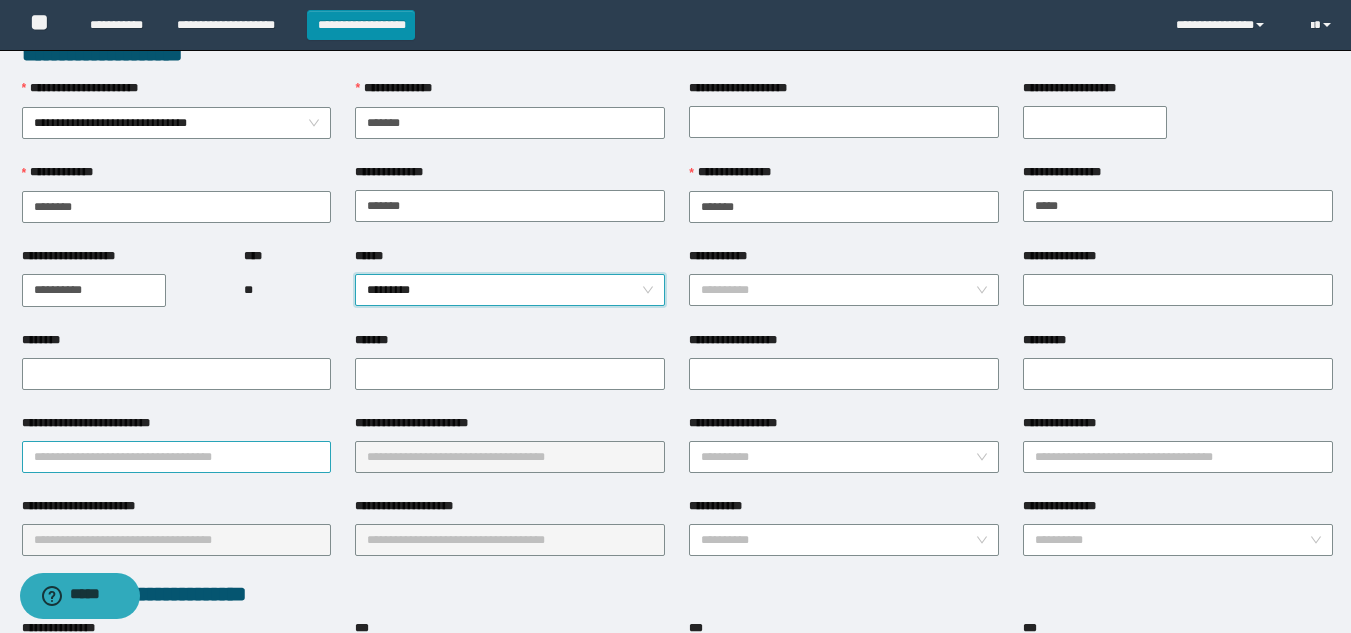 click on "**********" at bounding box center (177, 457) 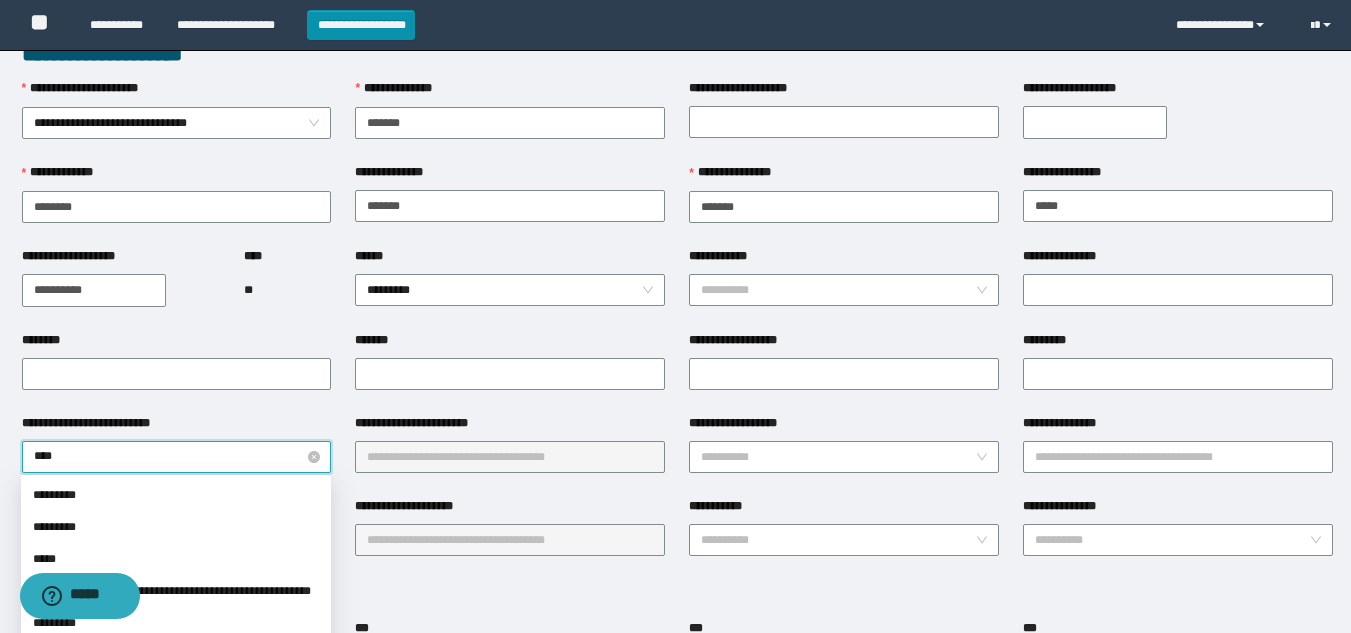 type on "*****" 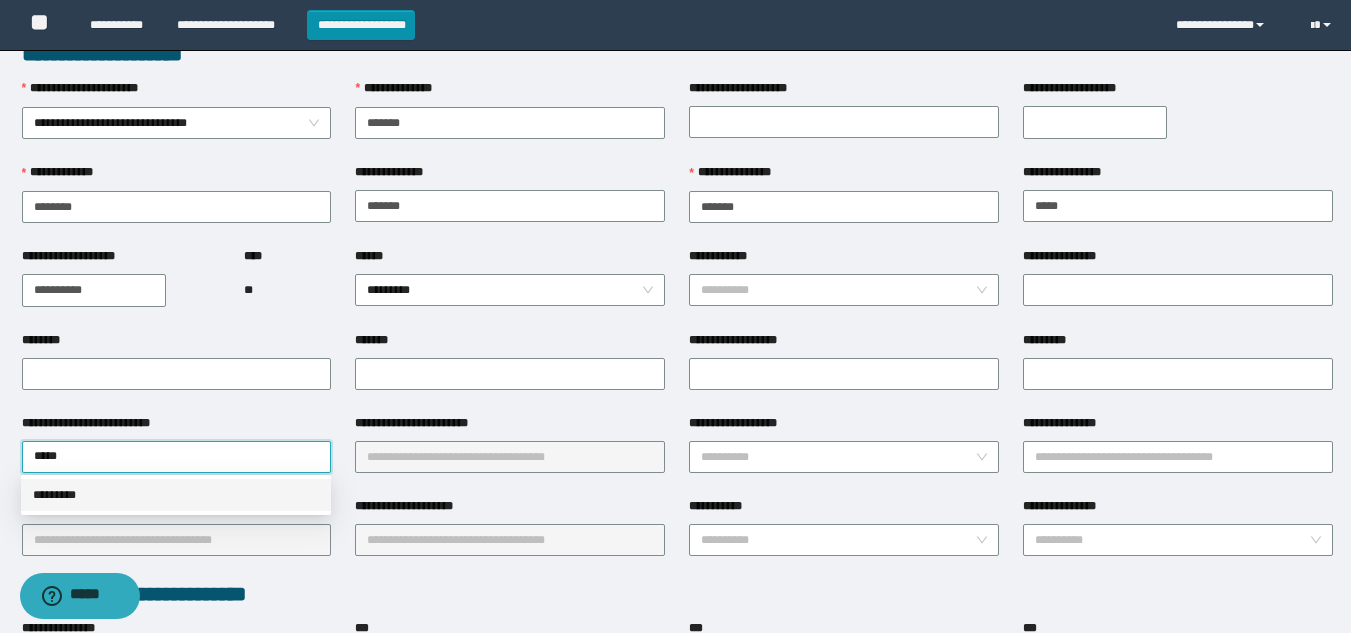 click on "*********" at bounding box center [176, 495] 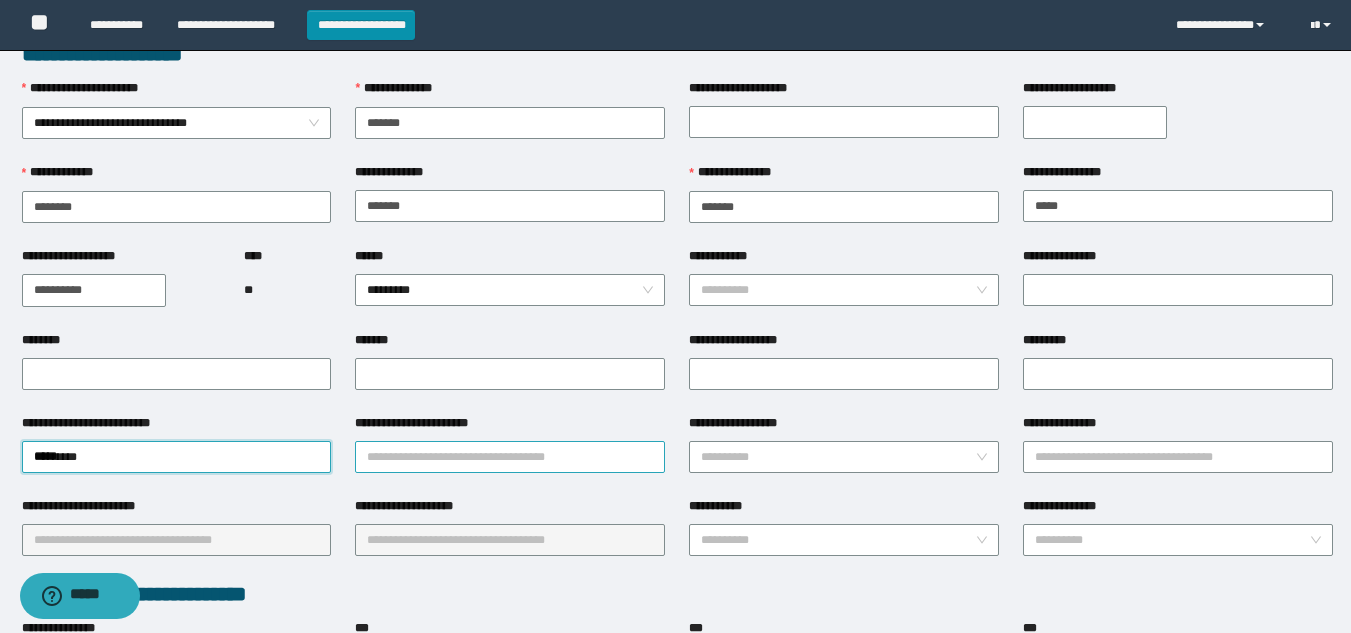 click on "**********" at bounding box center [510, 457] 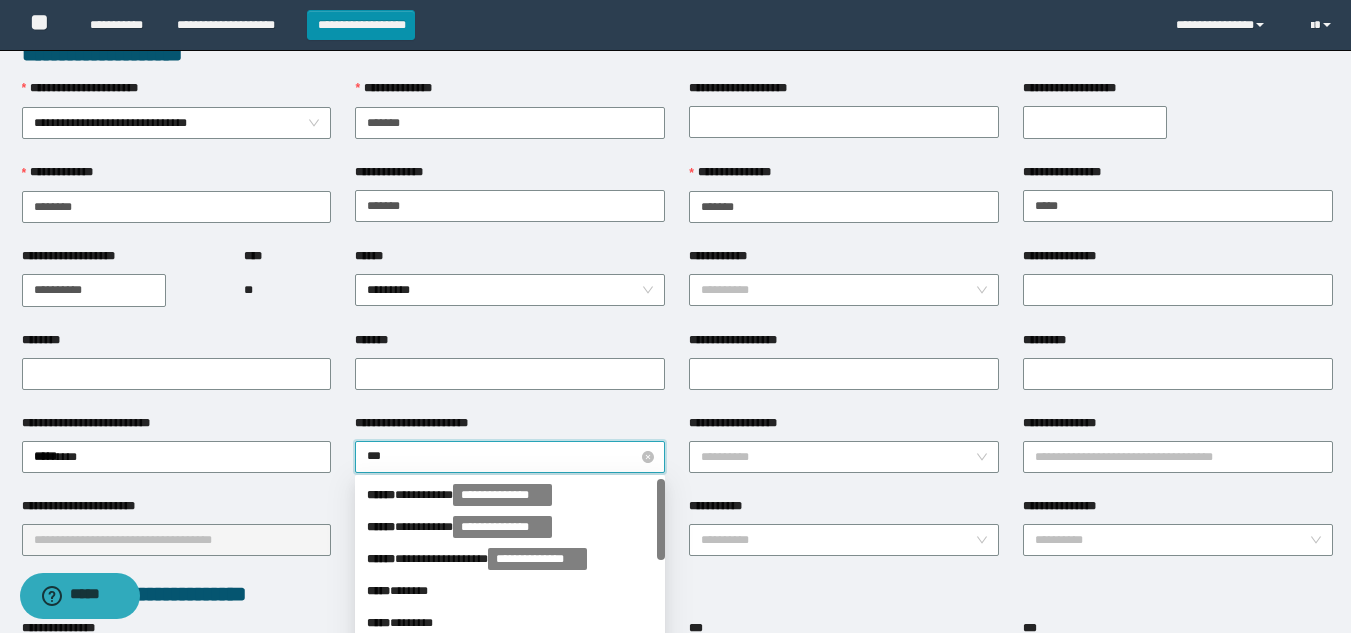 type on "****" 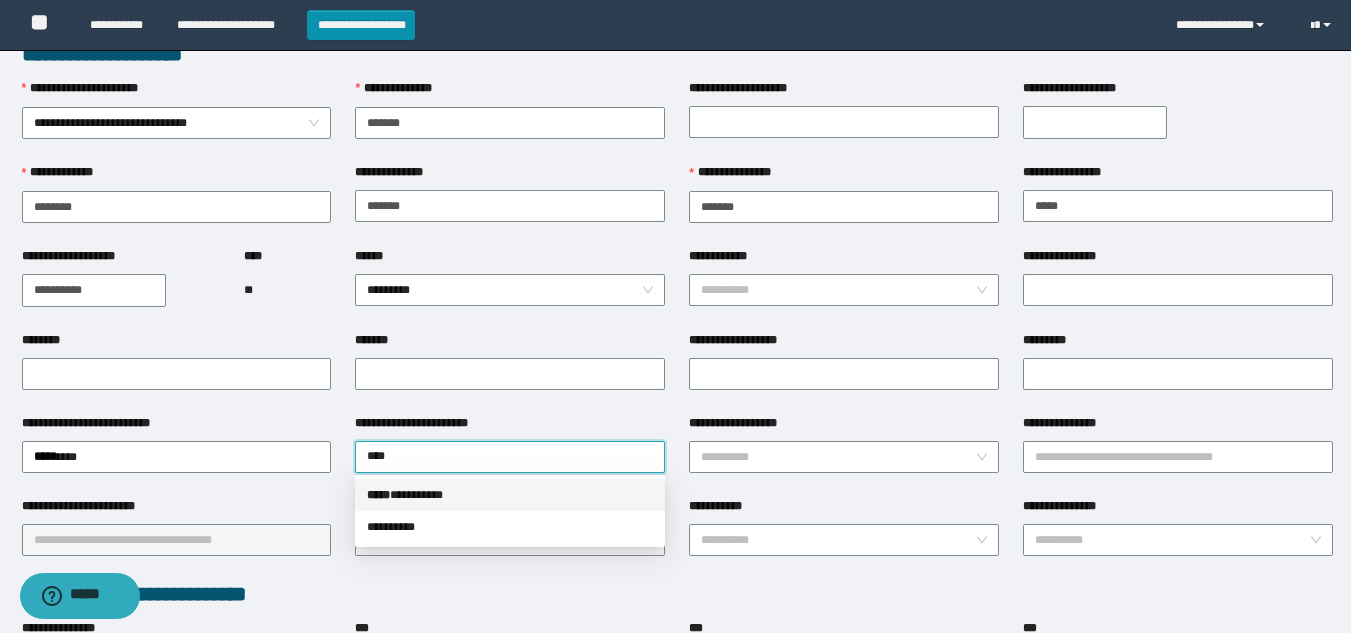 click on "***** * ********" at bounding box center [510, 495] 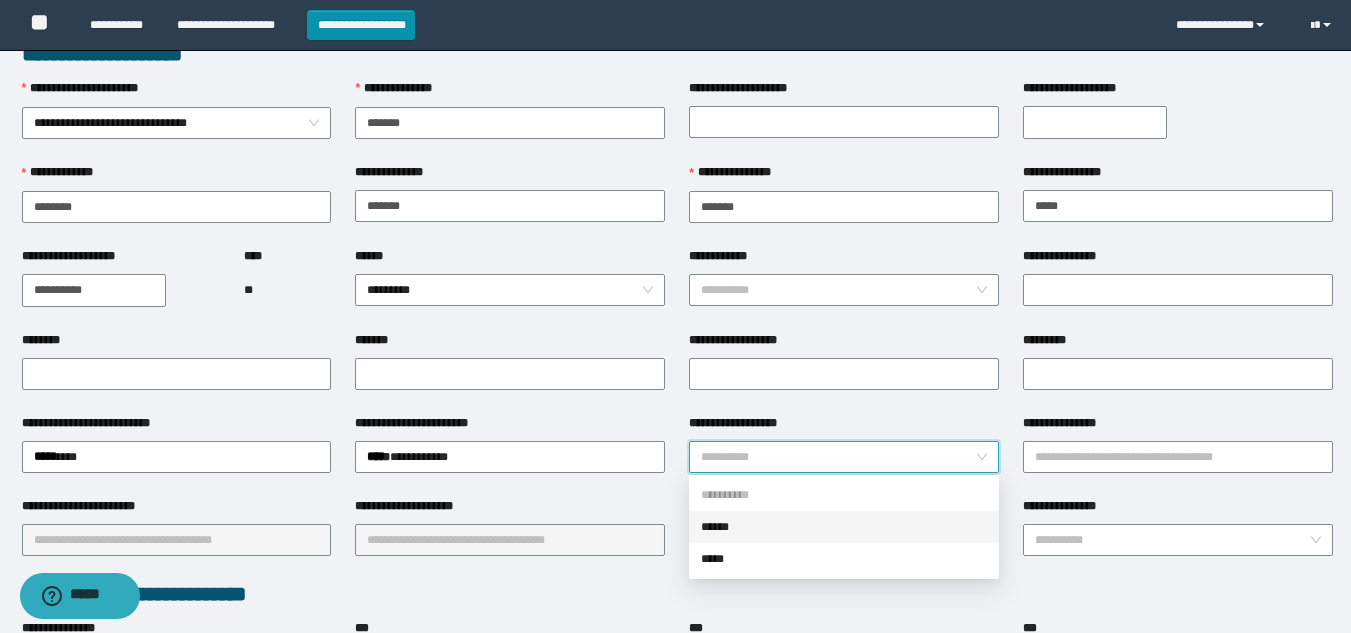click on "**********" at bounding box center [838, 457] 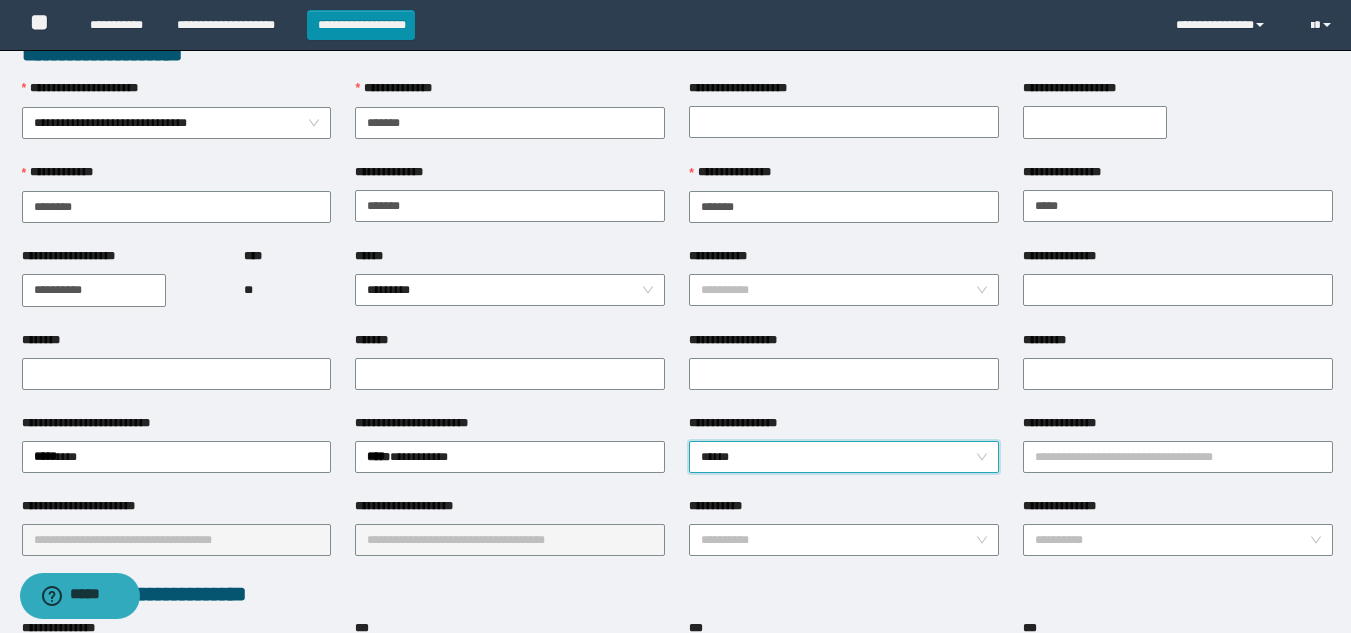 scroll, scrollTop: 228, scrollLeft: 0, axis: vertical 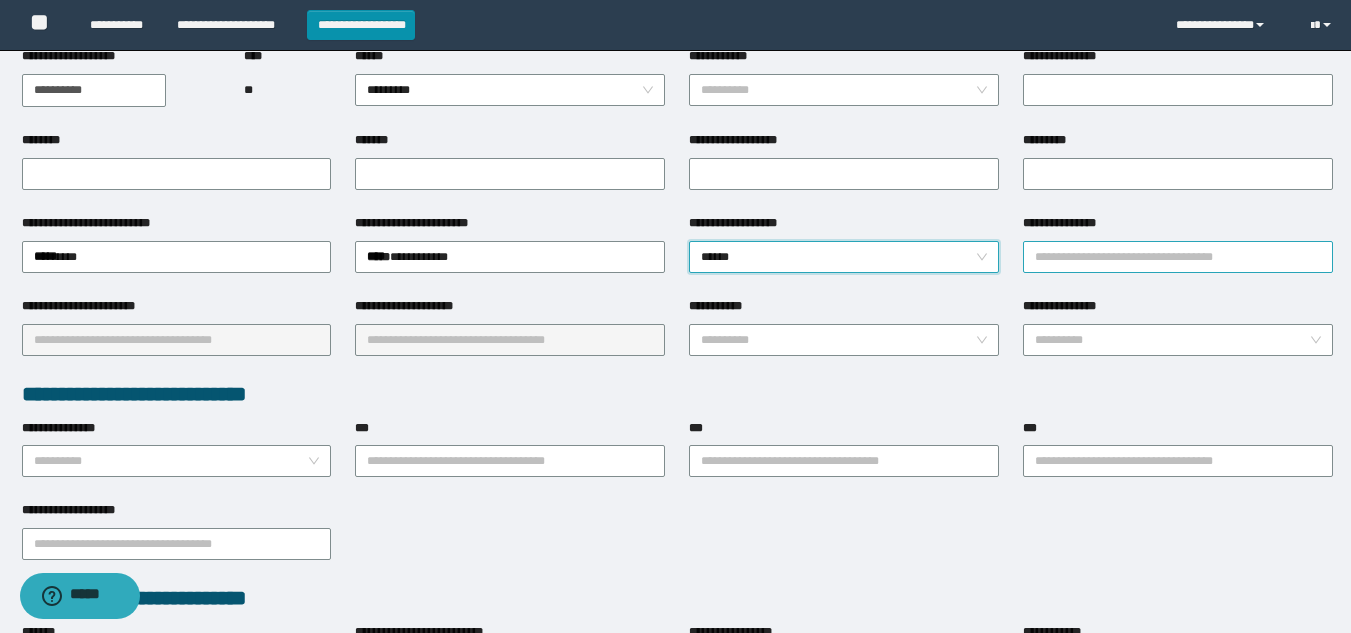 click on "**********" at bounding box center [1178, 257] 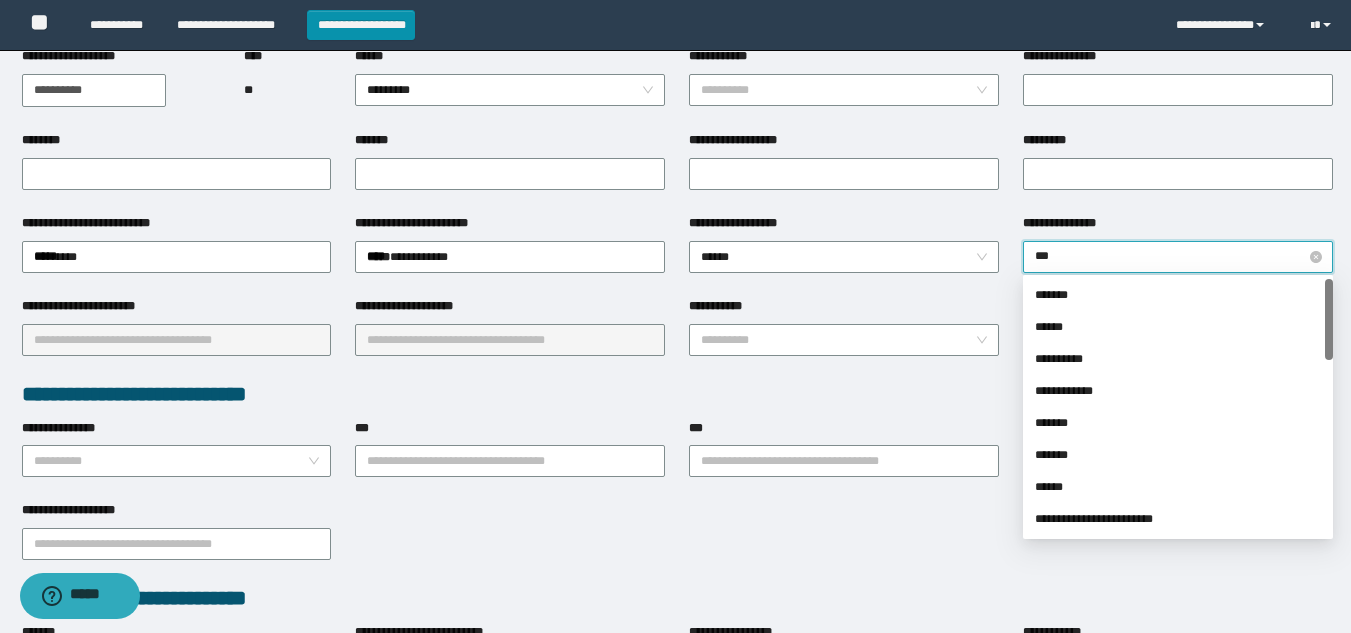 type on "****" 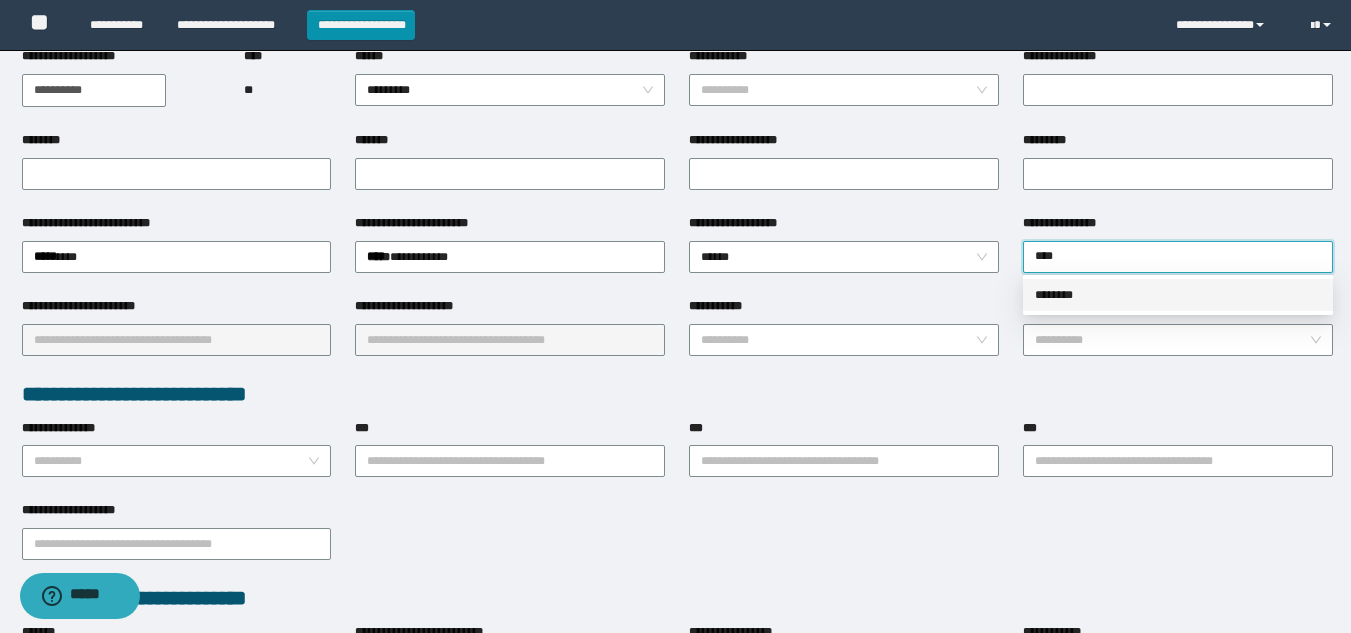 click on "********" at bounding box center [1178, 295] 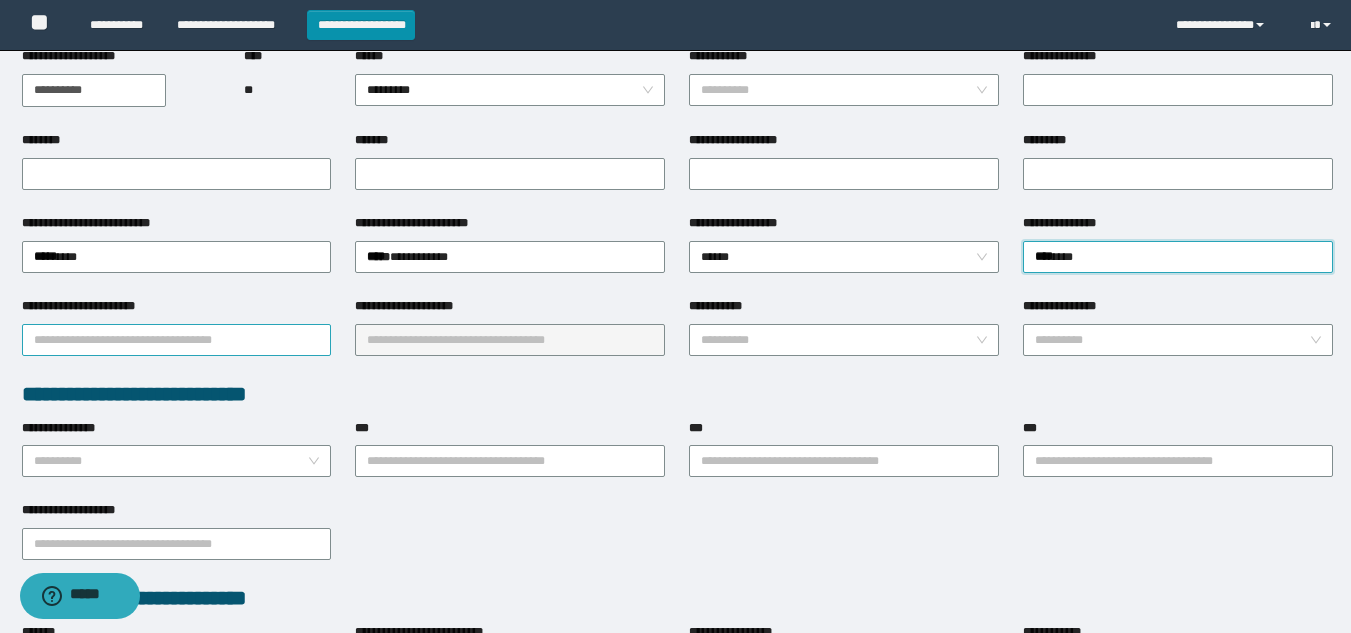 click on "**********" at bounding box center [177, 340] 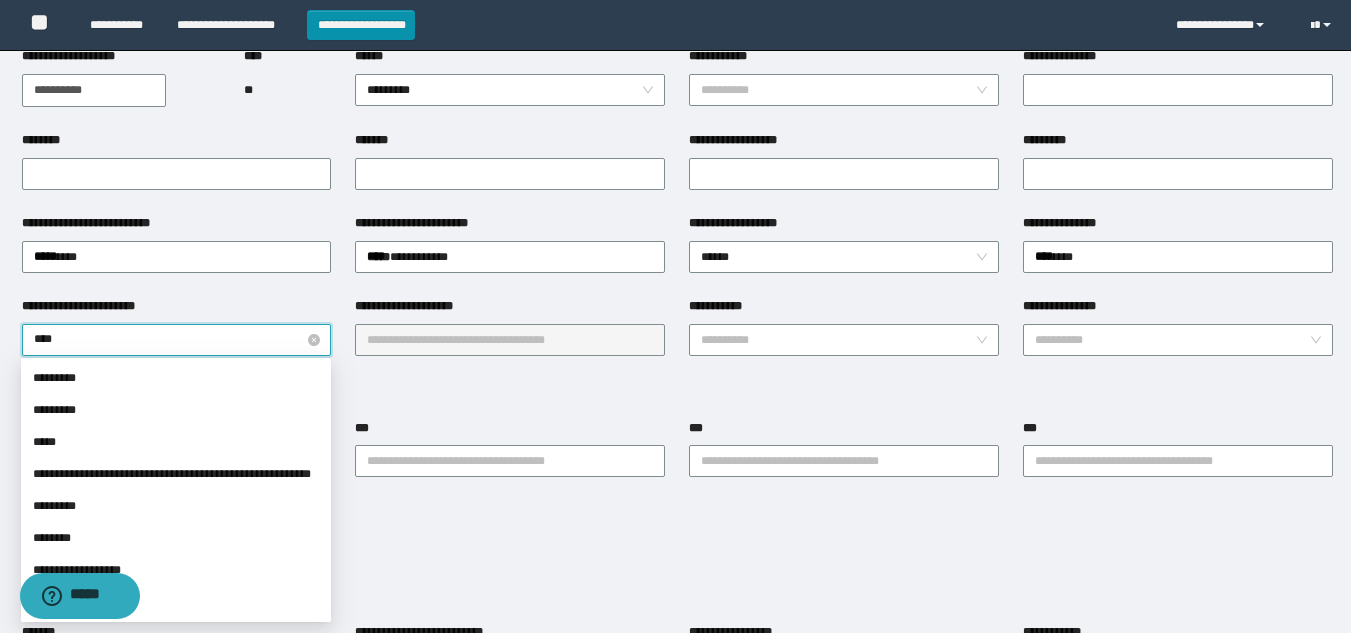 type on "*****" 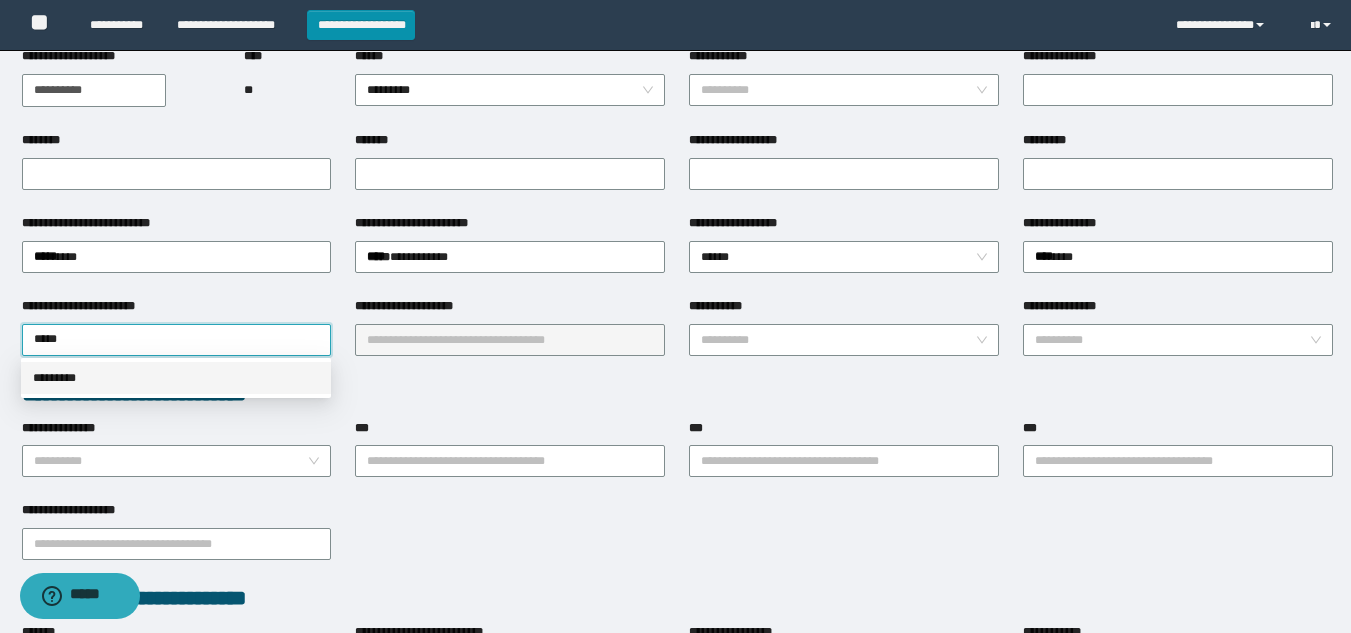 click on "*********" at bounding box center (176, 378) 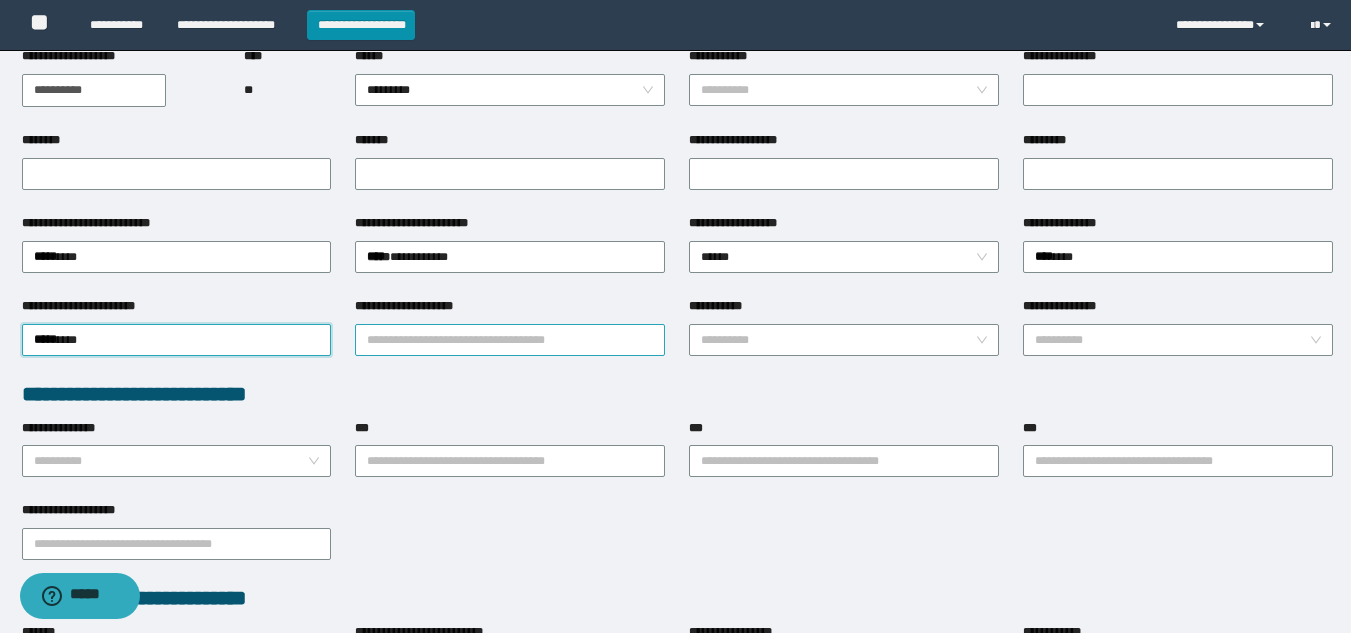 click on "**********" at bounding box center [510, 340] 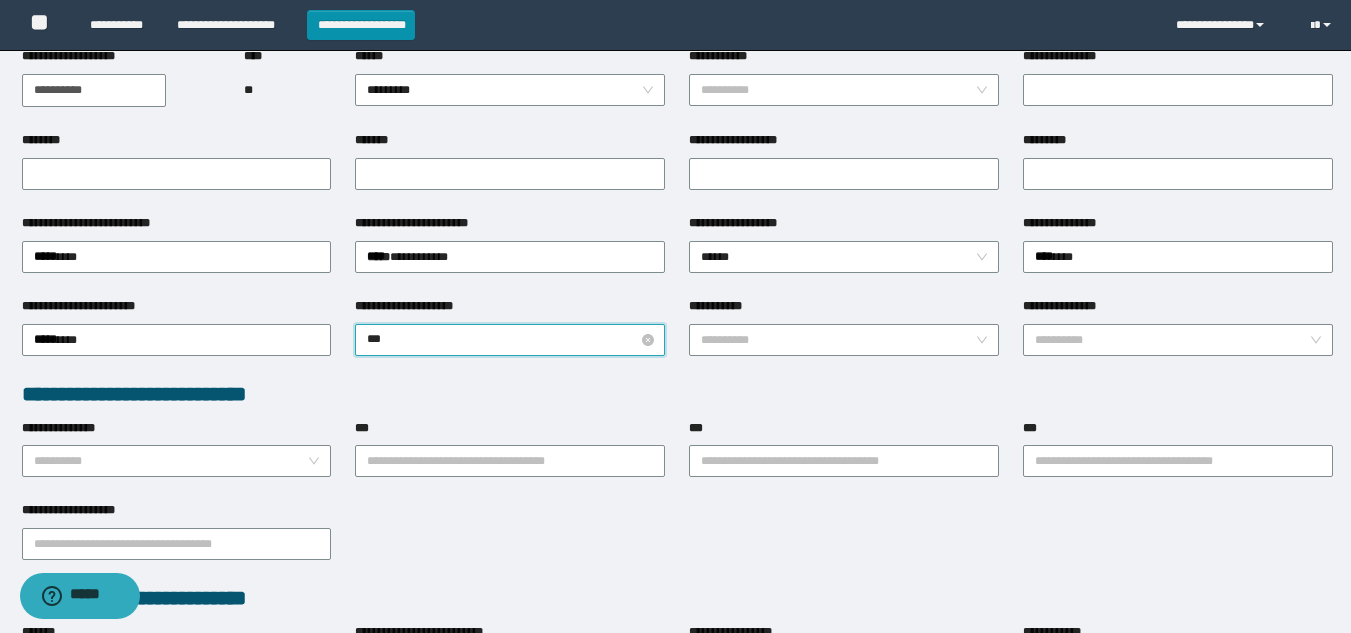 type on "****" 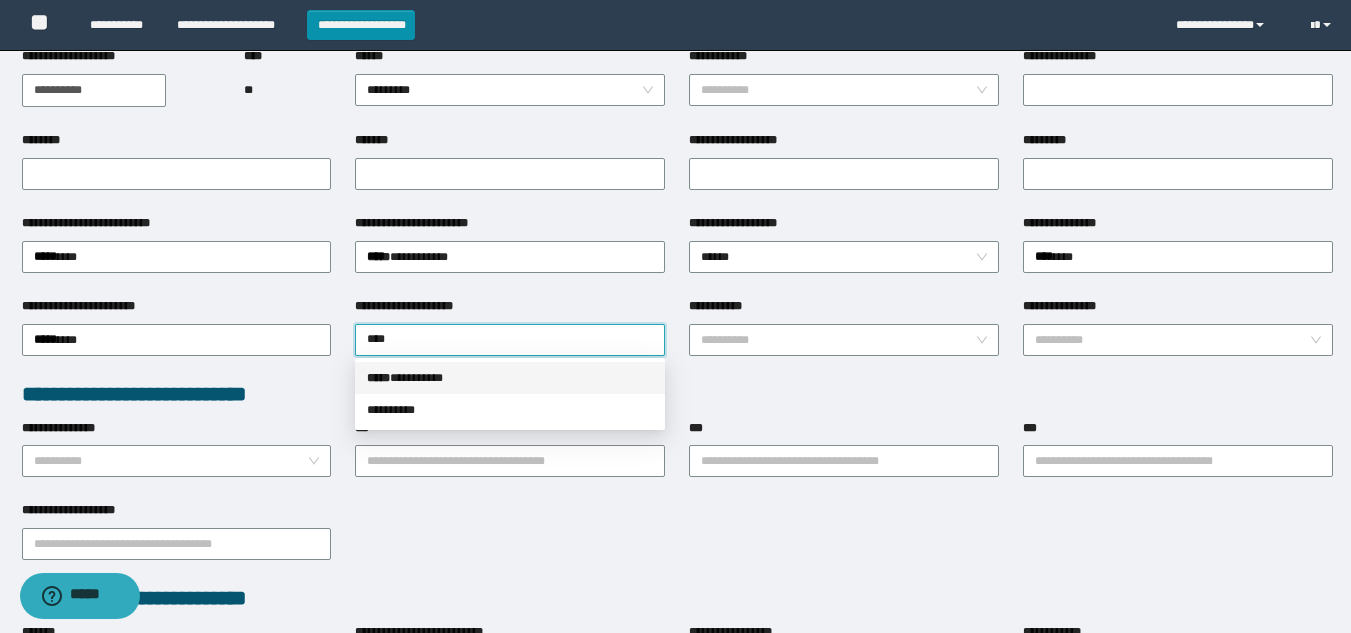 click on "***** * ********" at bounding box center [510, 378] 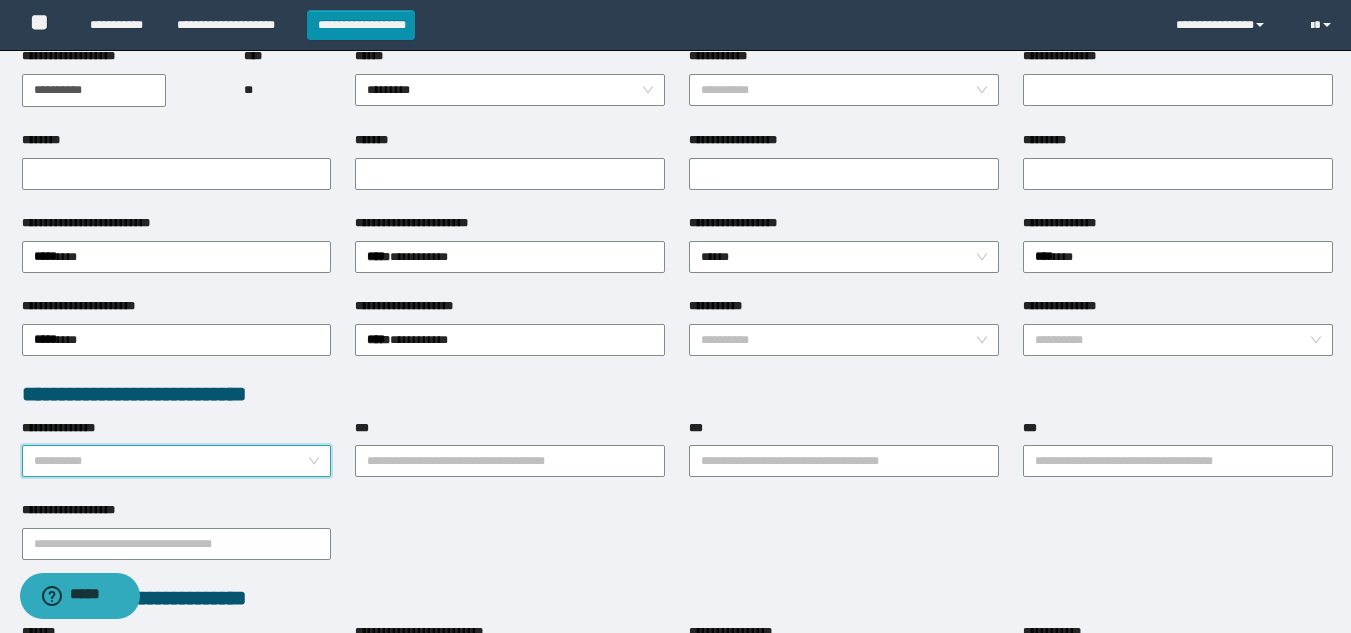 click on "**********" at bounding box center (171, 461) 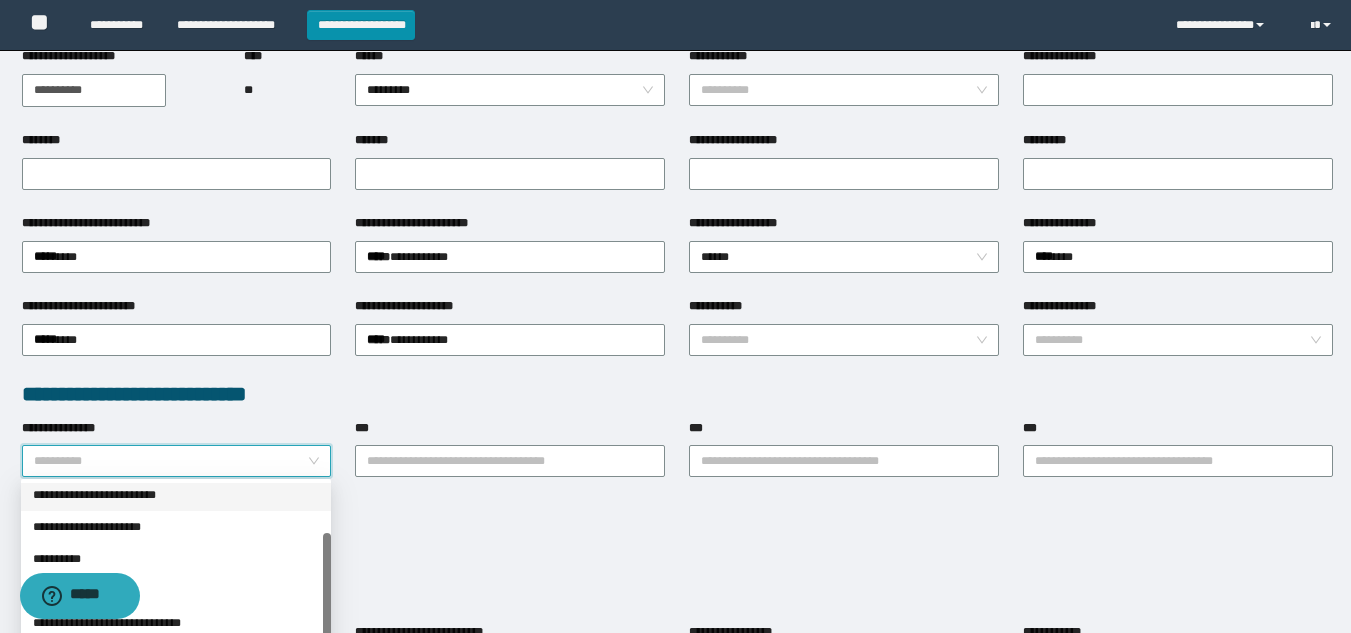 scroll, scrollTop: 0, scrollLeft: 0, axis: both 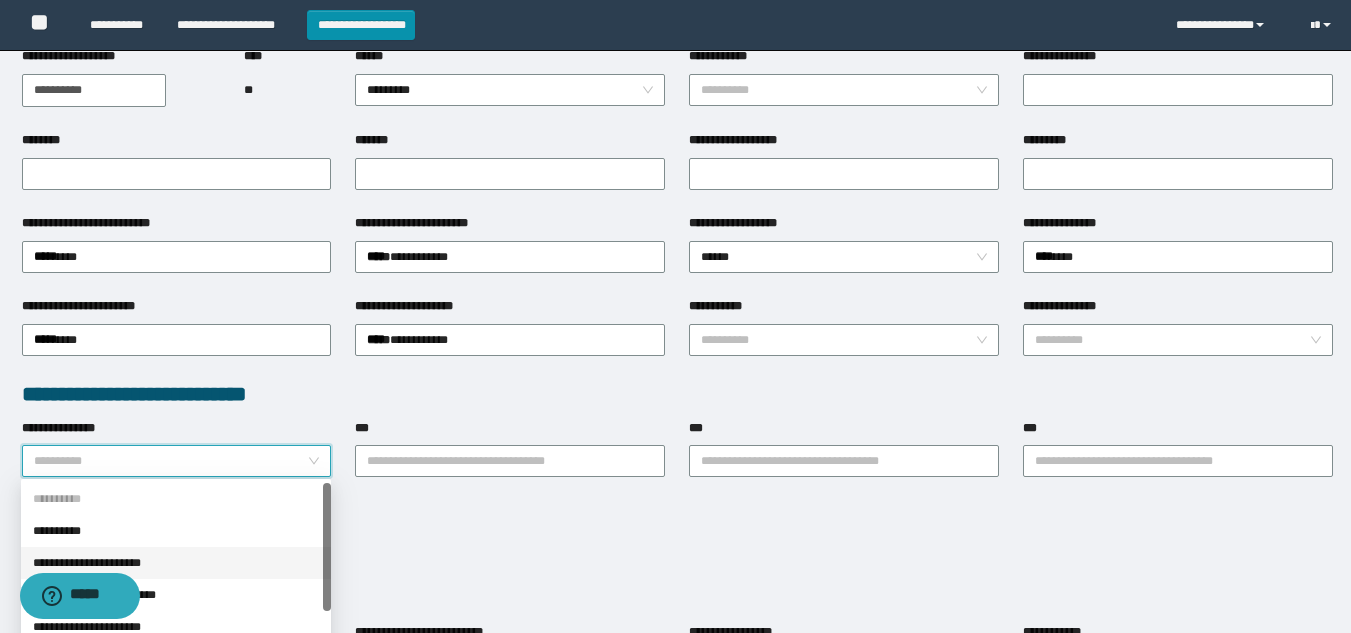 click on "**********" at bounding box center [176, 563] 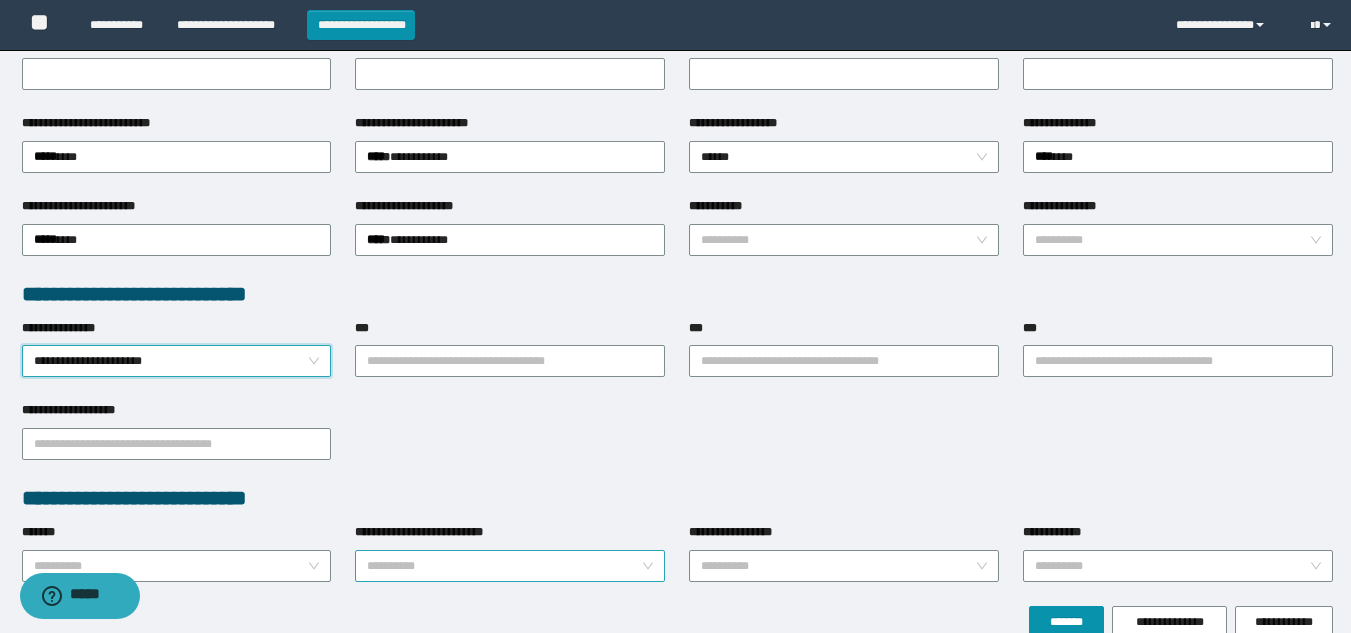 scroll, scrollTop: 428, scrollLeft: 0, axis: vertical 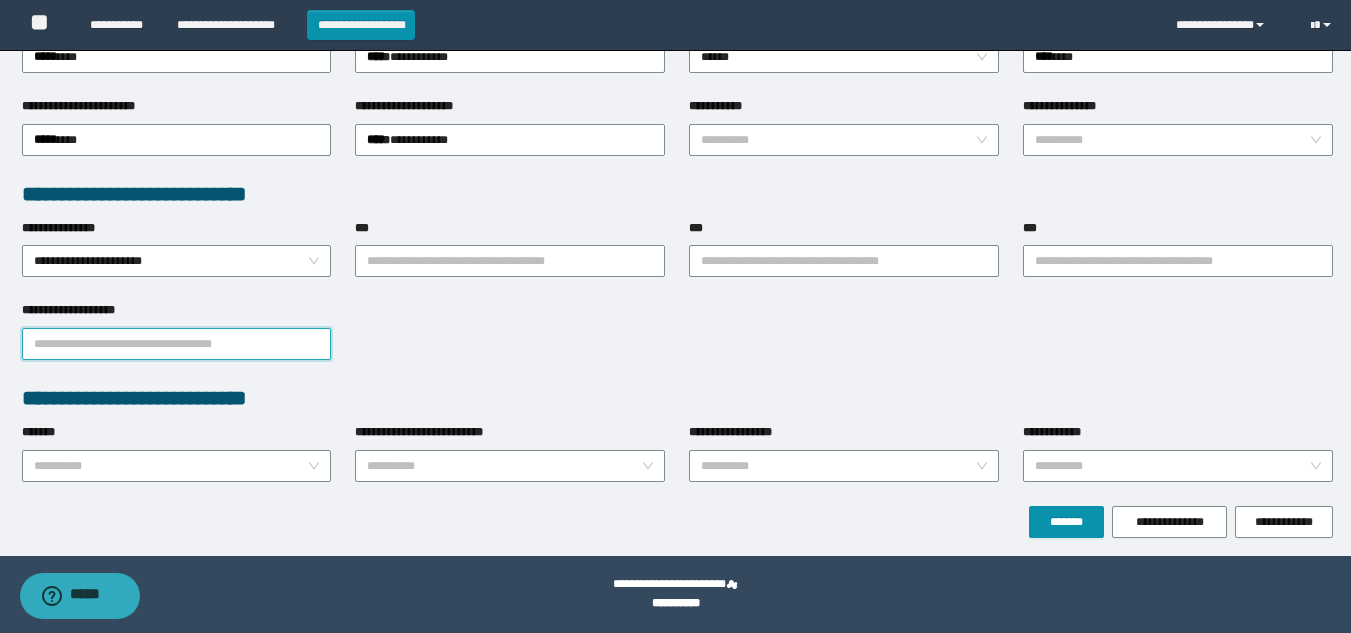 click on "**********" at bounding box center [177, 344] 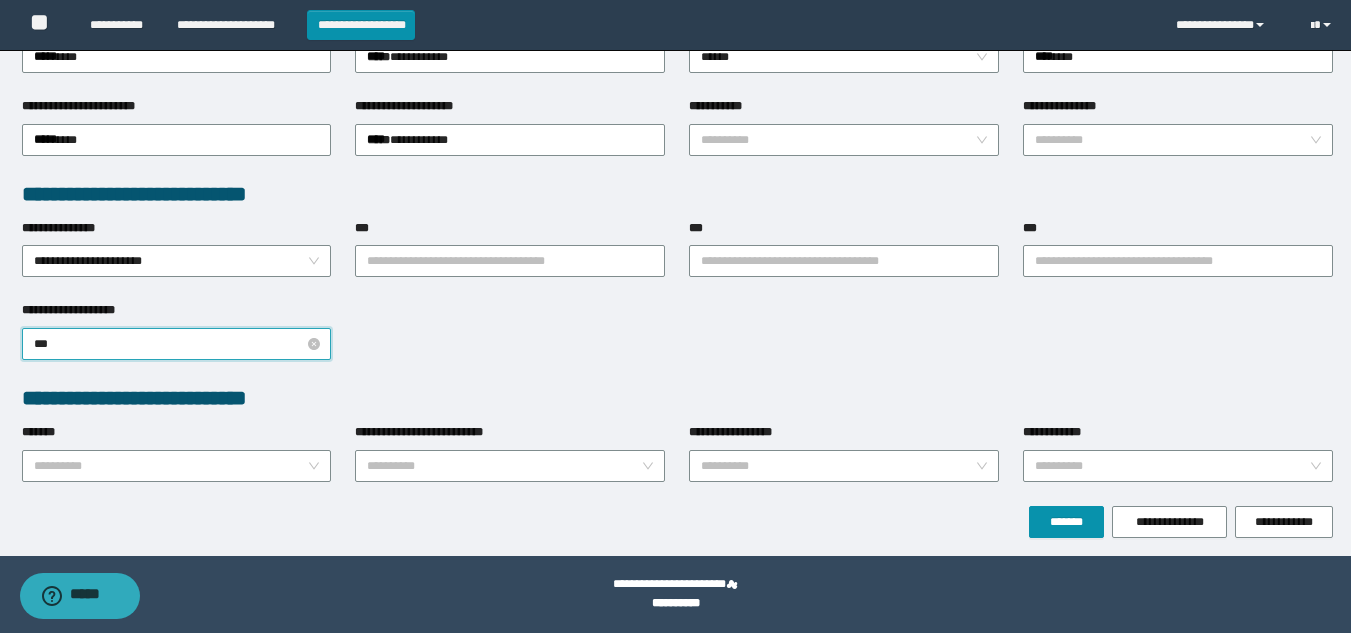 type on "****" 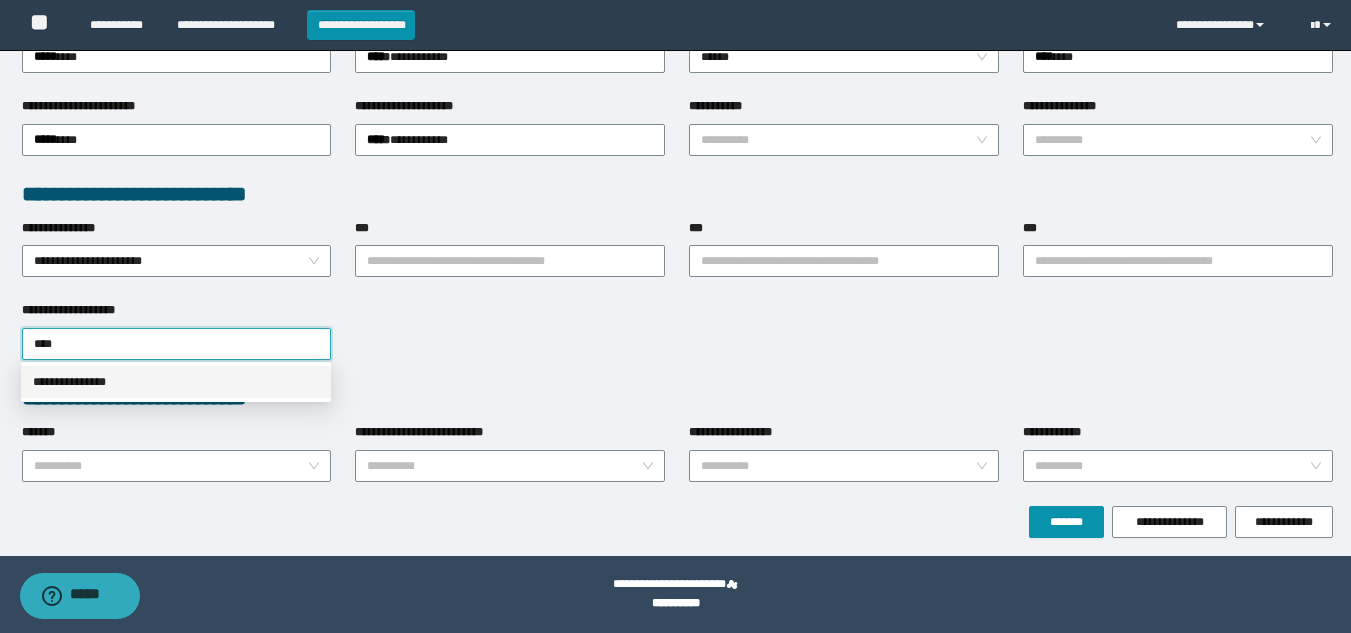 click on "**********" at bounding box center (176, 382) 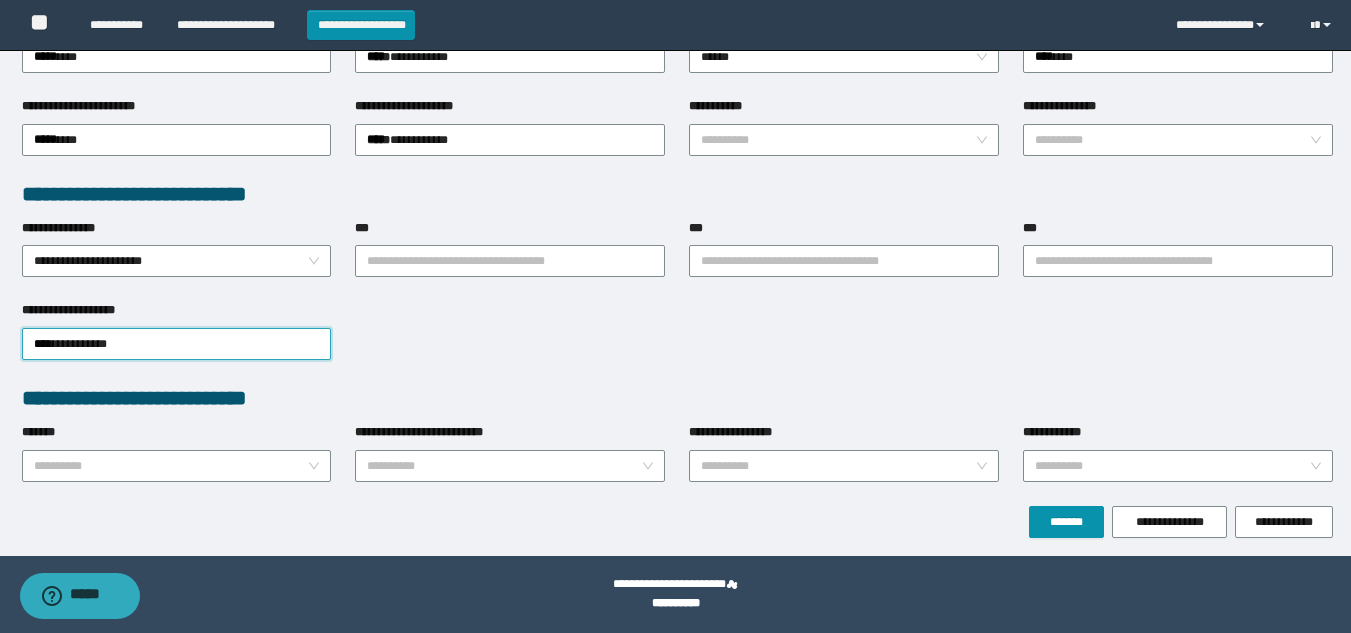 click on "**********" at bounding box center (677, 342) 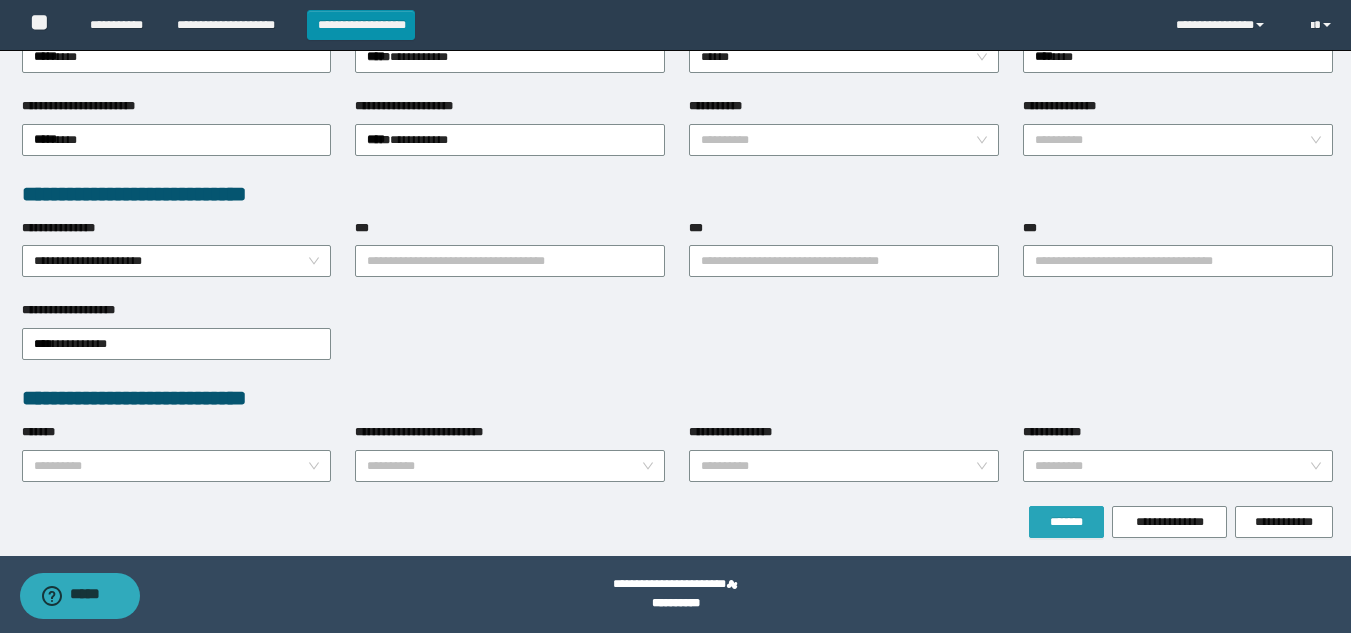 click on "*******" at bounding box center [1066, 522] 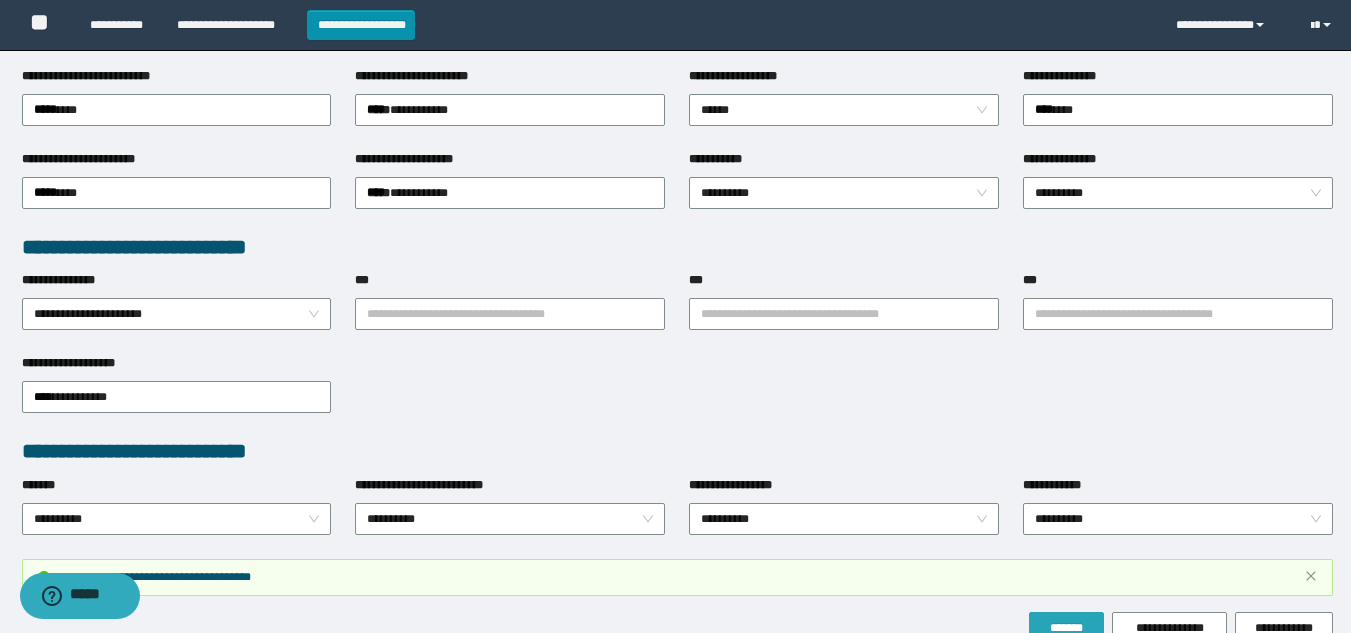 scroll, scrollTop: 481, scrollLeft: 0, axis: vertical 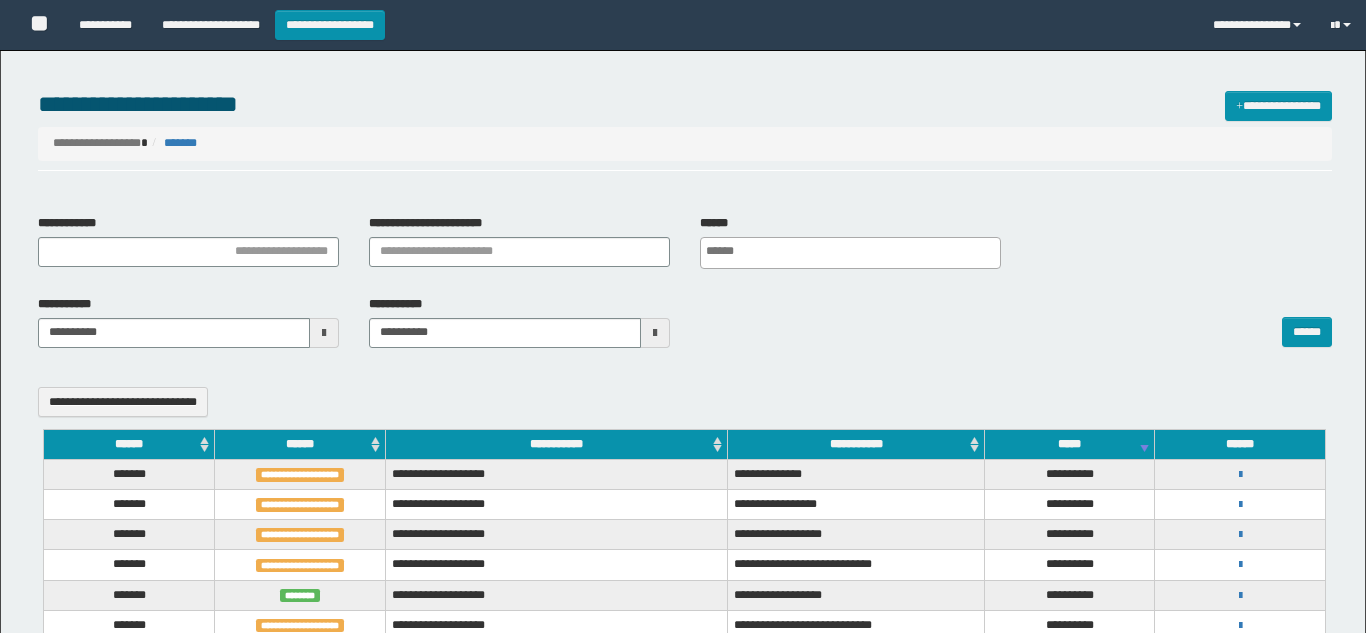 select 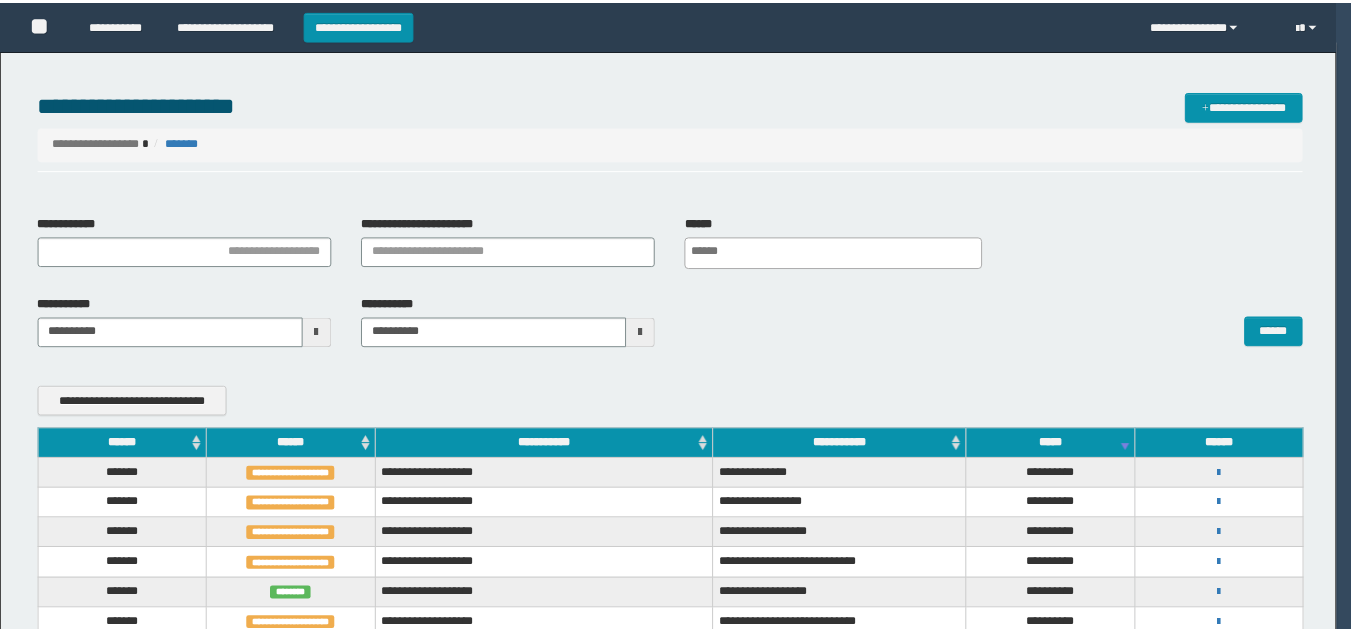 scroll, scrollTop: 0, scrollLeft: 0, axis: both 